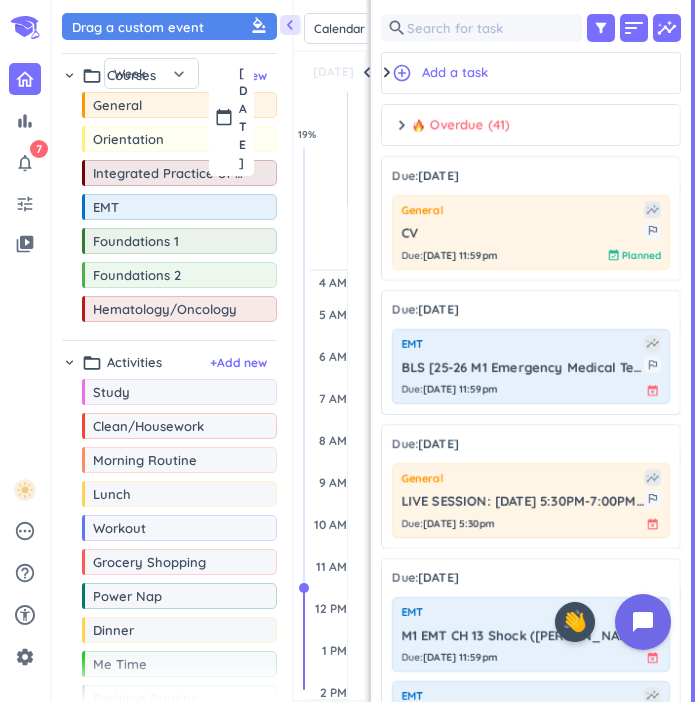 scroll, scrollTop: 0, scrollLeft: 0, axis: both 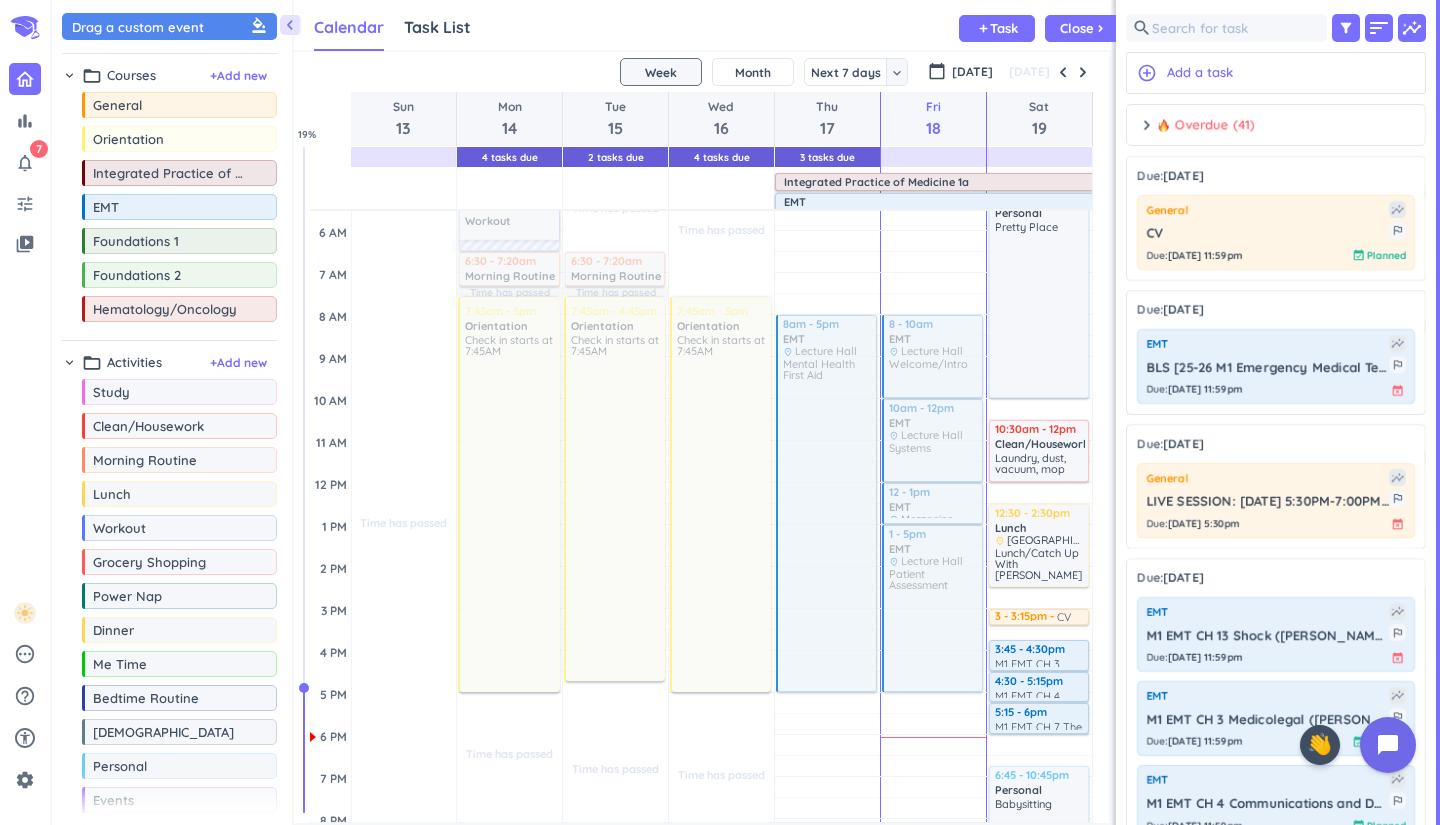 click on "keyboard_arrow_down" at bounding box center [897, 73] 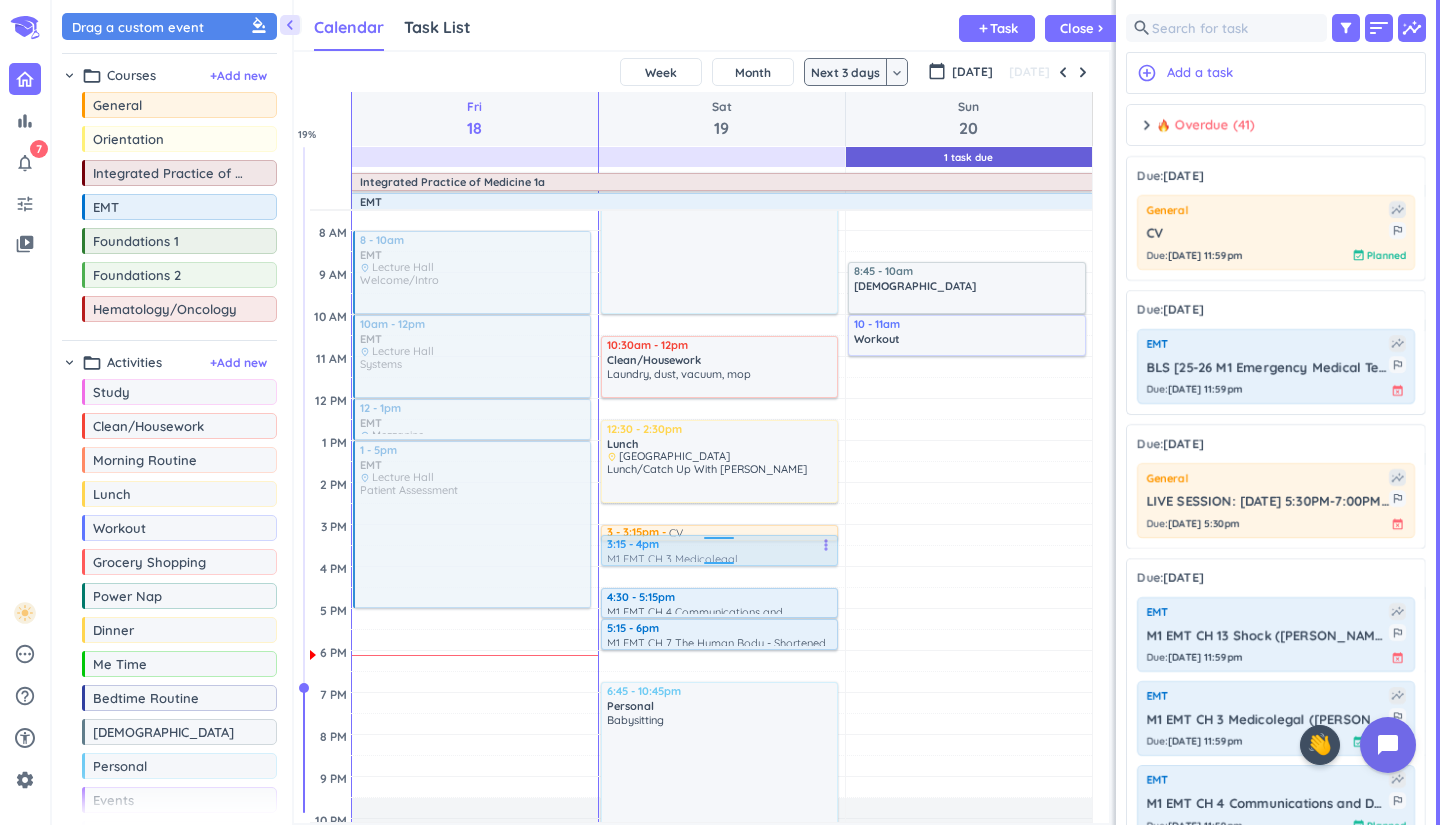drag, startPoint x: 655, startPoint y: 569, endPoint x: 706, endPoint y: 541, distance: 58.18075 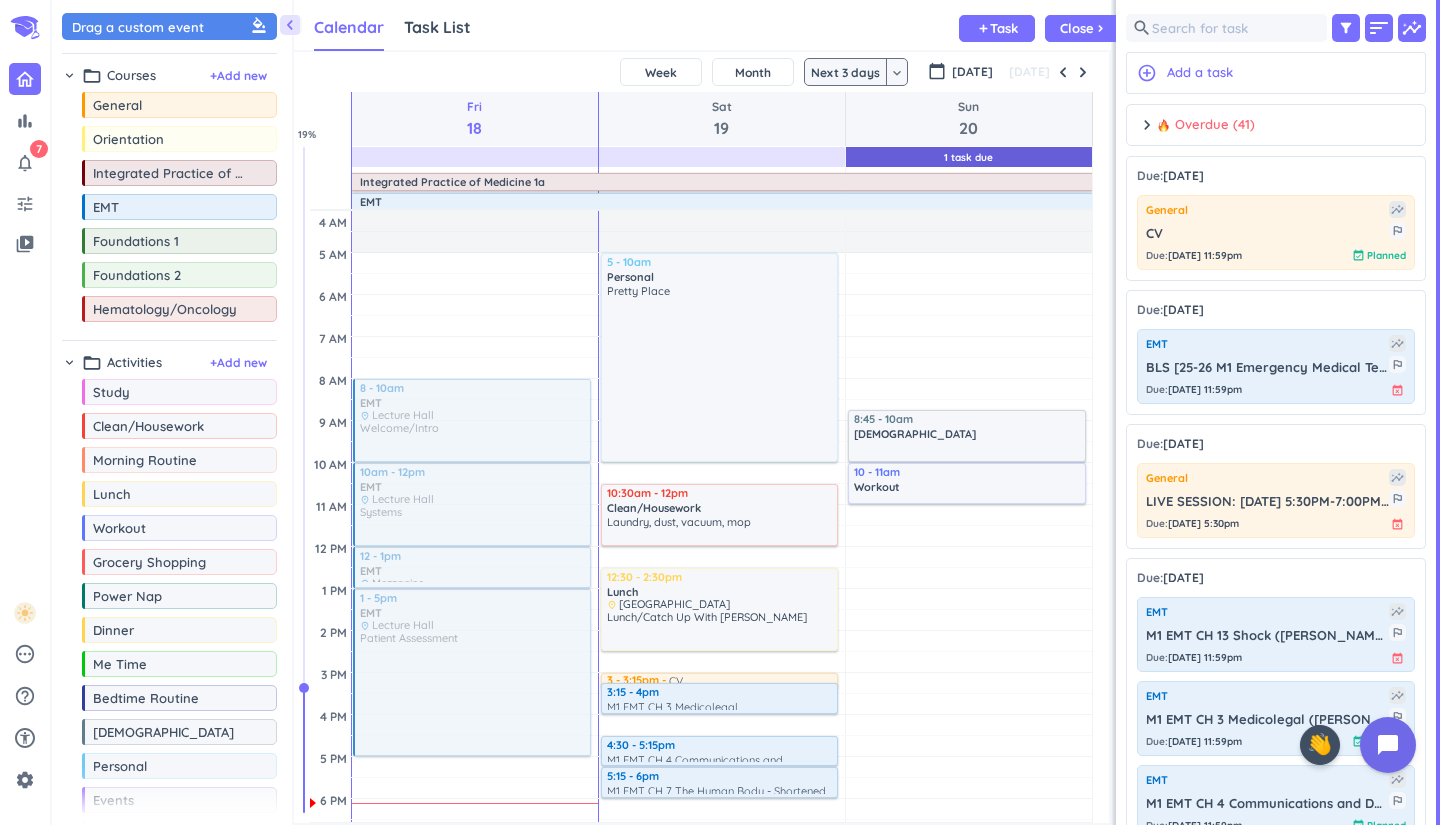 scroll, scrollTop: 0, scrollLeft: 0, axis: both 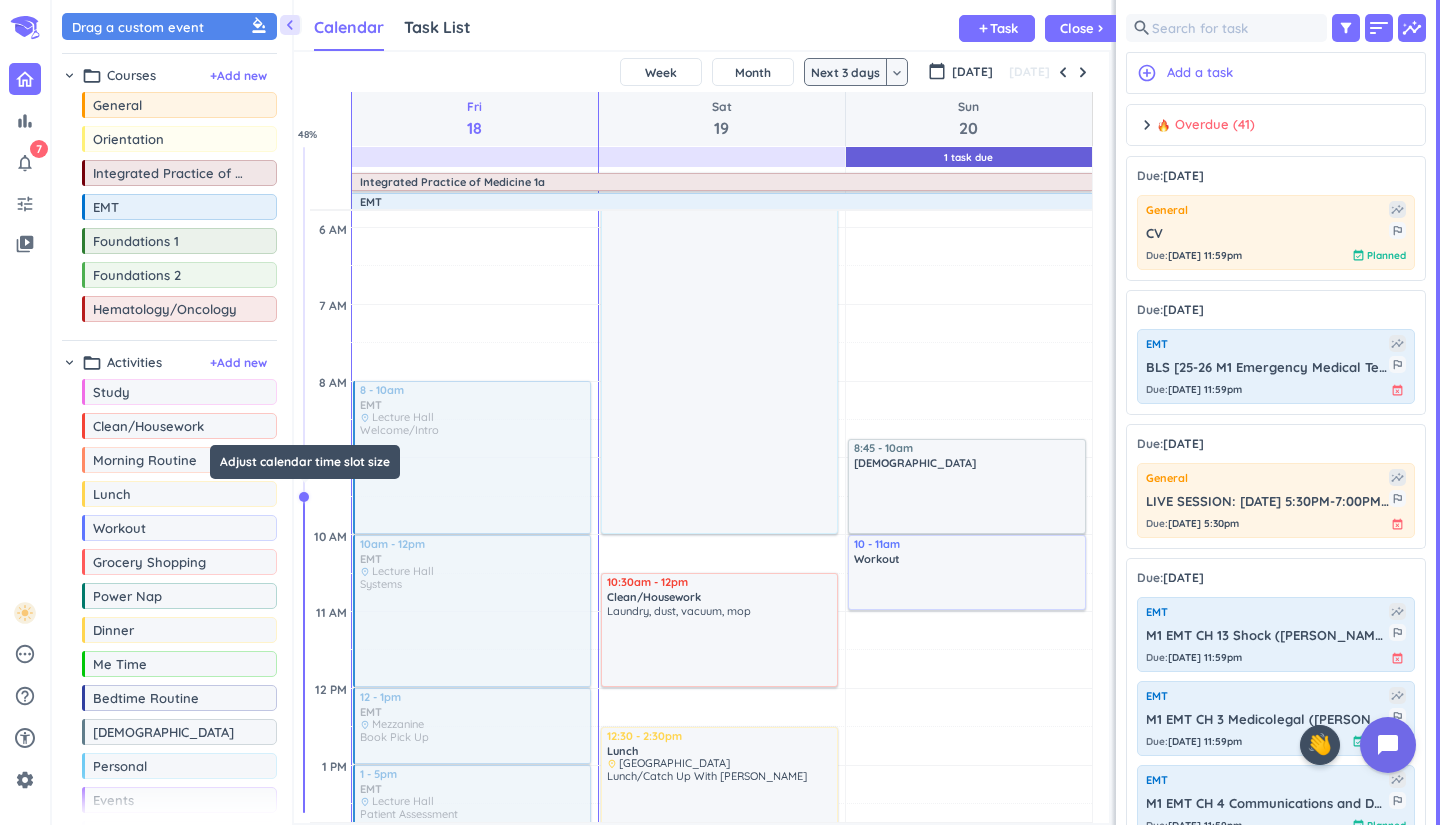 drag, startPoint x: 306, startPoint y: 687, endPoint x: 329, endPoint y: 472, distance: 216.22673 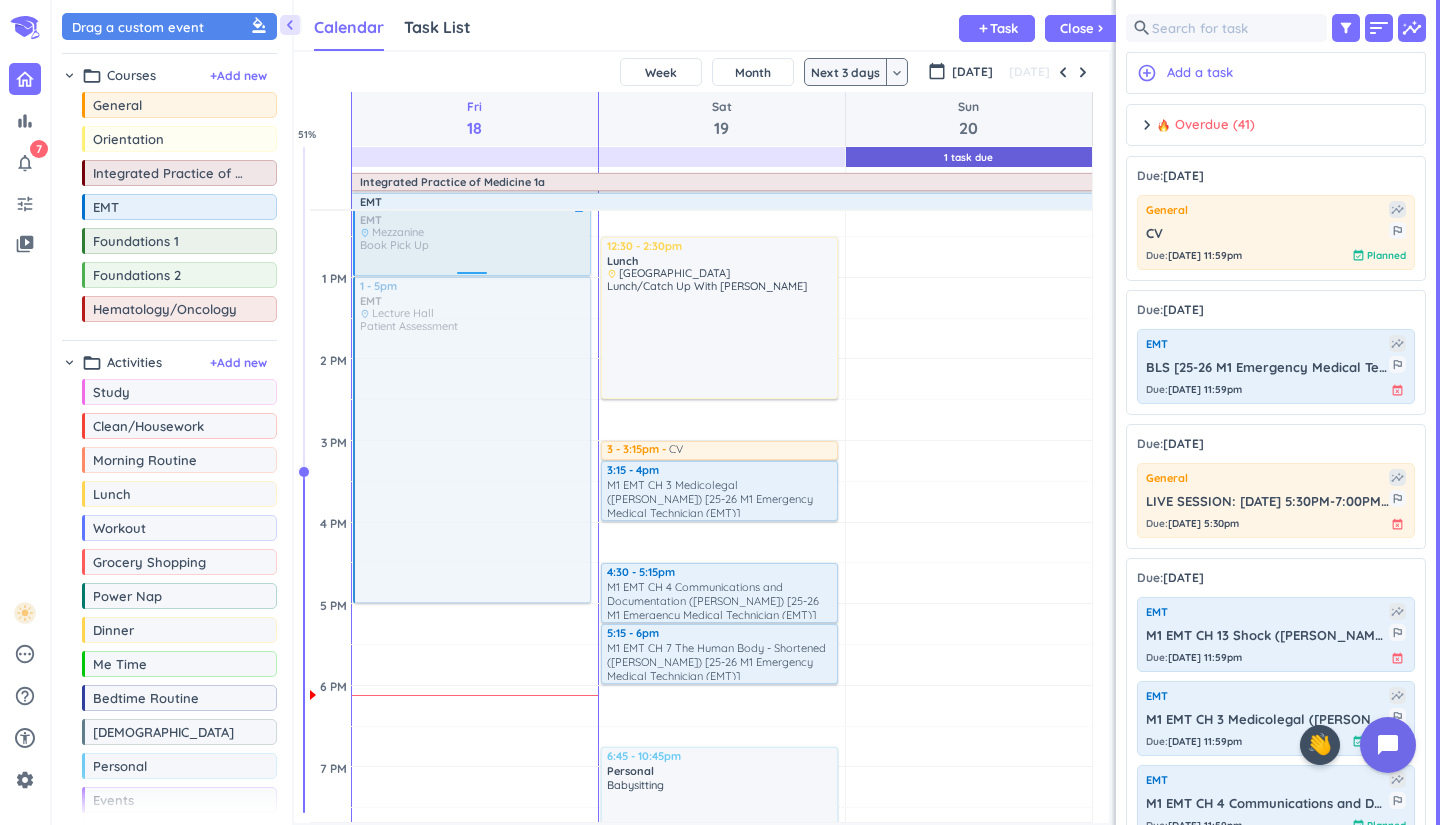 scroll, scrollTop: 670, scrollLeft: 0, axis: vertical 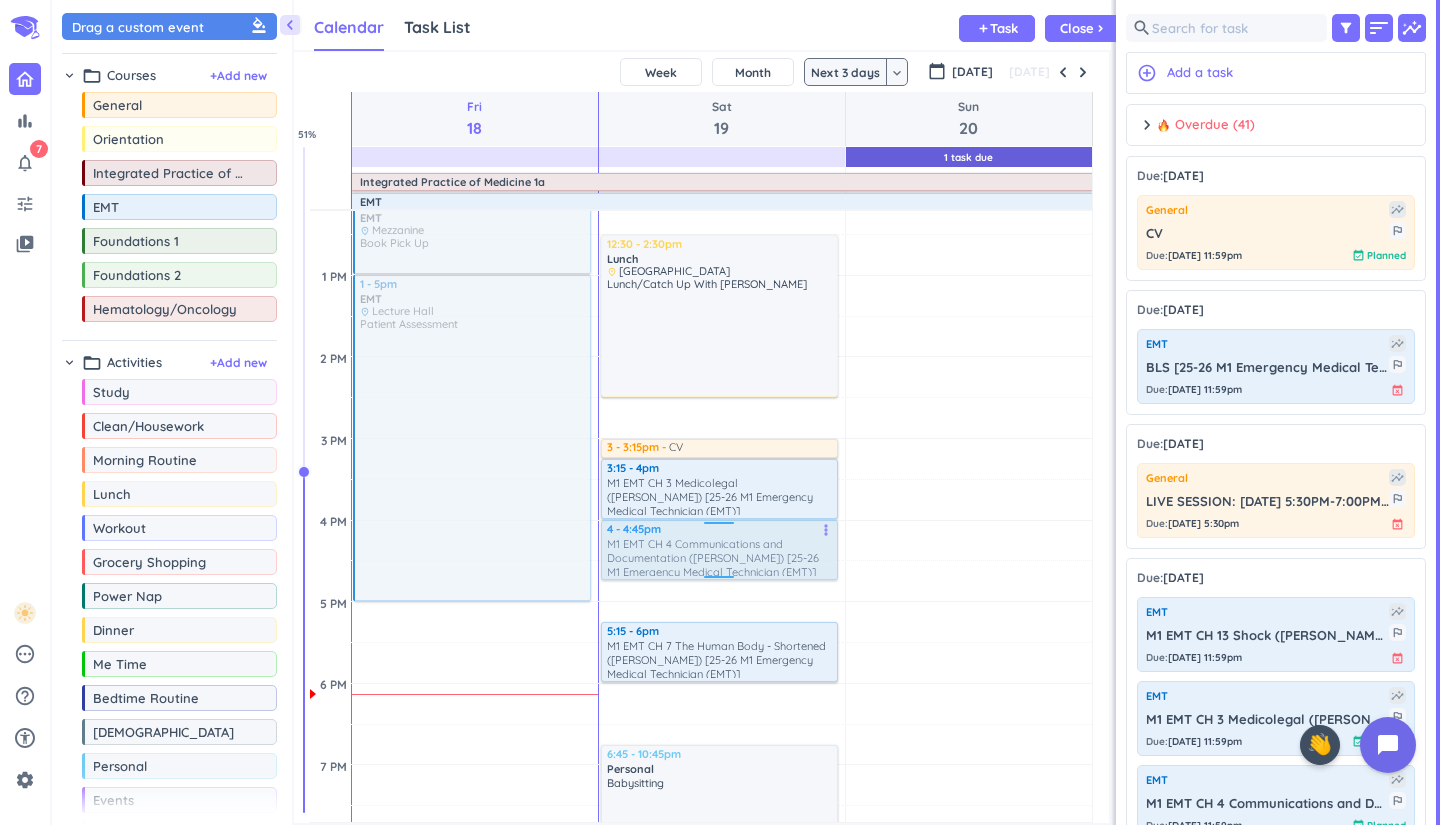 drag, startPoint x: 686, startPoint y: 592, endPoint x: 696, endPoint y: 561, distance: 32.572994 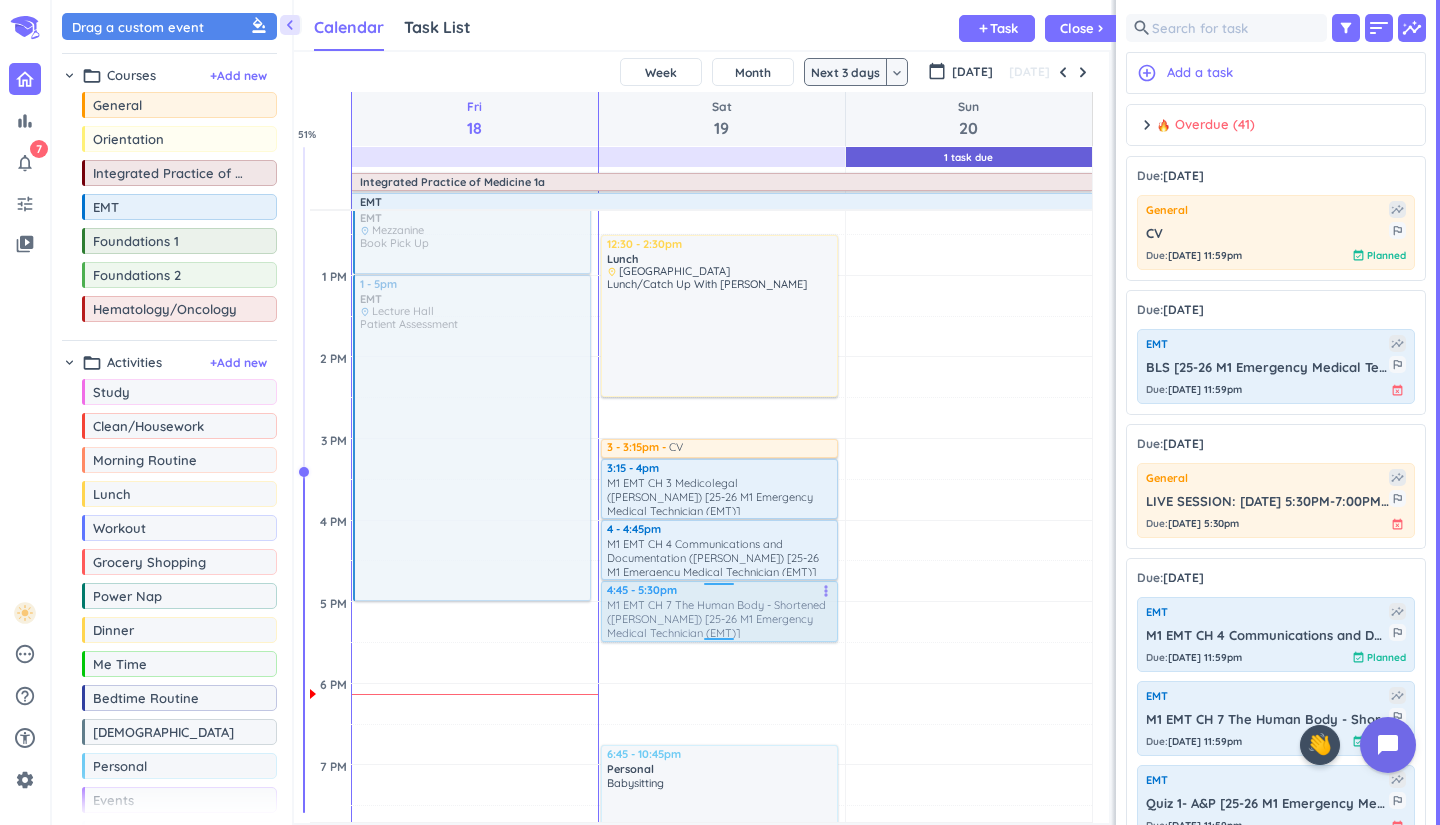 drag, startPoint x: 638, startPoint y: 661, endPoint x: 670, endPoint y: 618, distance: 53.600372 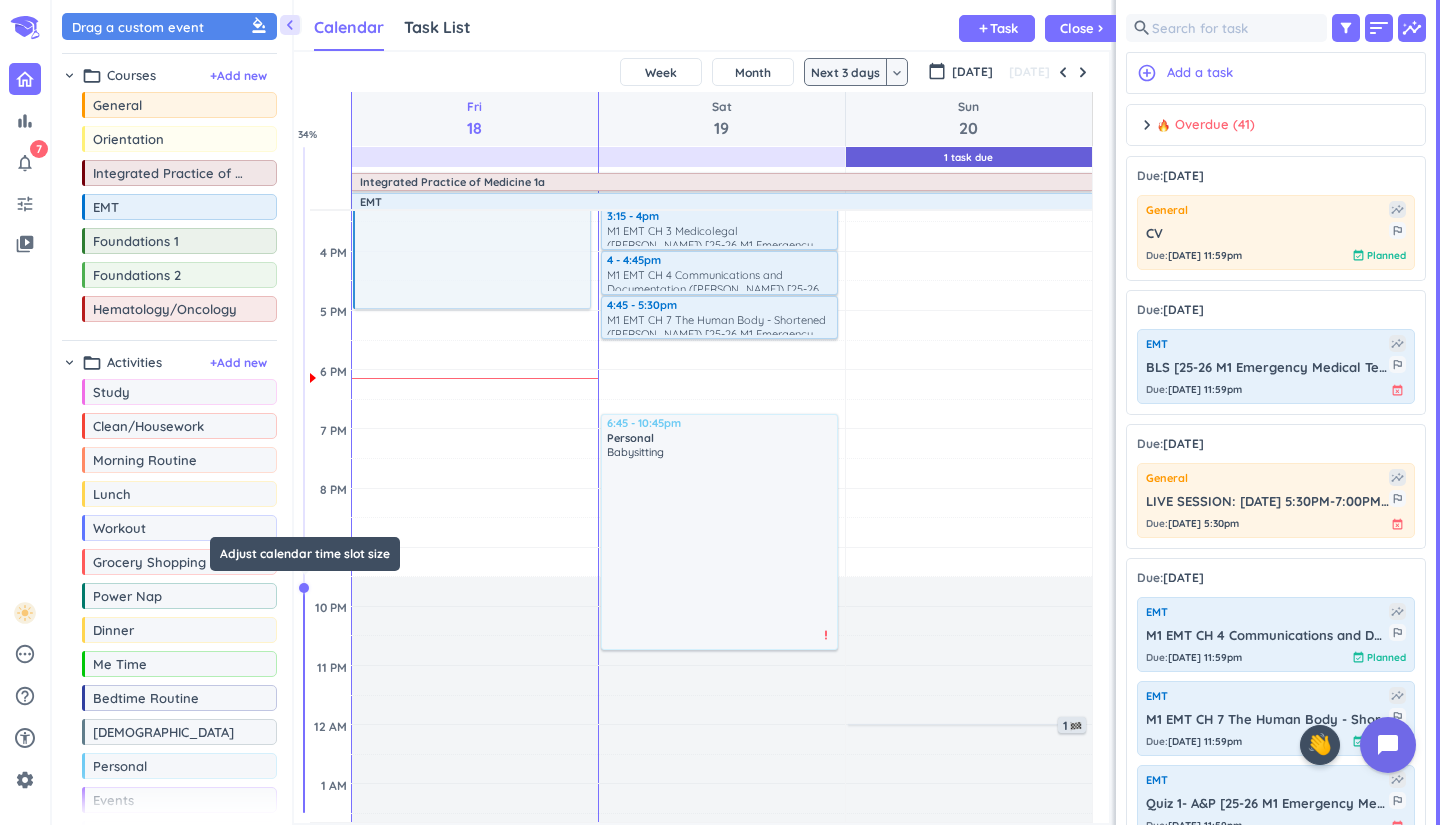 drag, startPoint x: 306, startPoint y: 472, endPoint x: 304, endPoint y: 595, distance: 123.01626 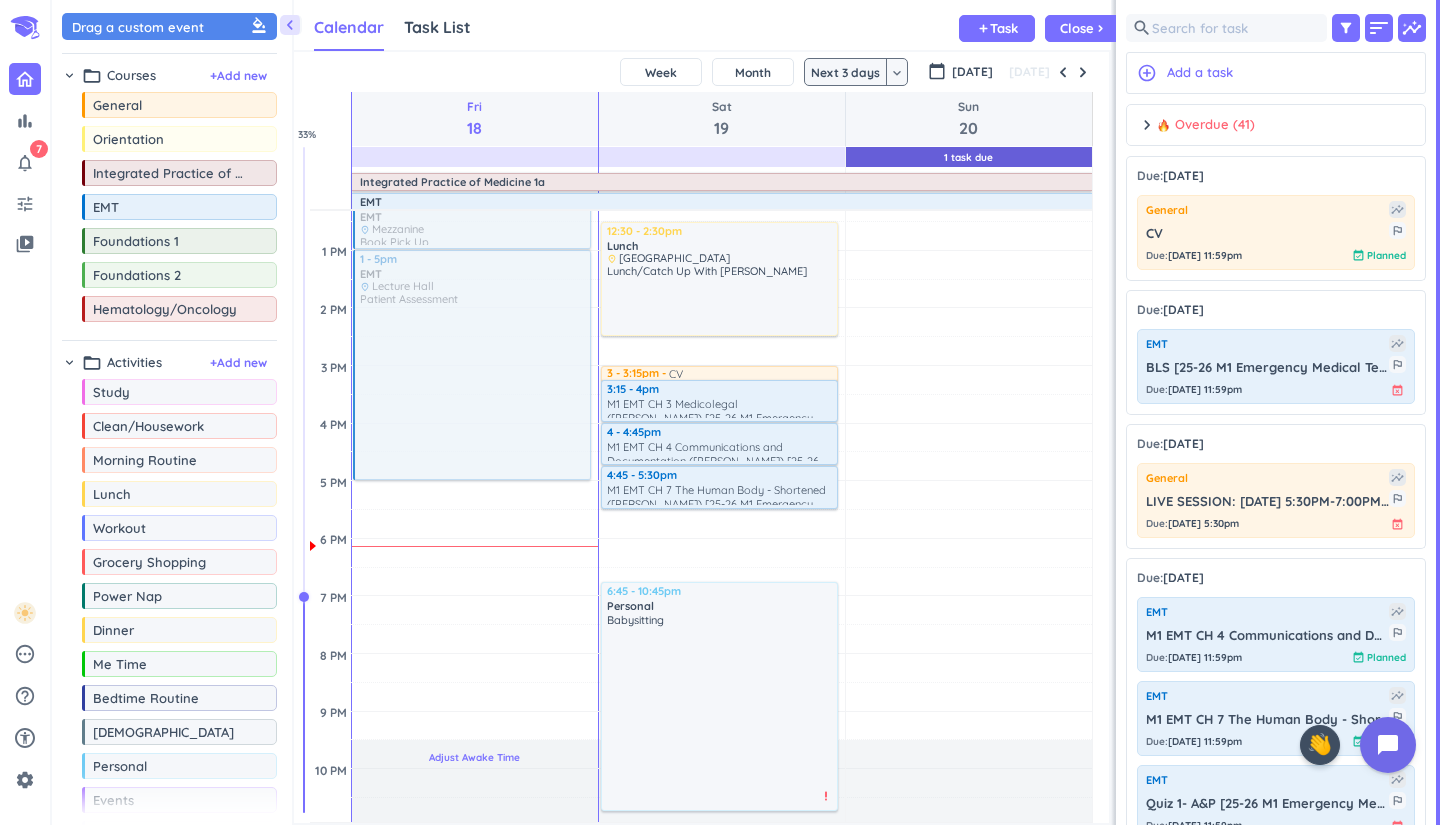 scroll, scrollTop: 475, scrollLeft: 0, axis: vertical 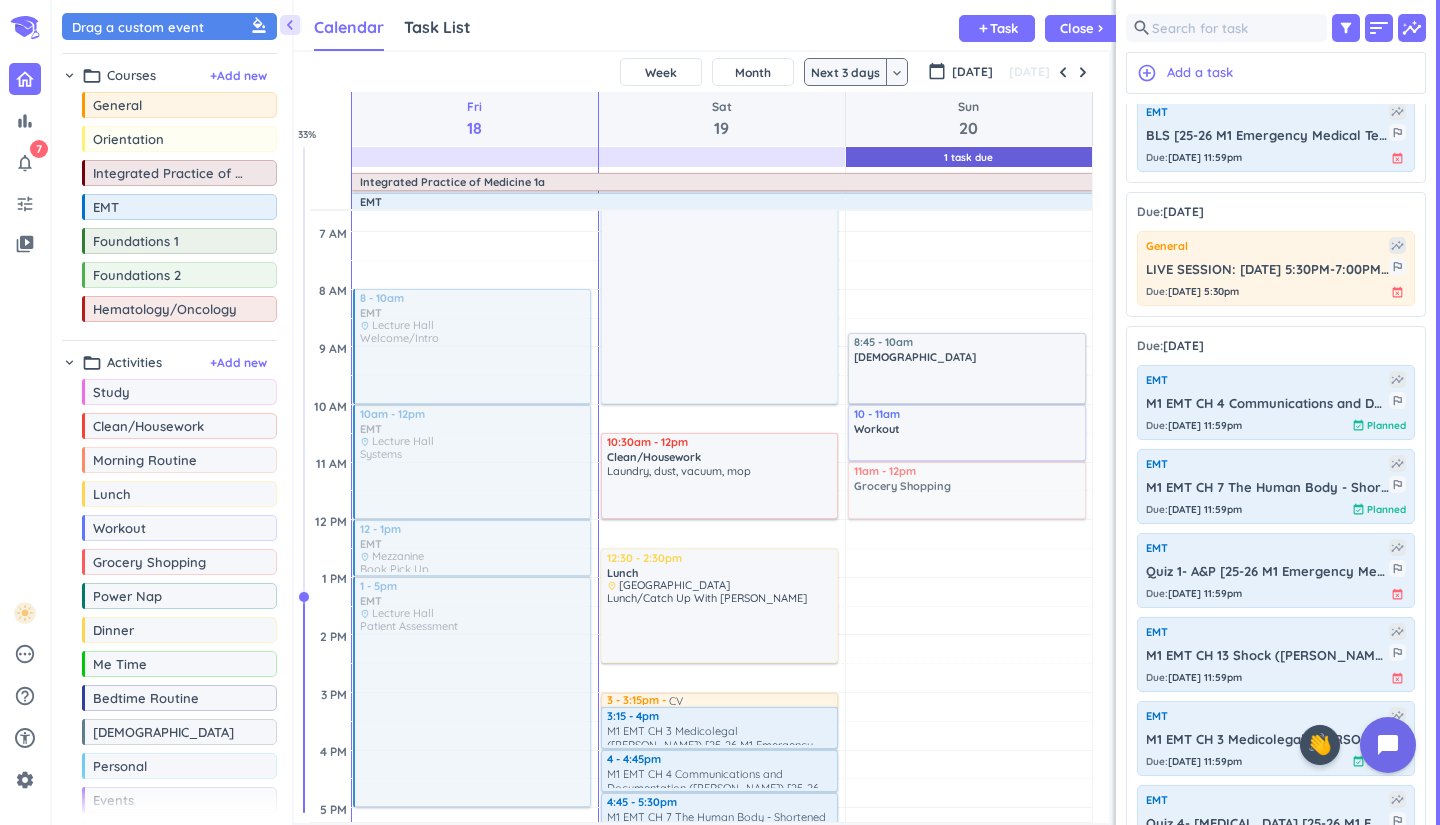 drag, startPoint x: 160, startPoint y: 569, endPoint x: 986, endPoint y: 466, distance: 832.39716 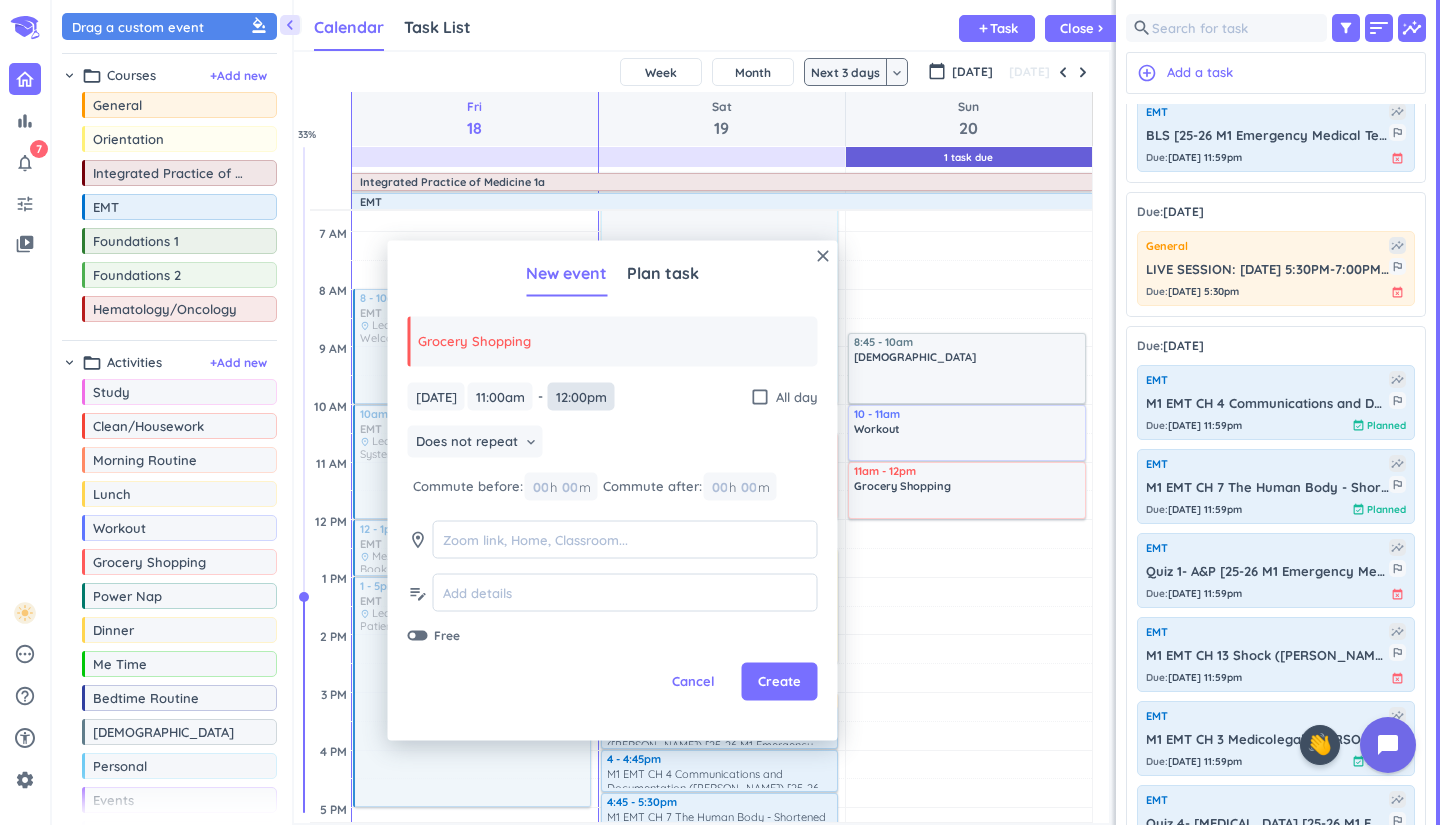 click on "12:00pm" at bounding box center [581, 396] 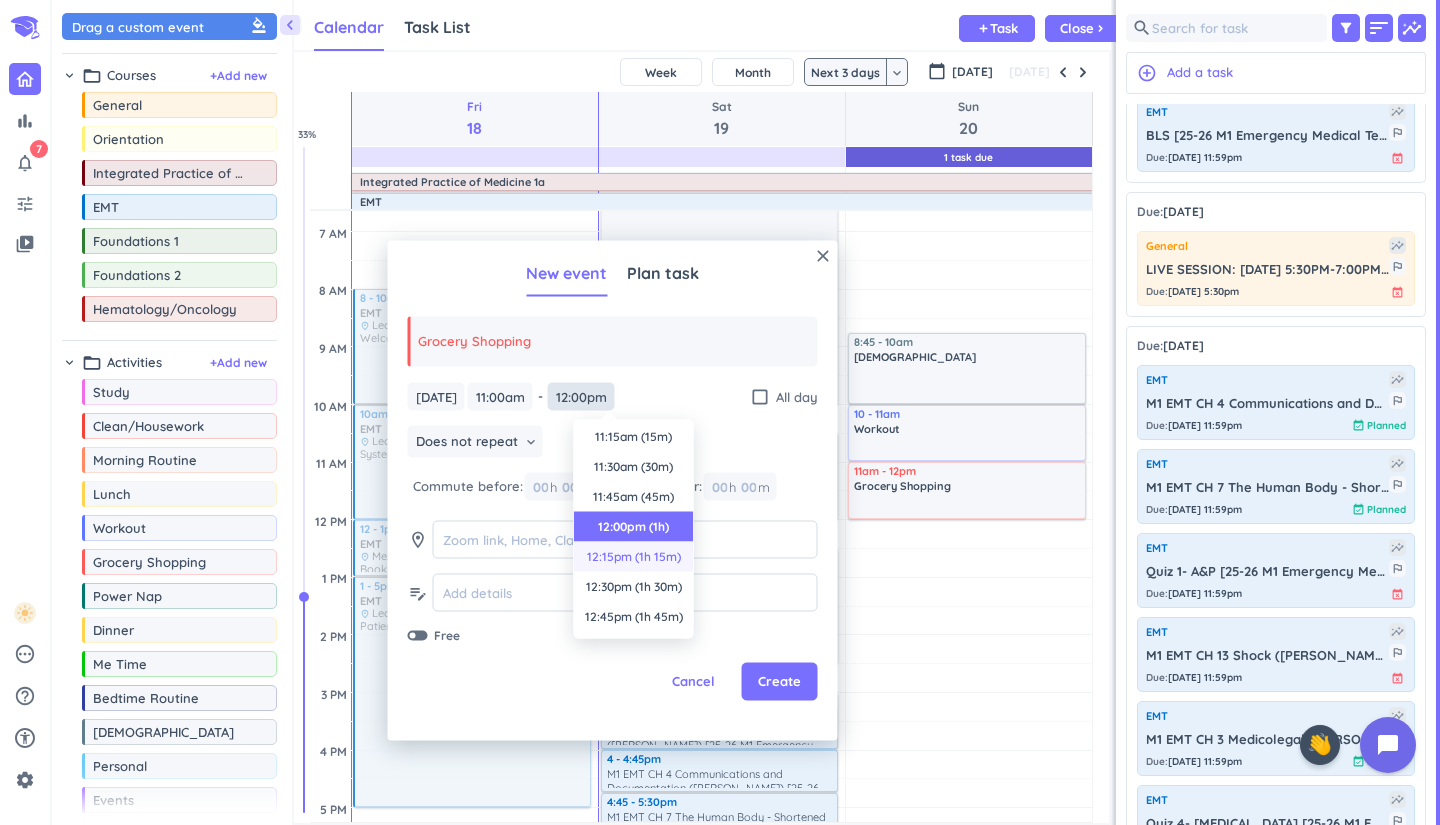 scroll, scrollTop: 1, scrollLeft: 0, axis: vertical 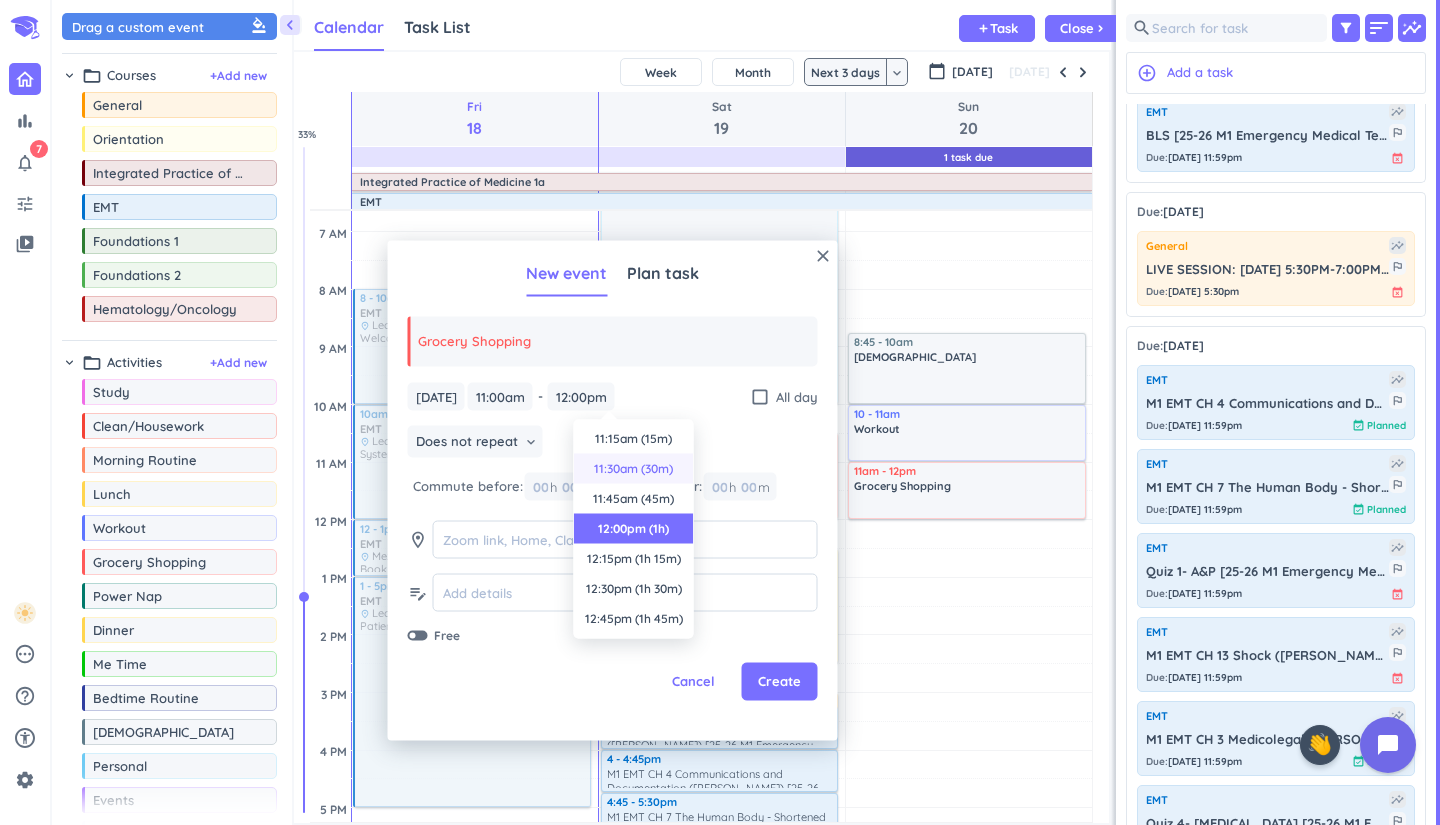 click on "11:30am (30m)" at bounding box center [634, 469] 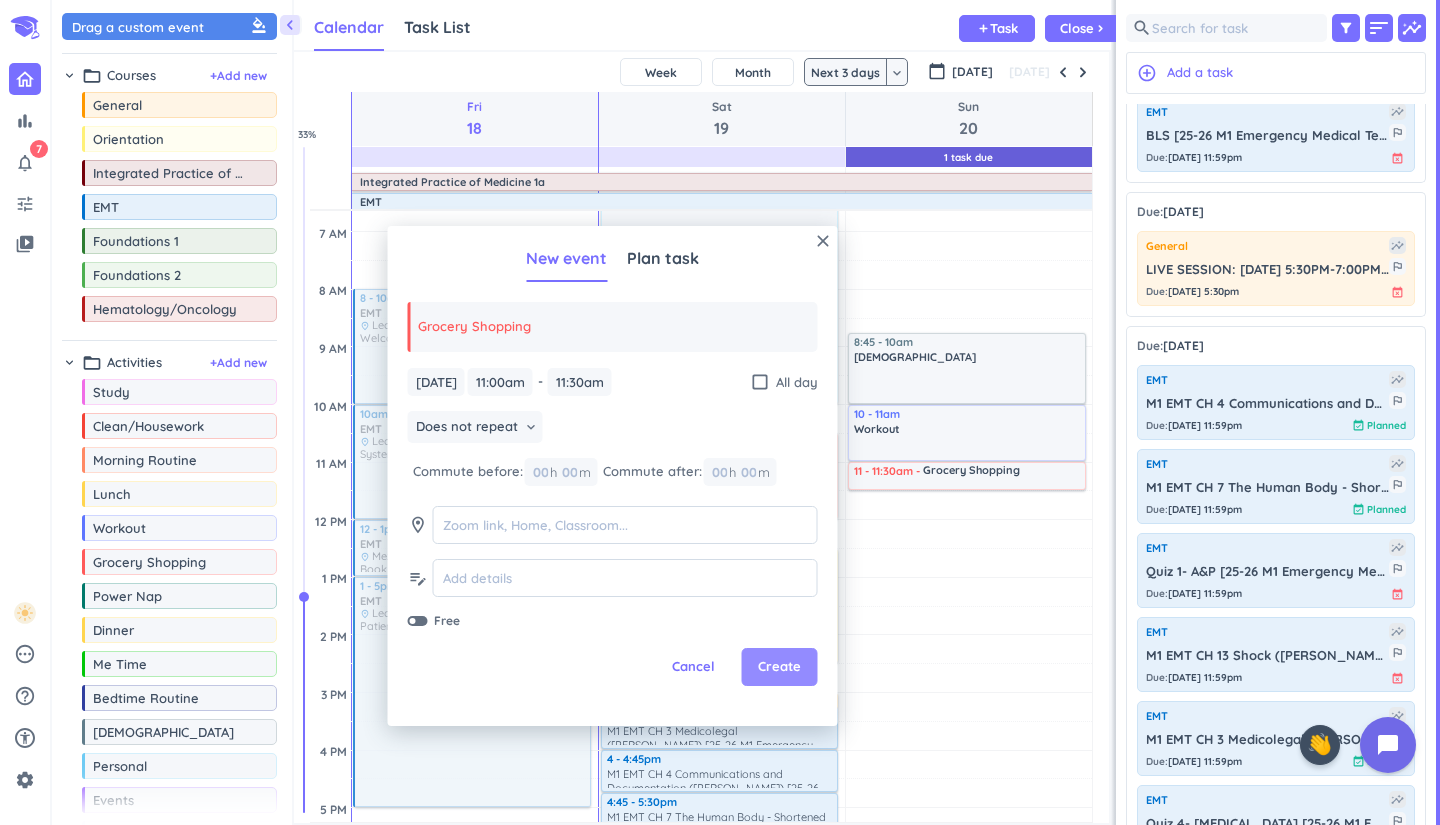 click on "Create" at bounding box center [779, 667] 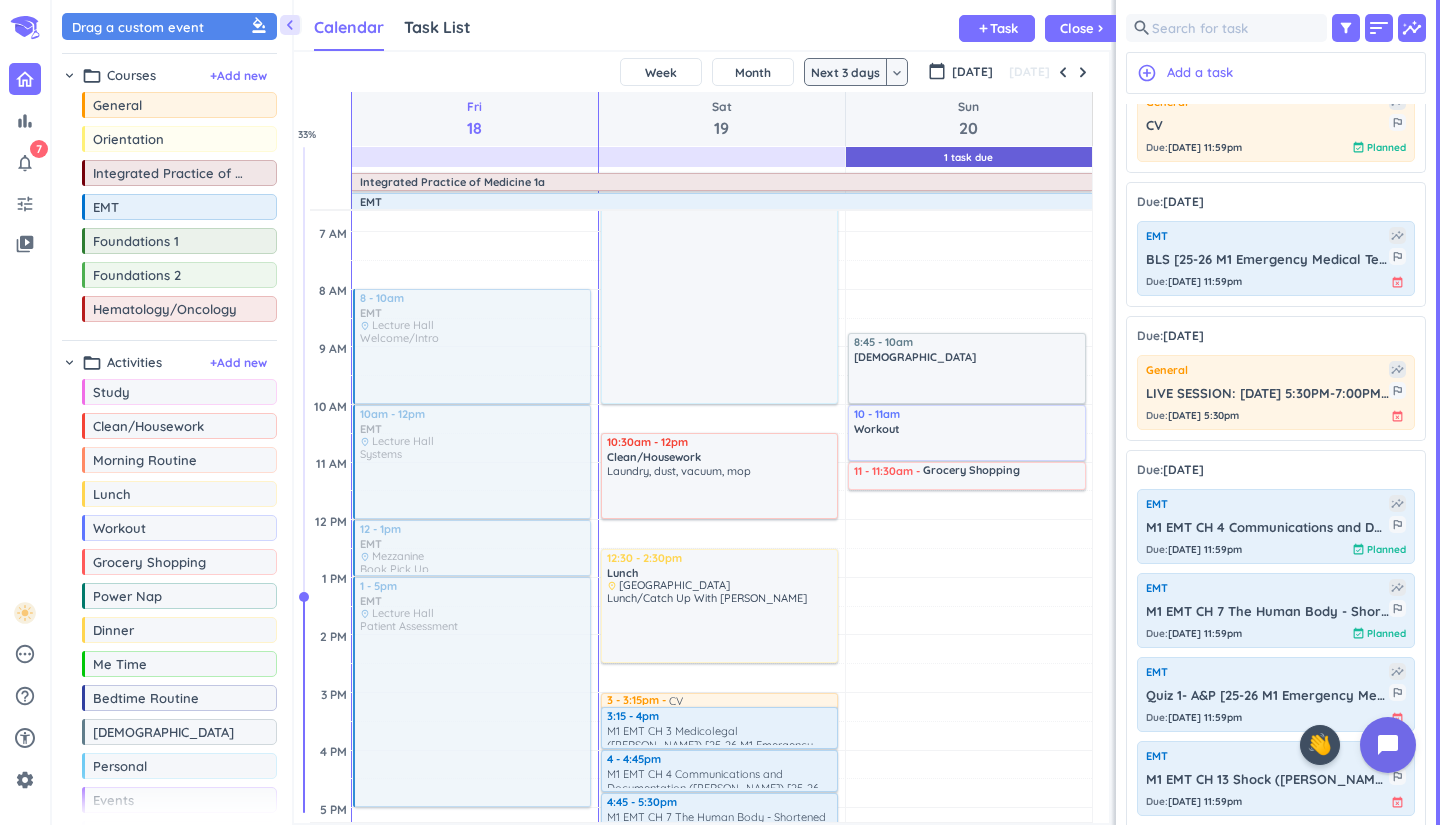 scroll, scrollTop: 116, scrollLeft: 0, axis: vertical 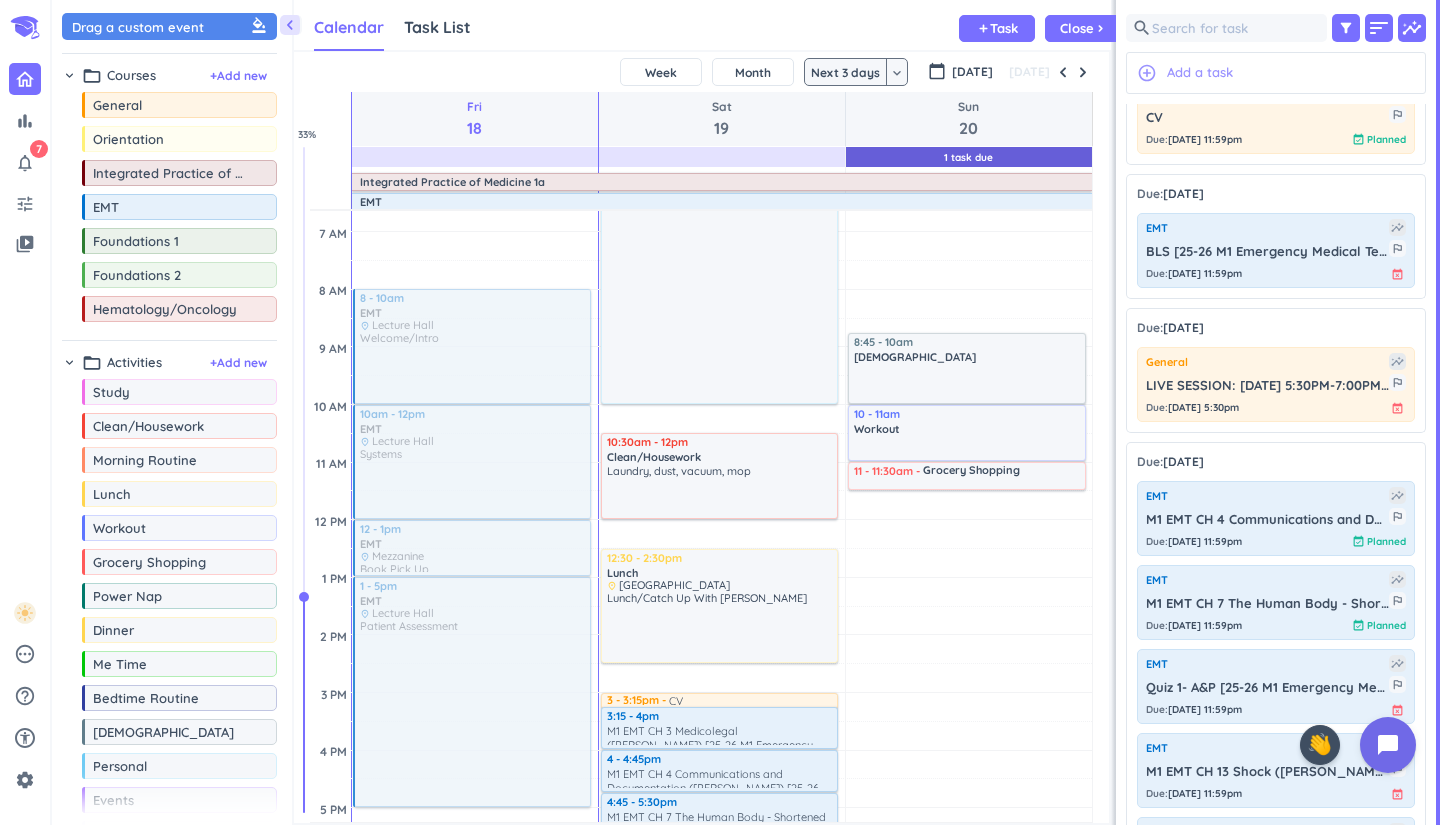 click on "Add a task" at bounding box center [1200, 73] 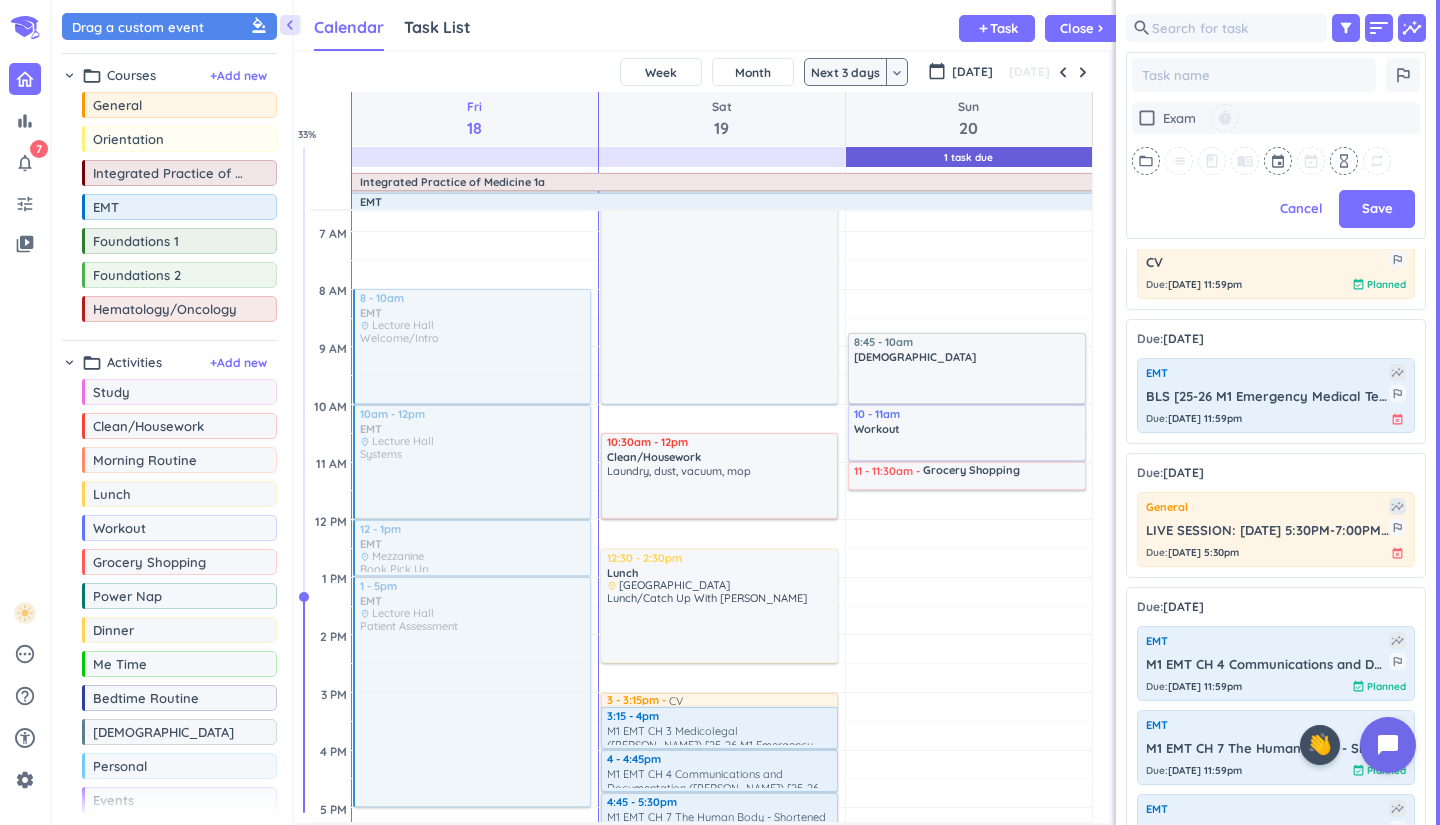 scroll, scrollTop: 577, scrollLeft: 300, axis: both 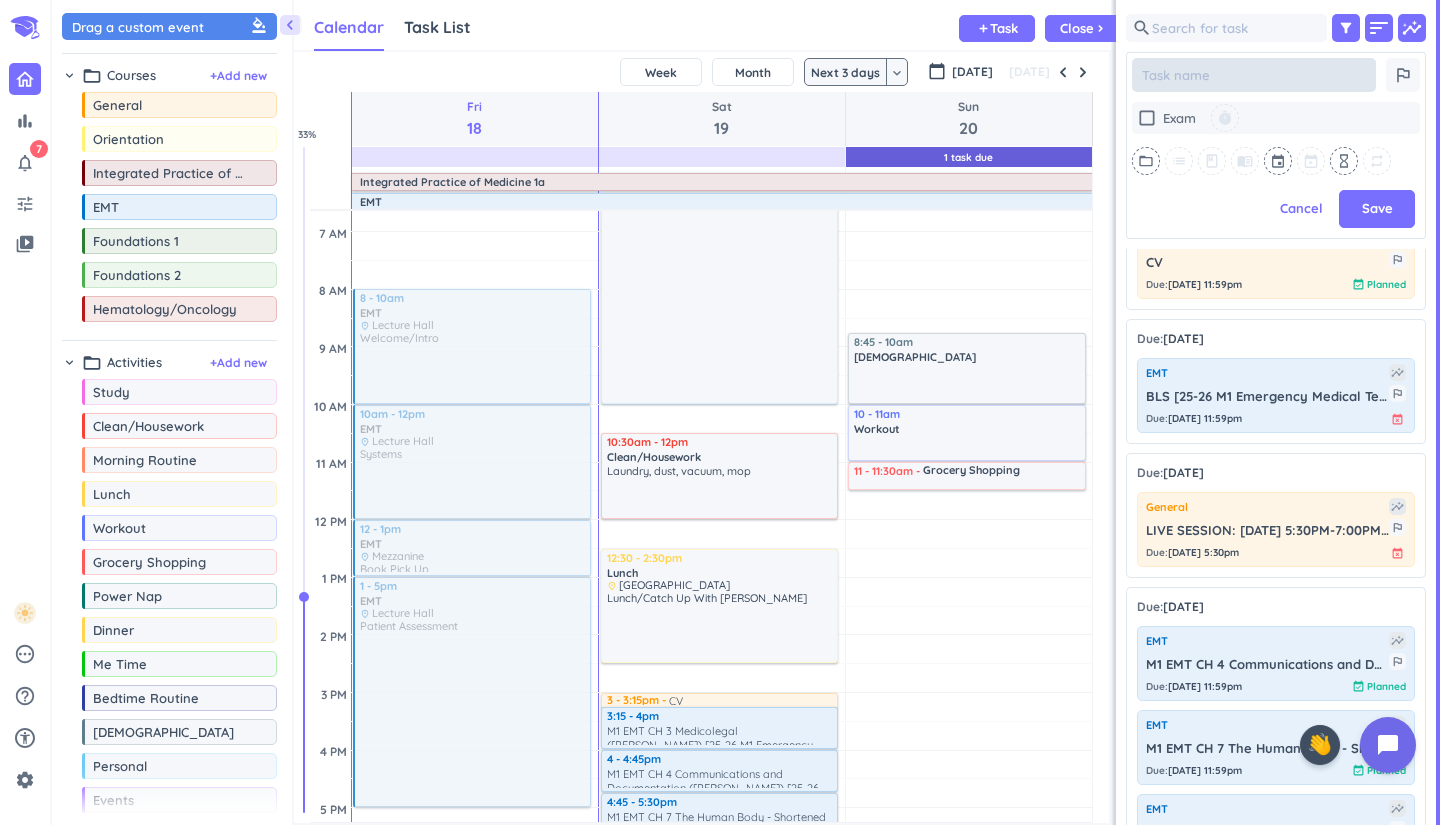 type on "x" 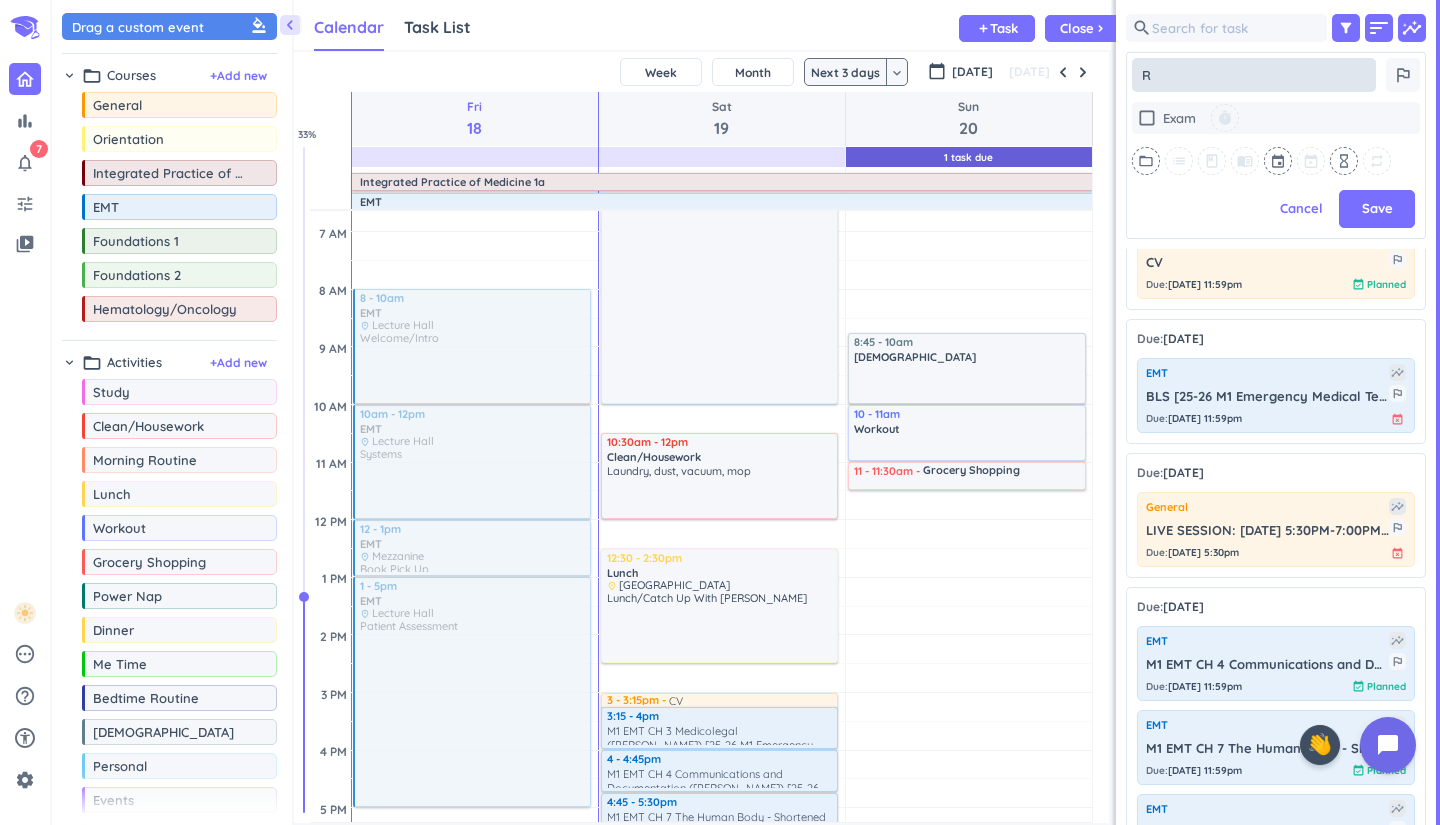 type on "x" 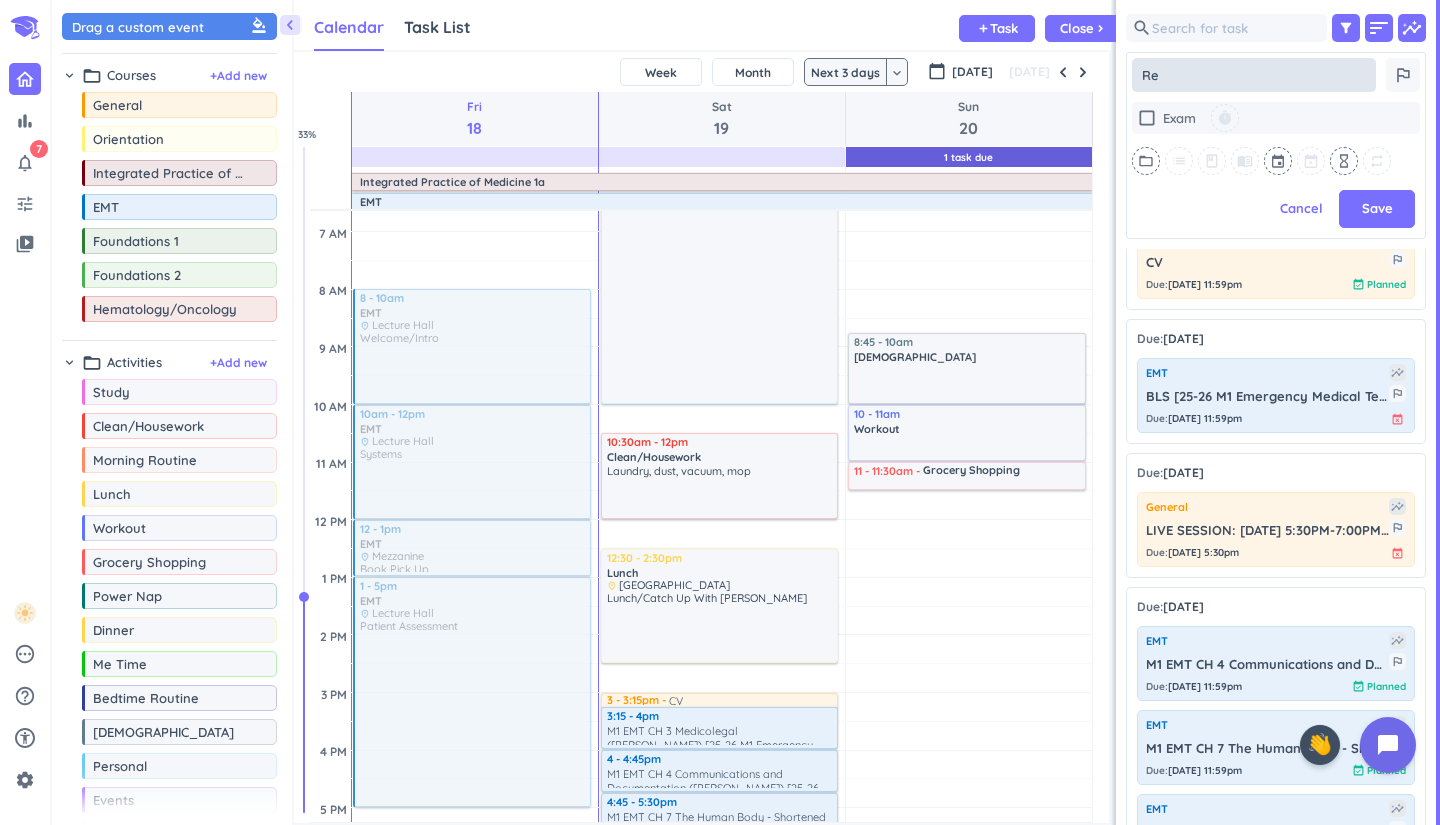 type on "x" 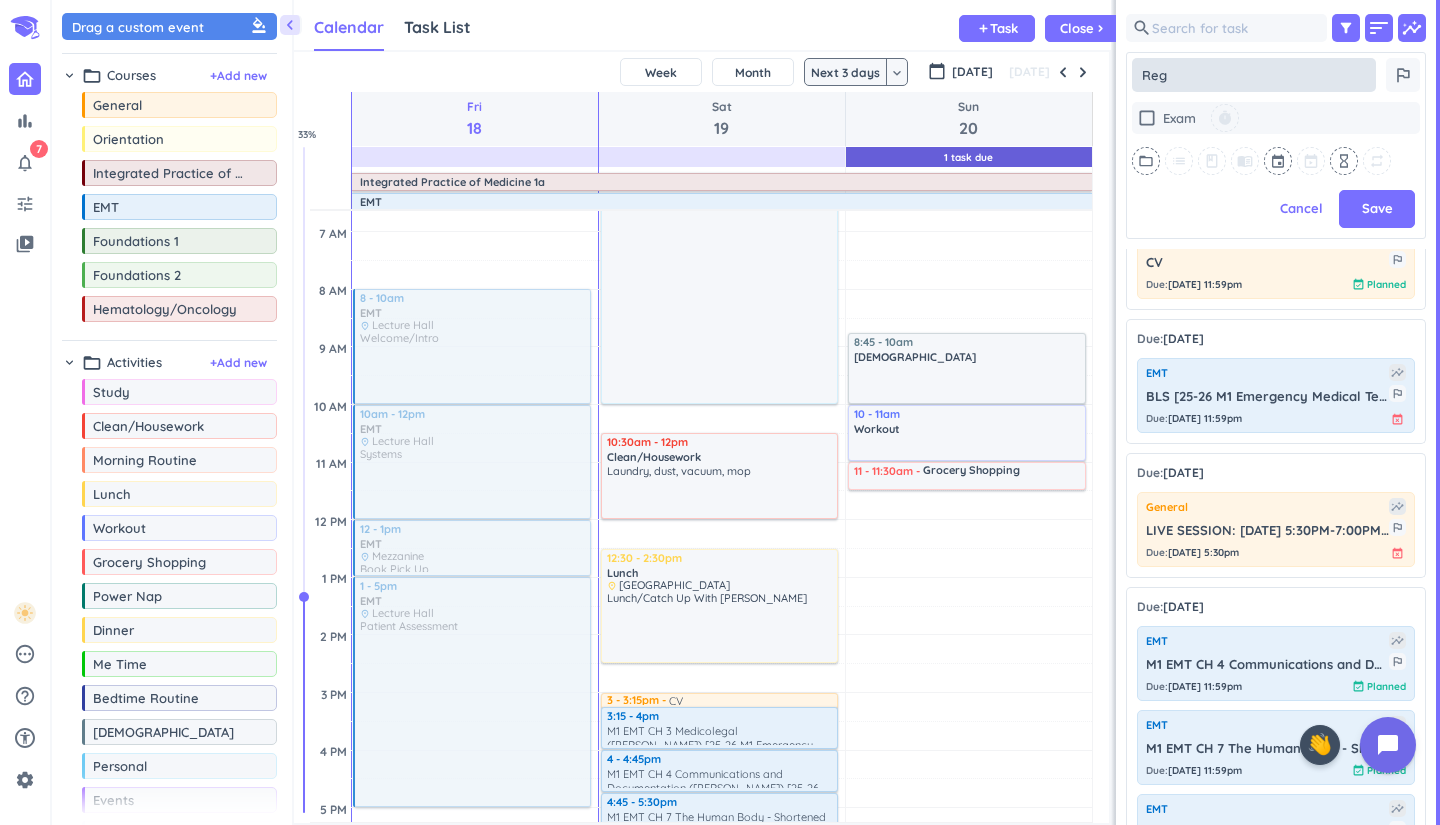 type on "x" 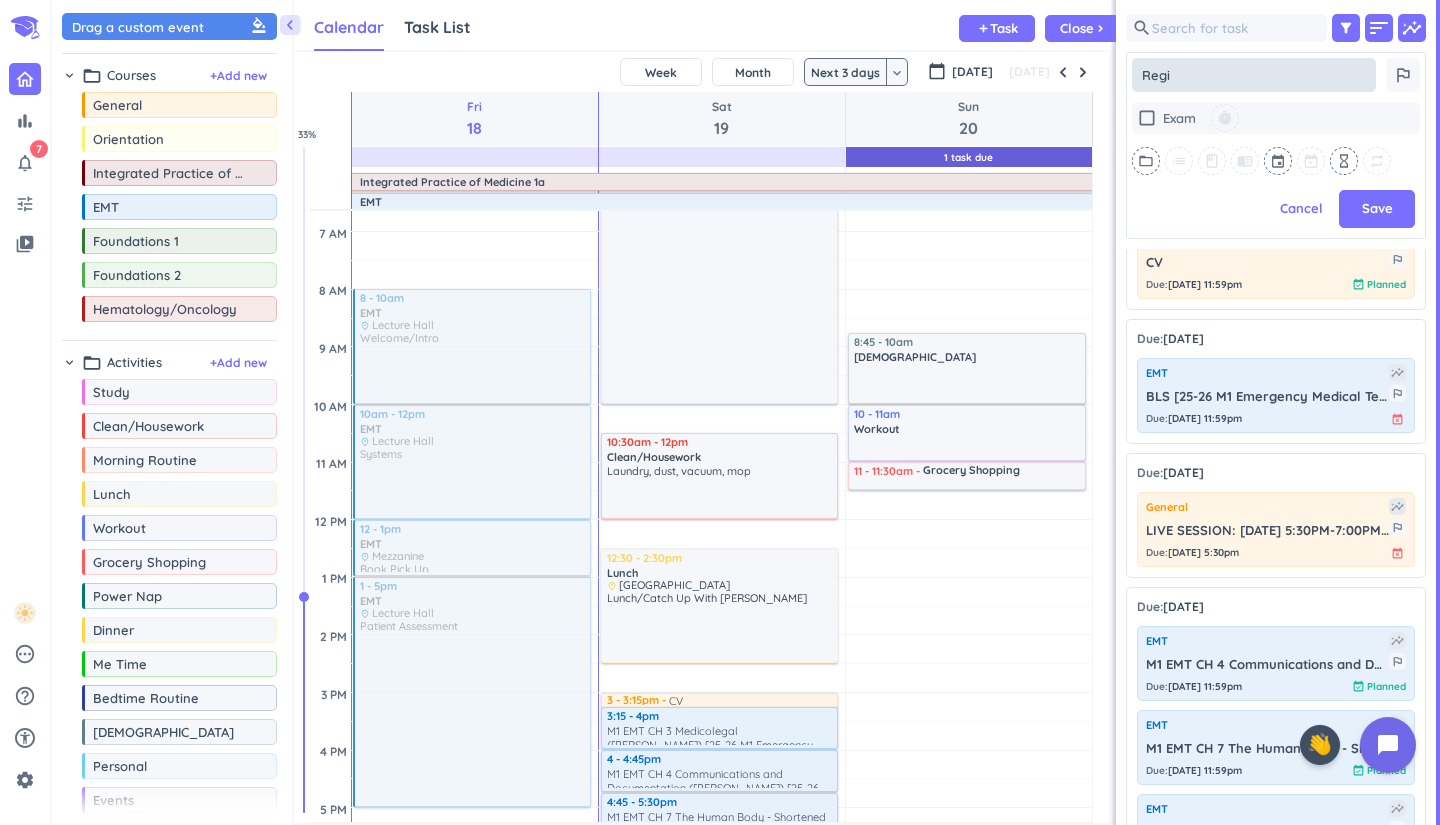 type on "x" 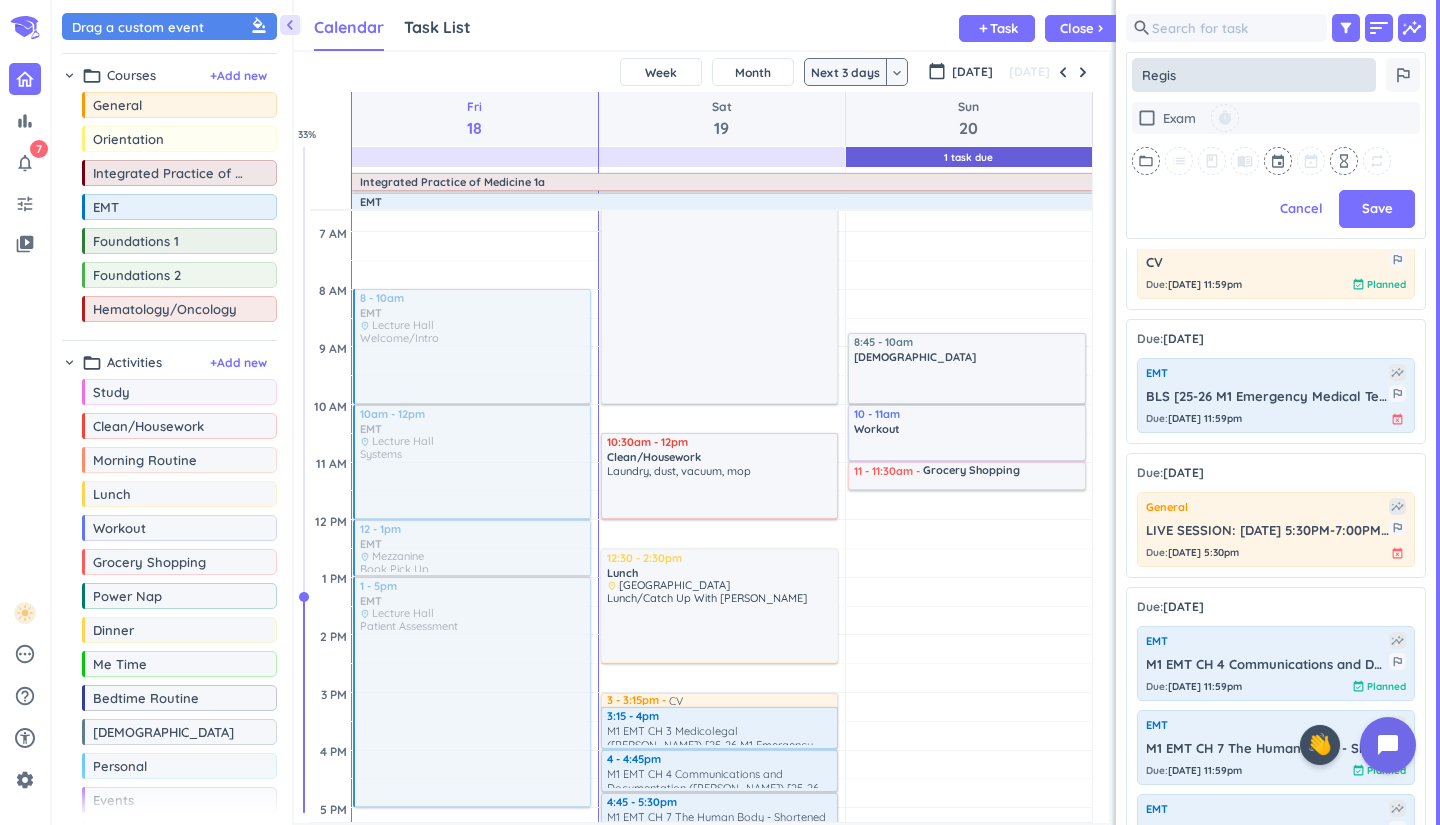 type on "x" 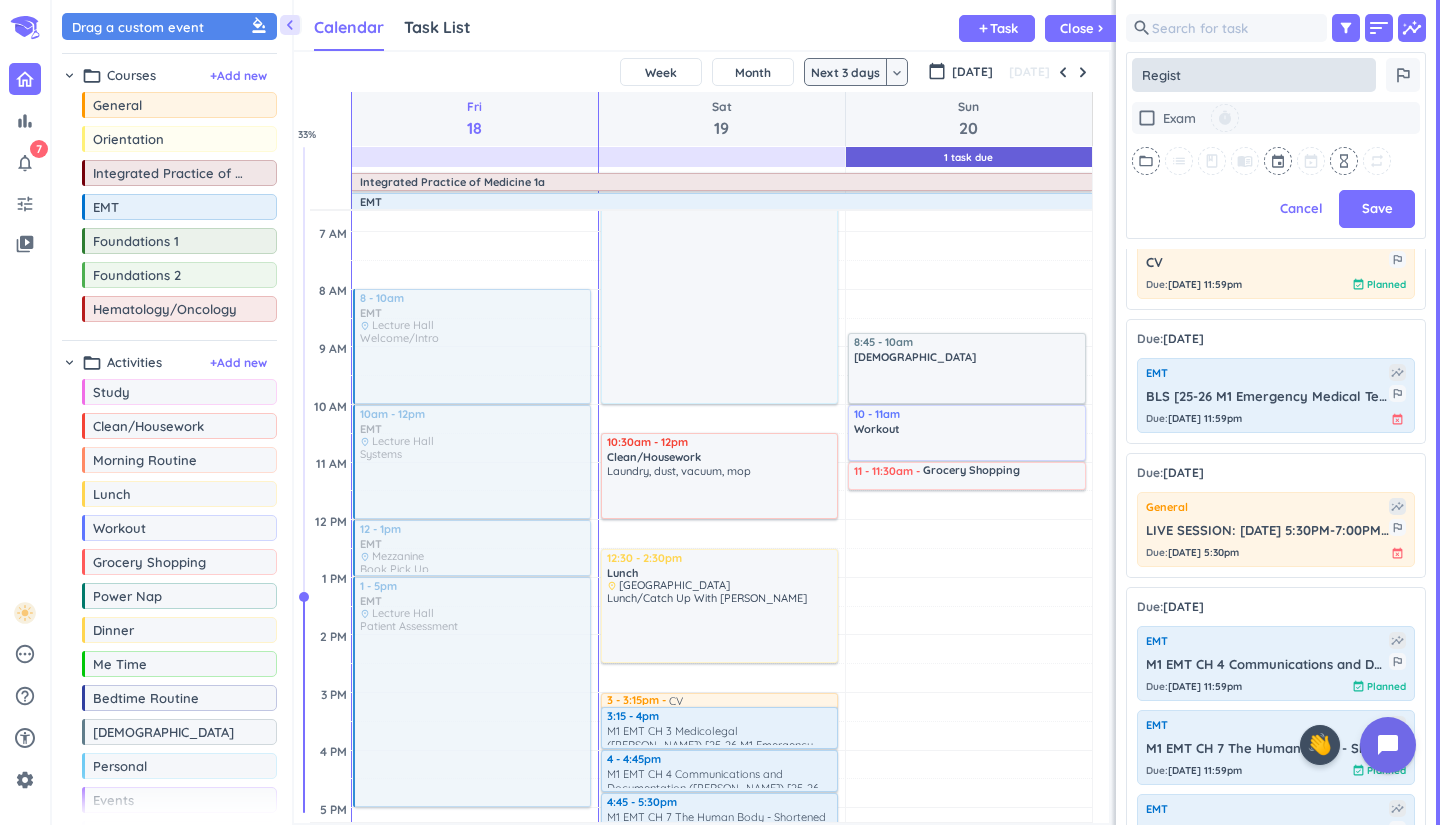 type on "x" 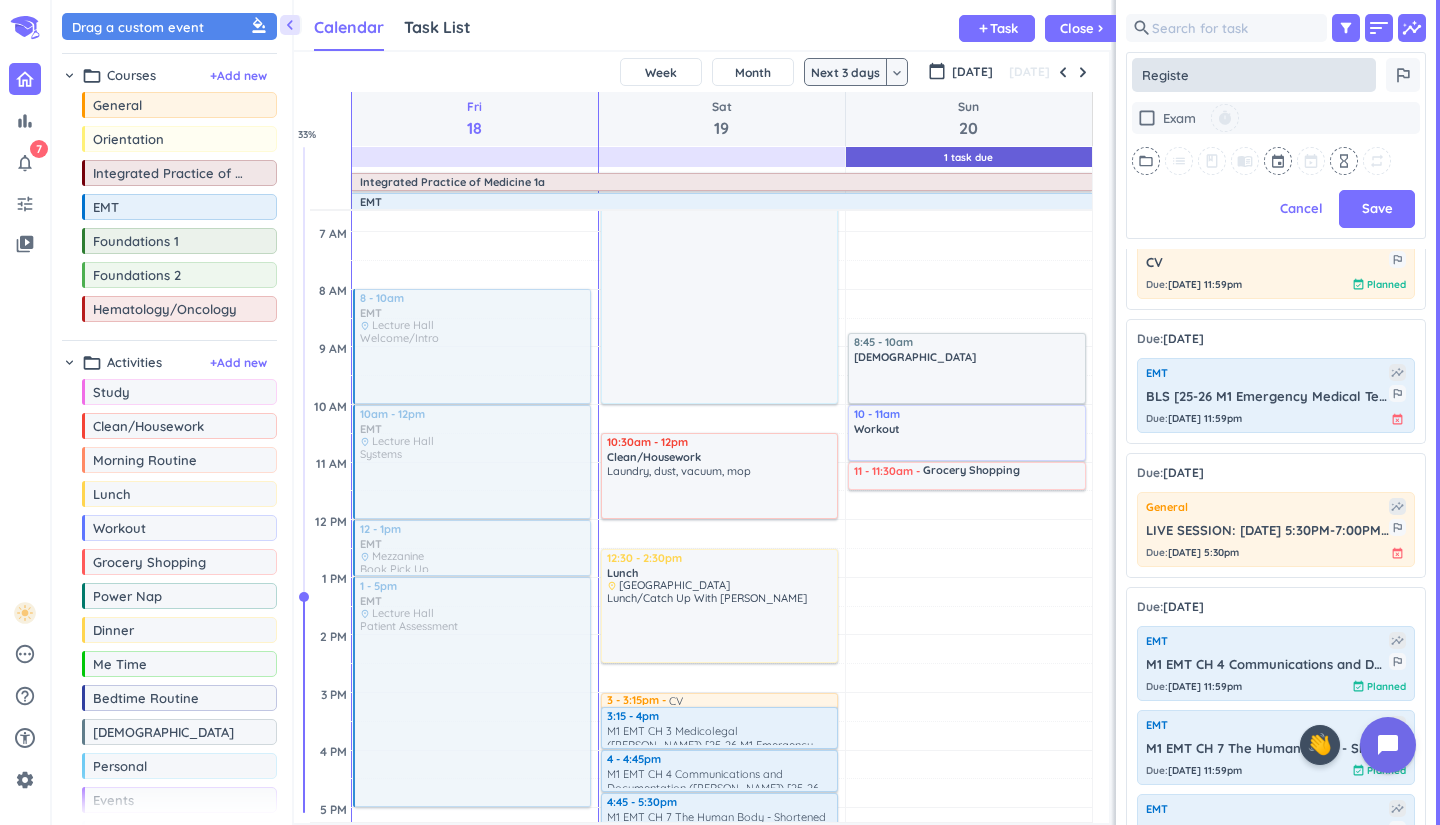 type on "x" 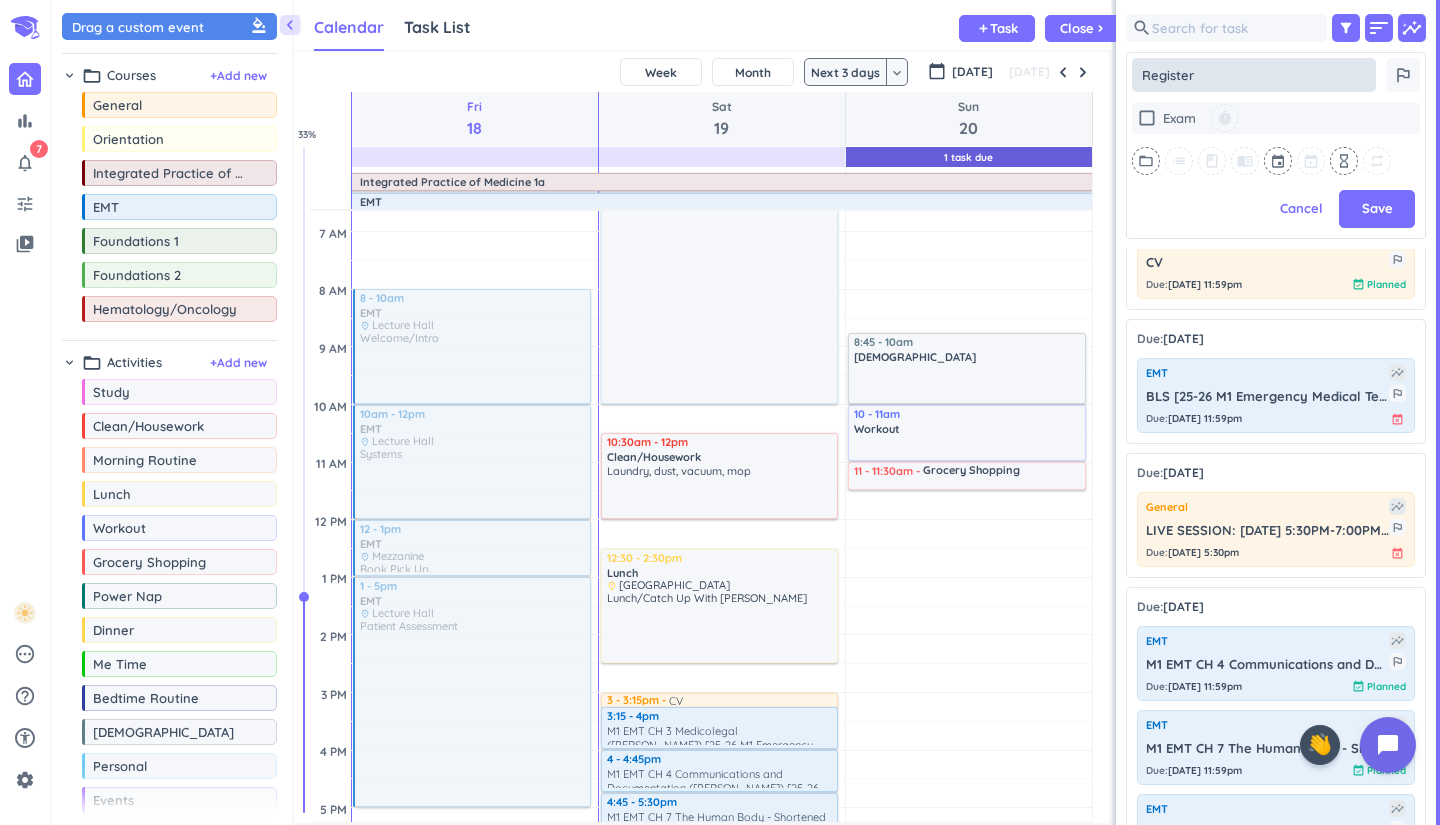 type on "x" 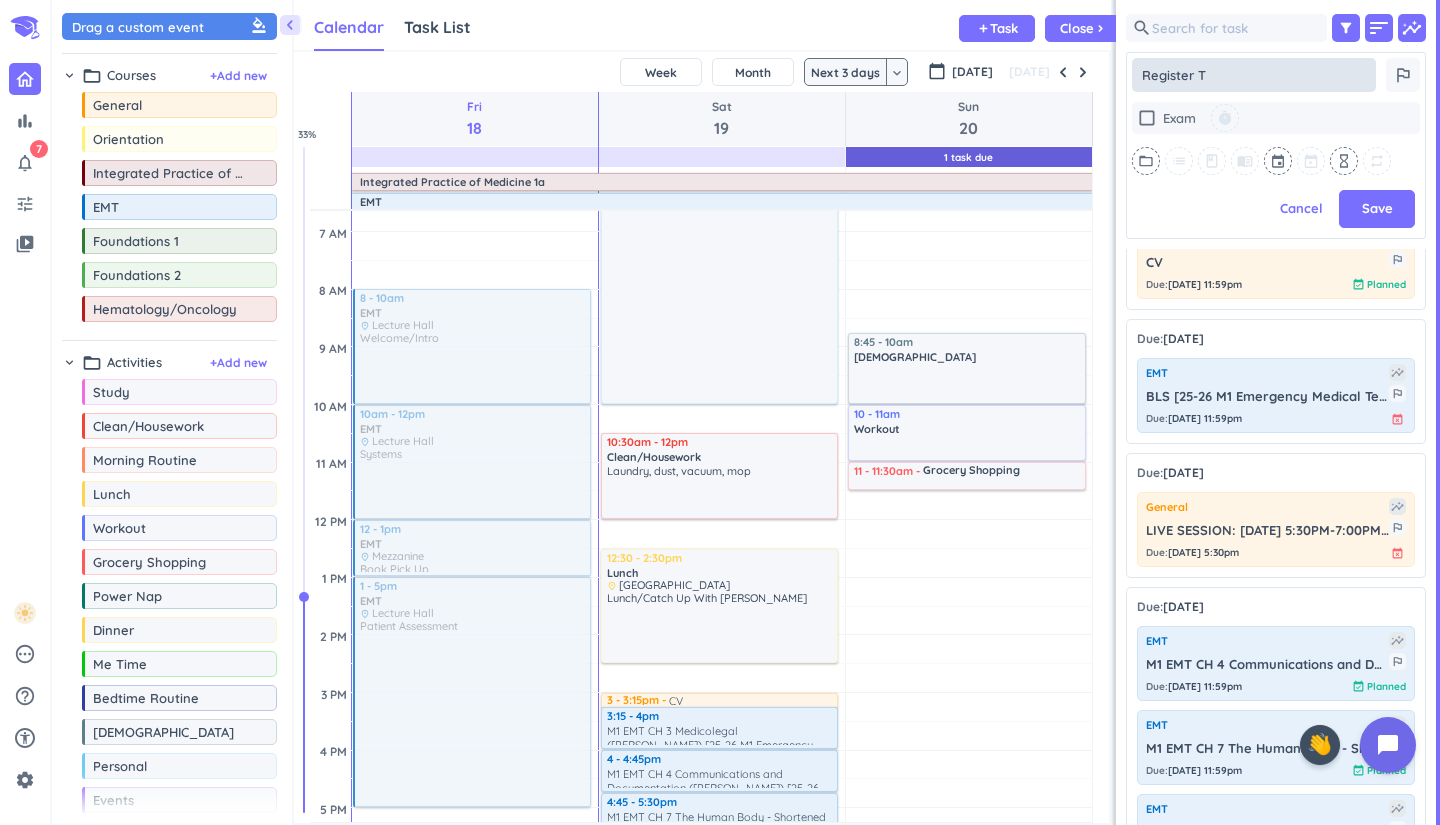 type on "x" 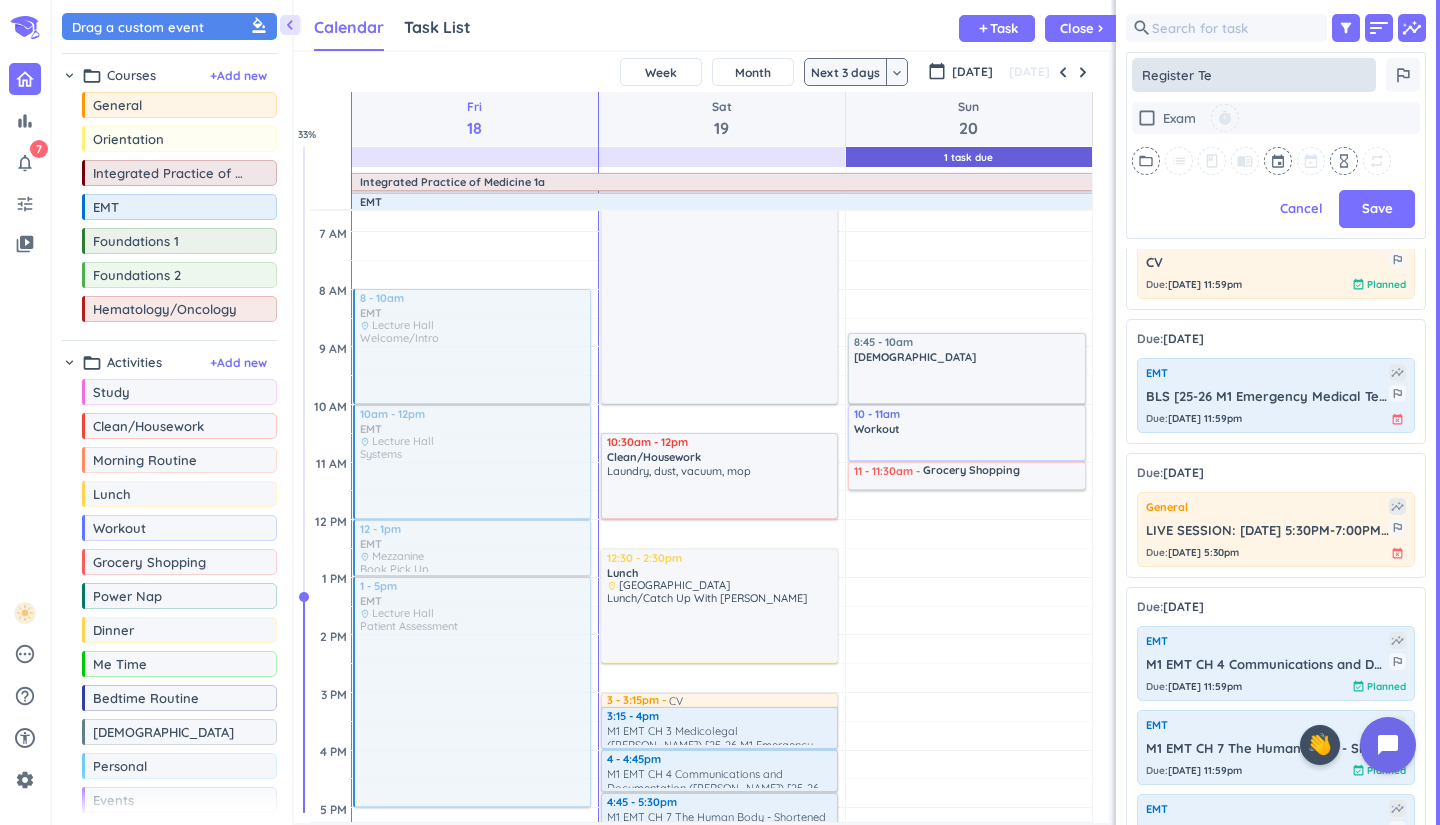type on "x" 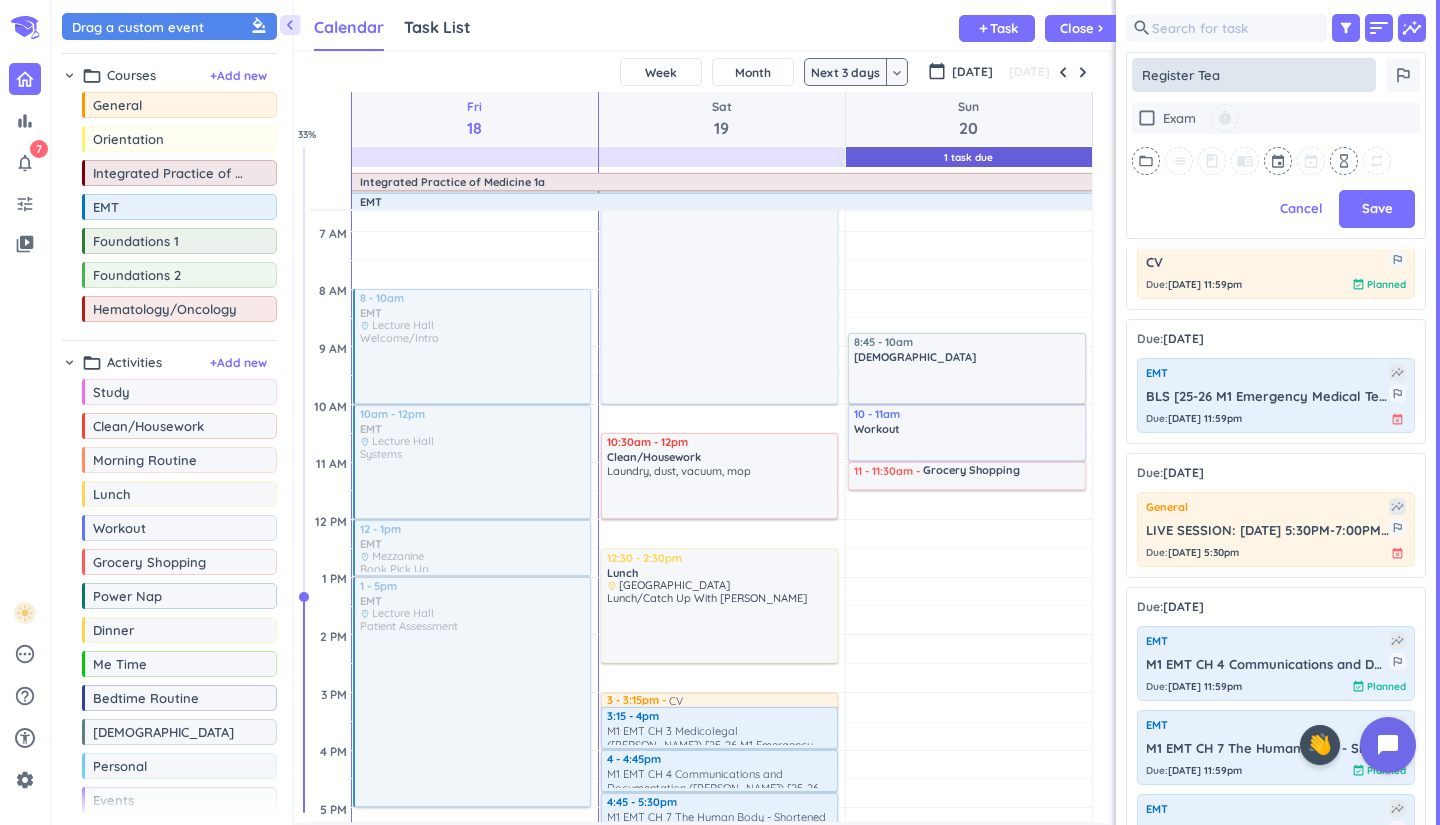 type on "x" 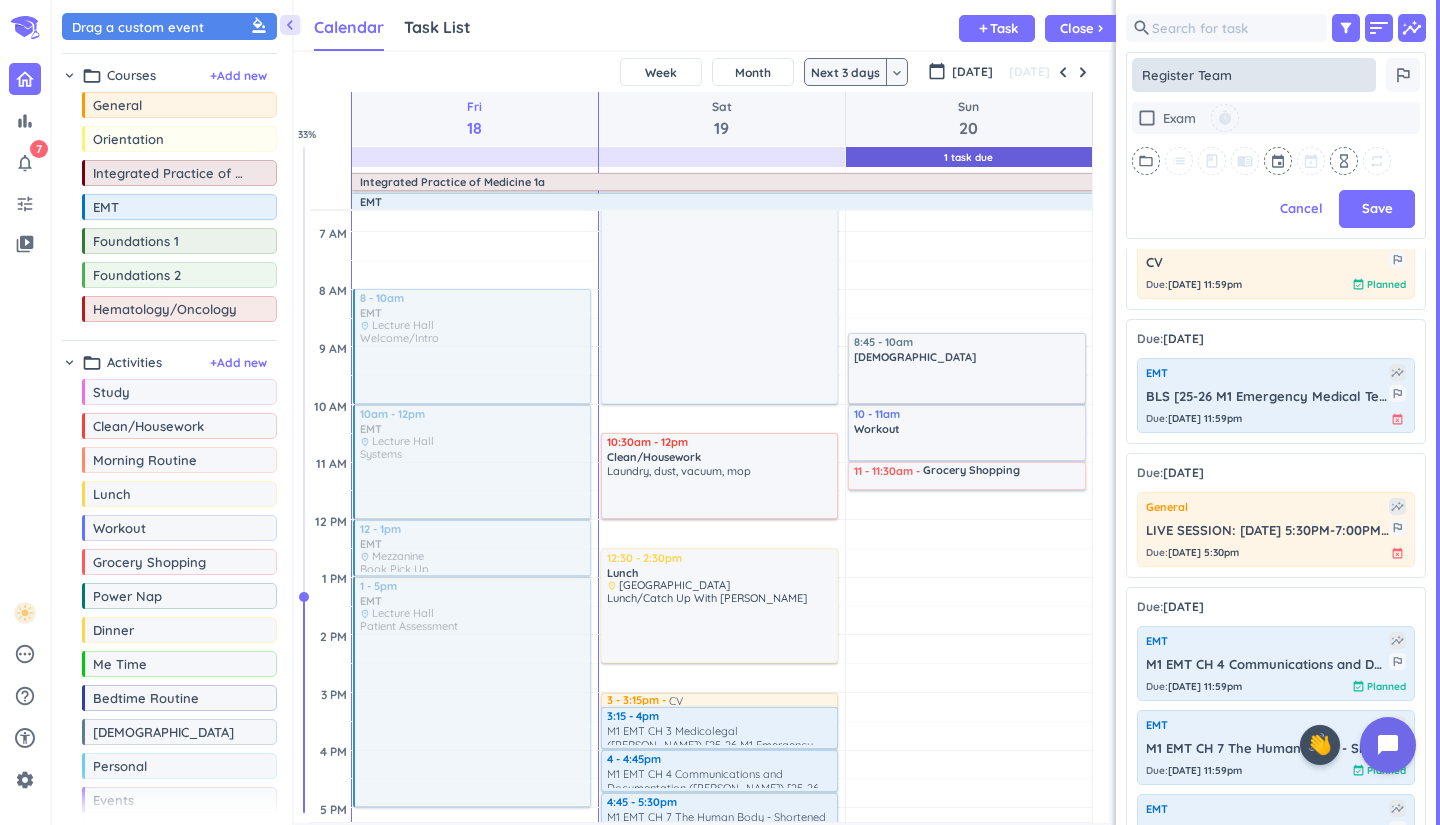 type on "x" 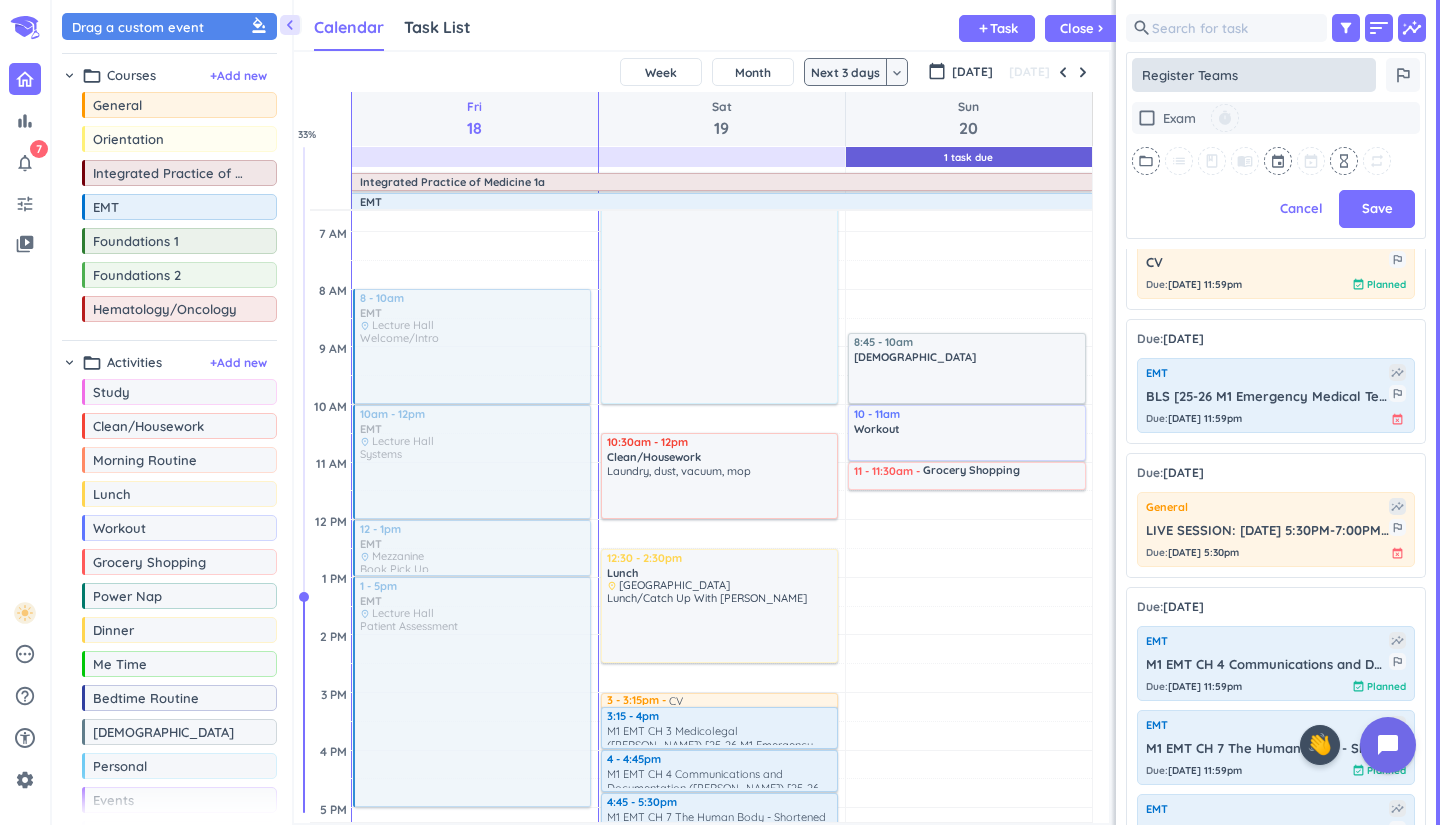type on "x" 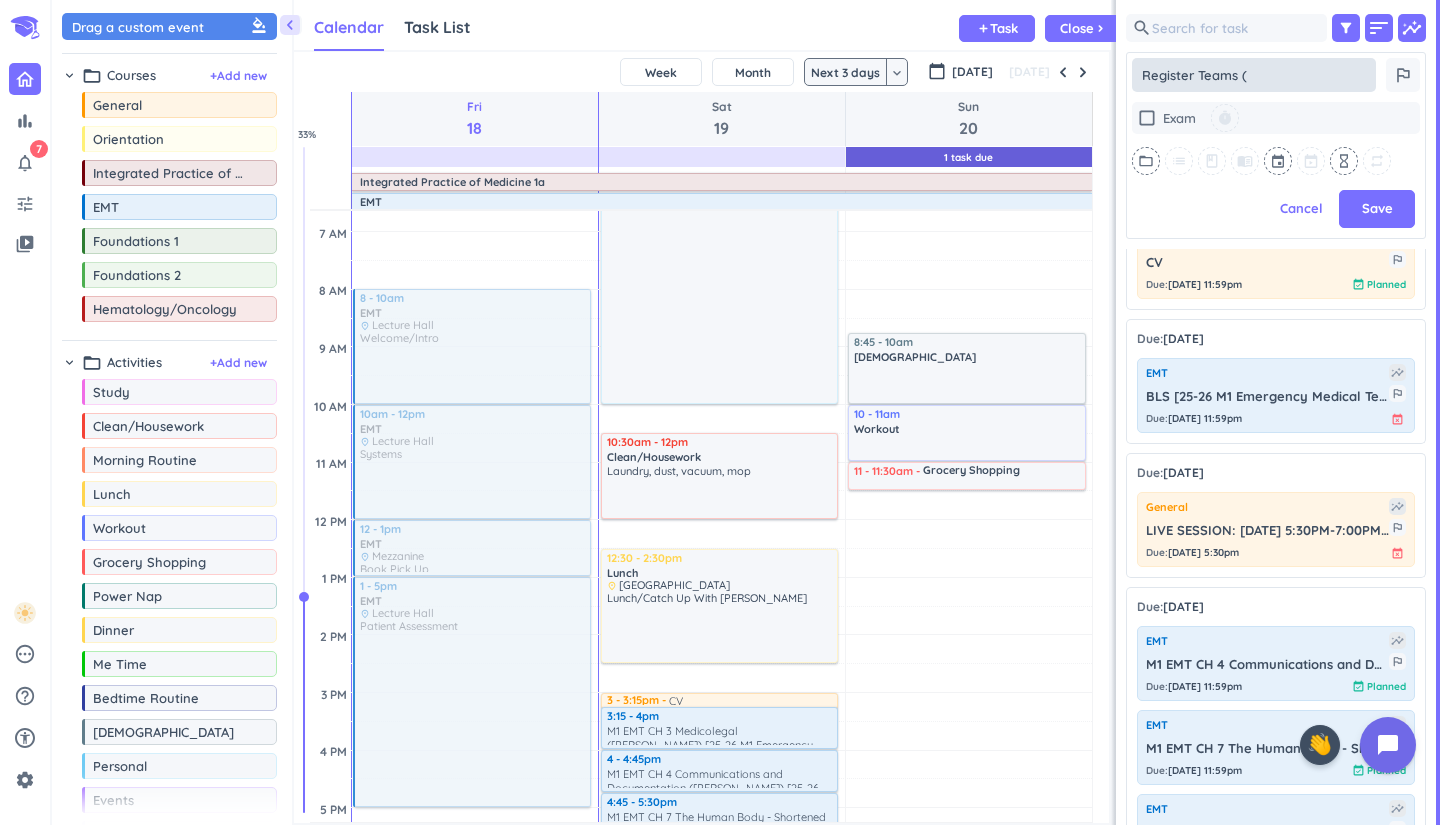 type on "x" 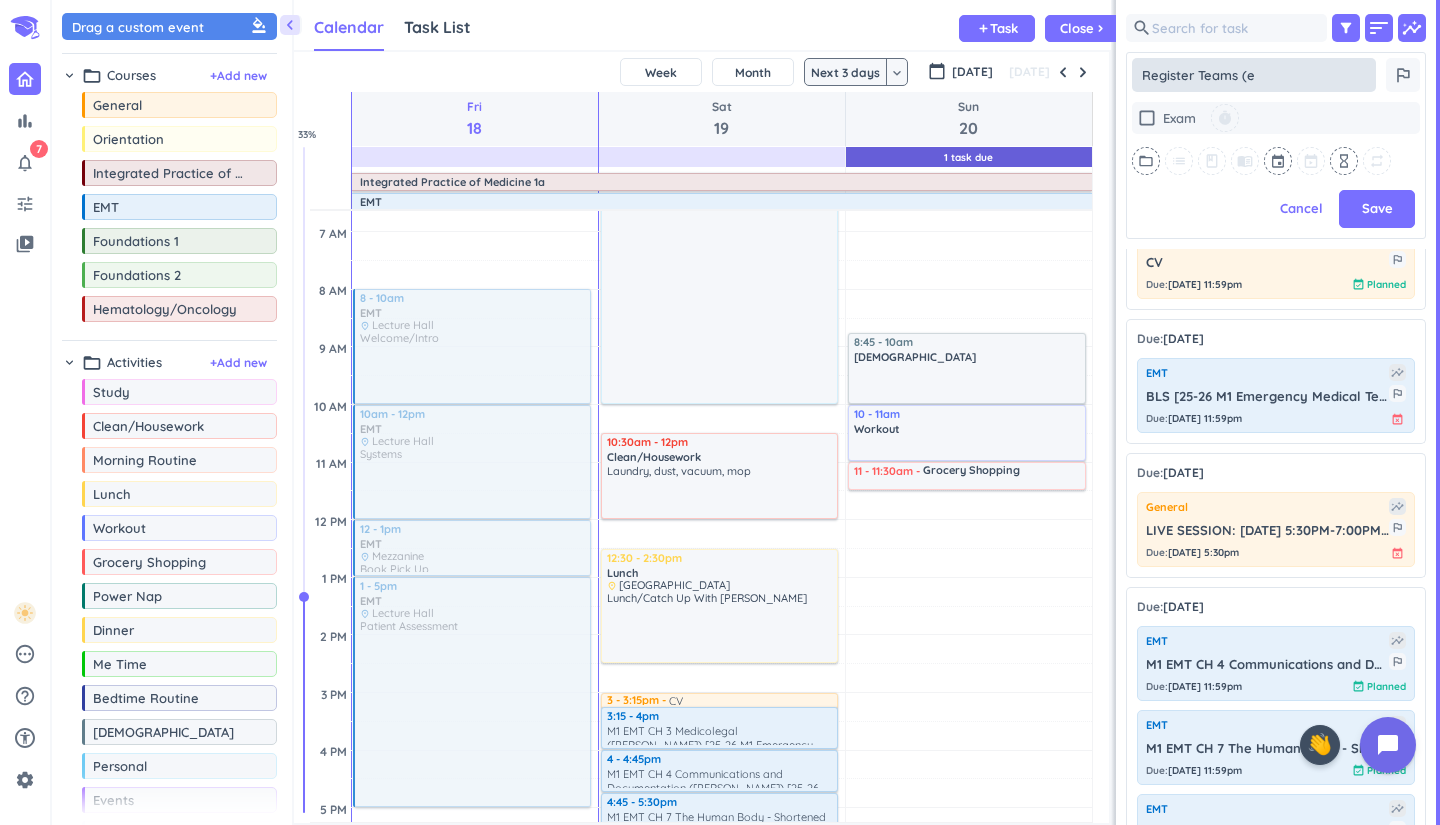 type on "x" 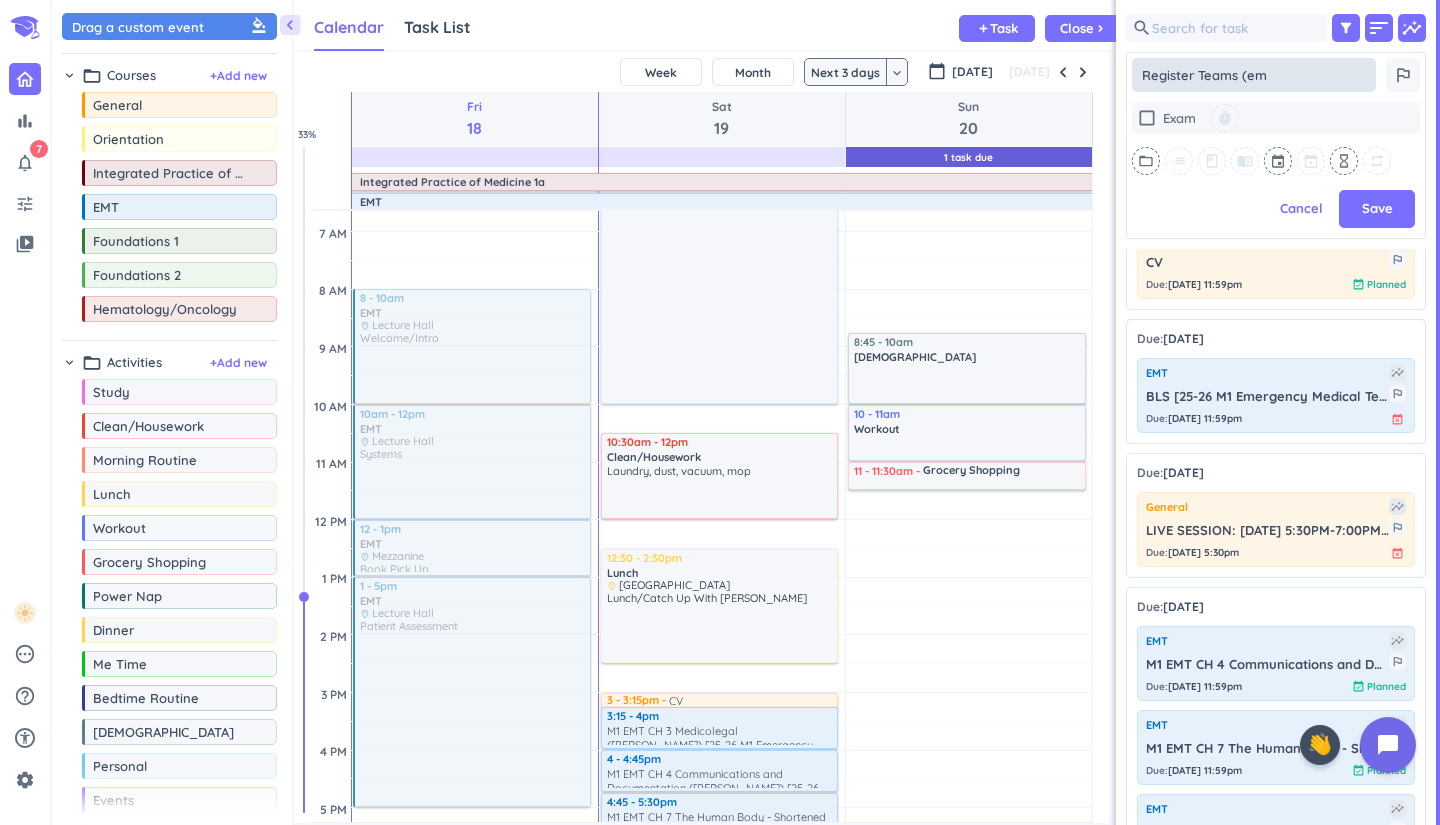 type on "x" 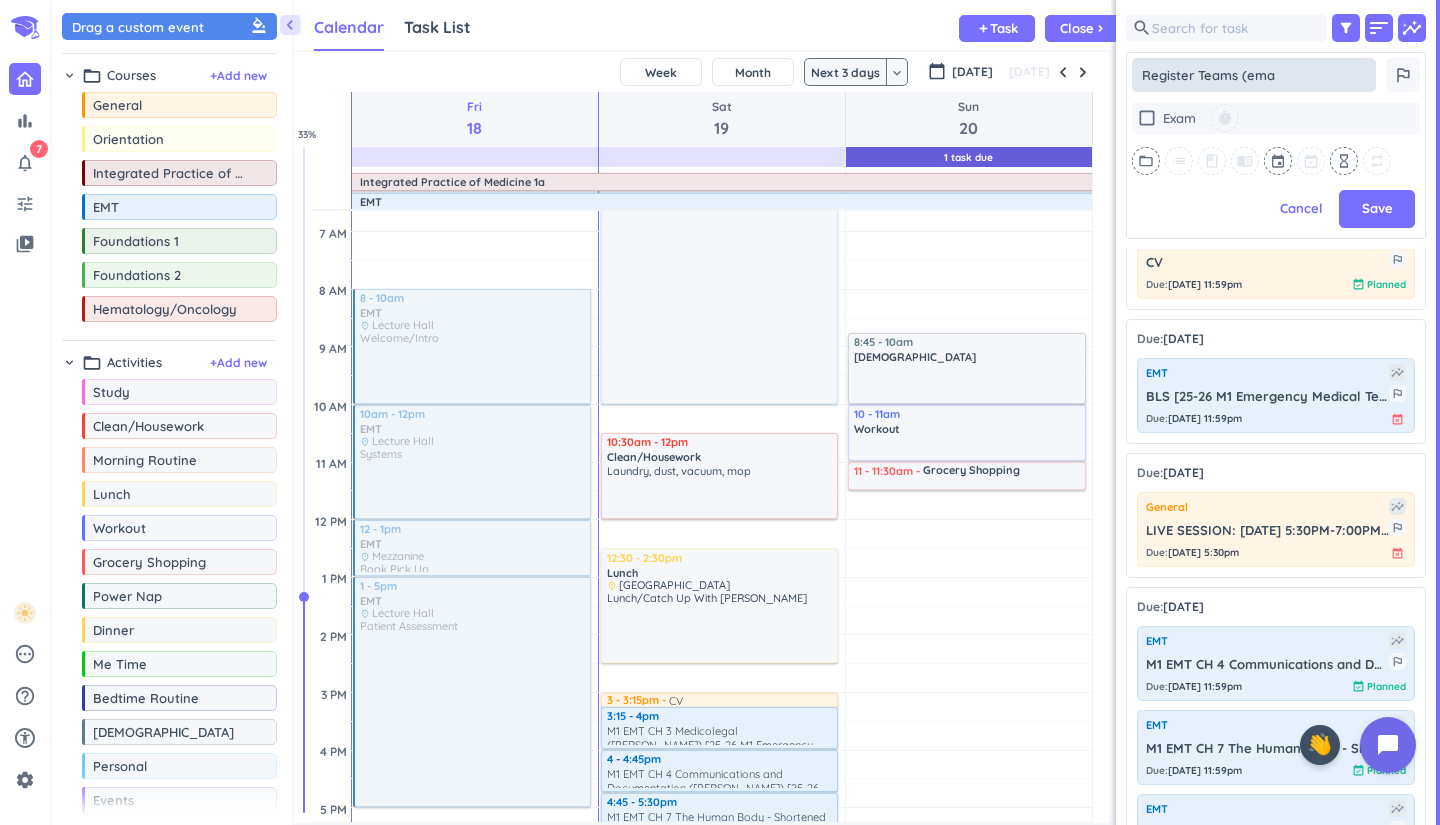 type on "x" 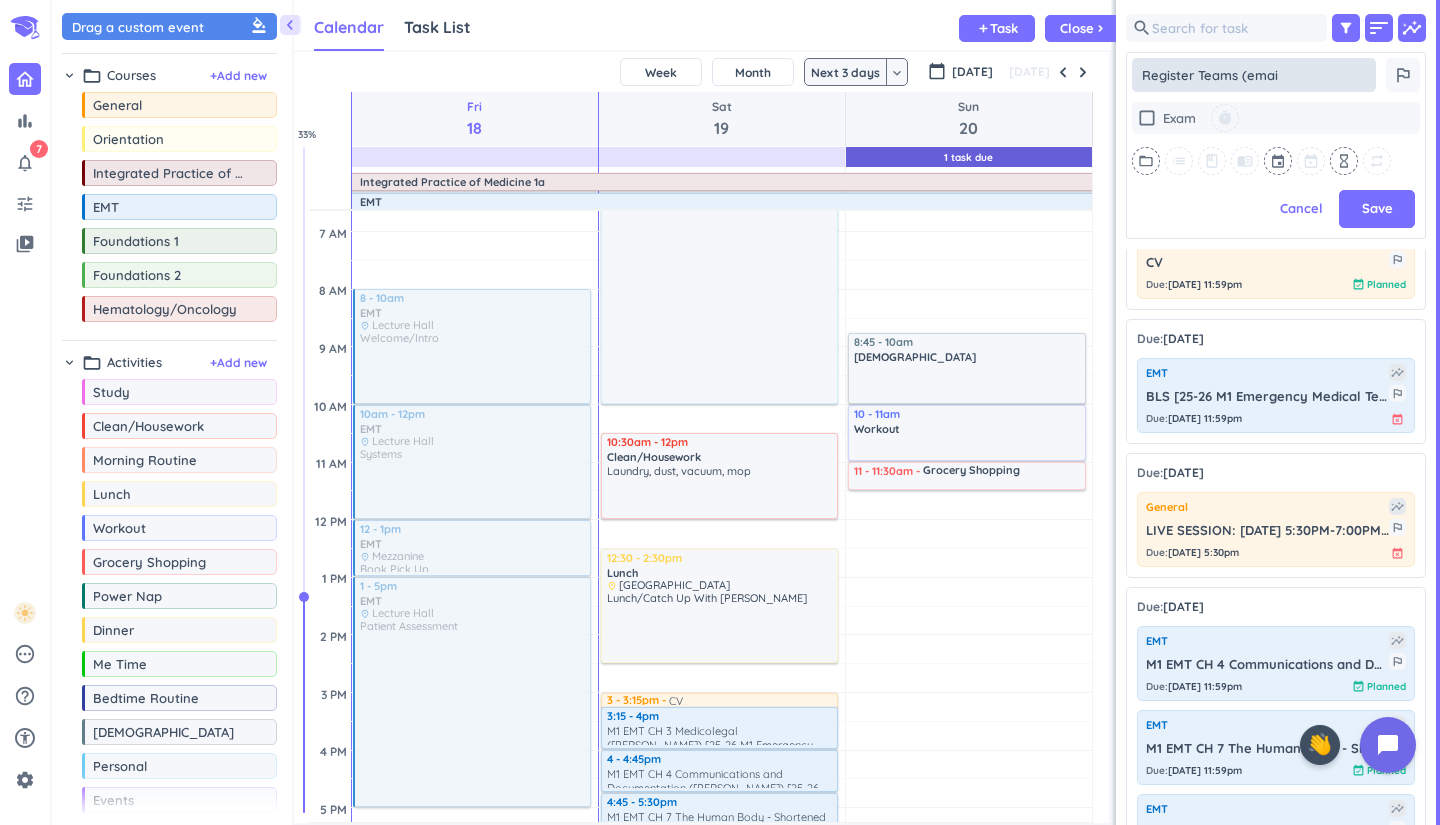 type on "x" 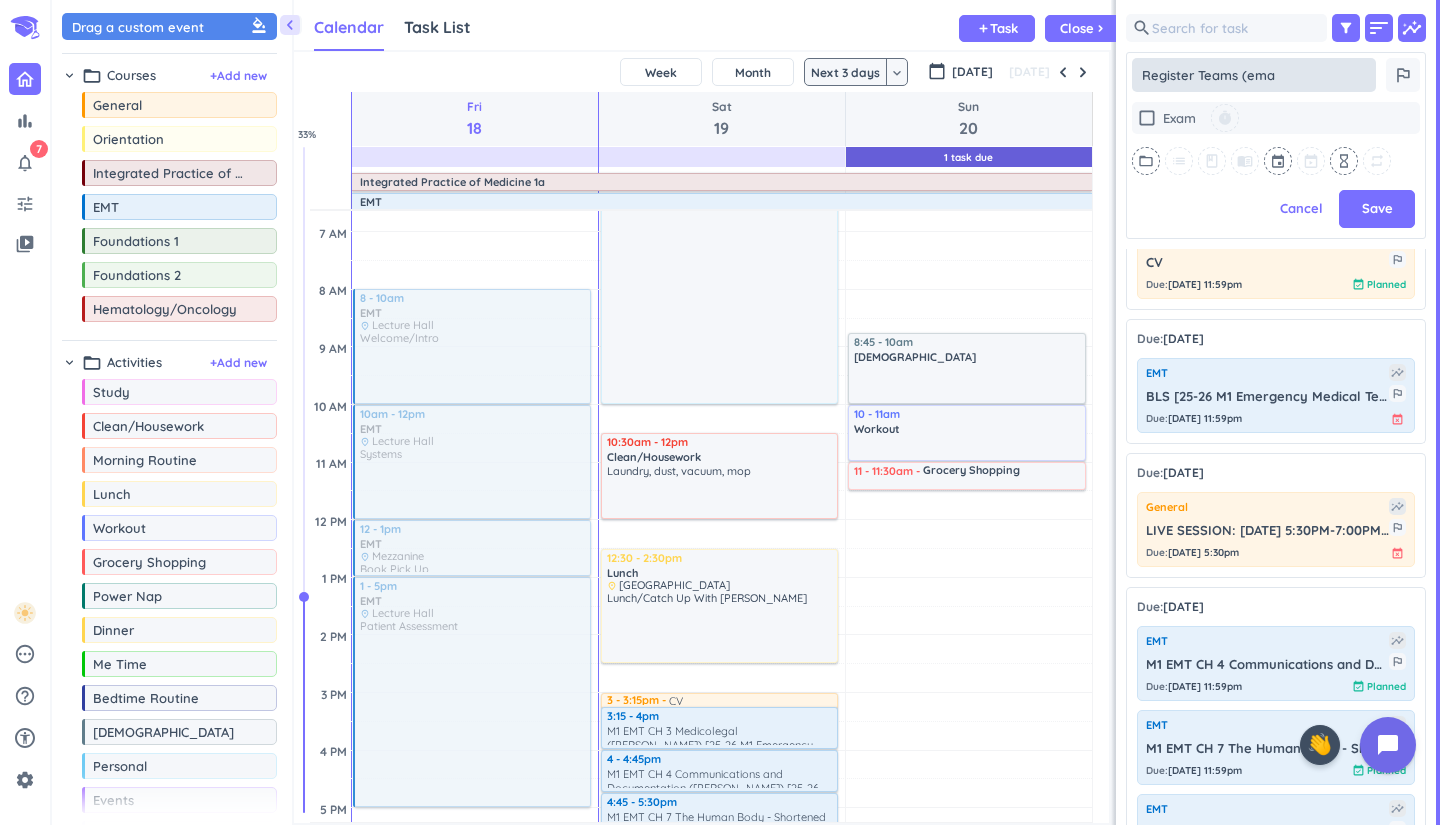 type on "x" 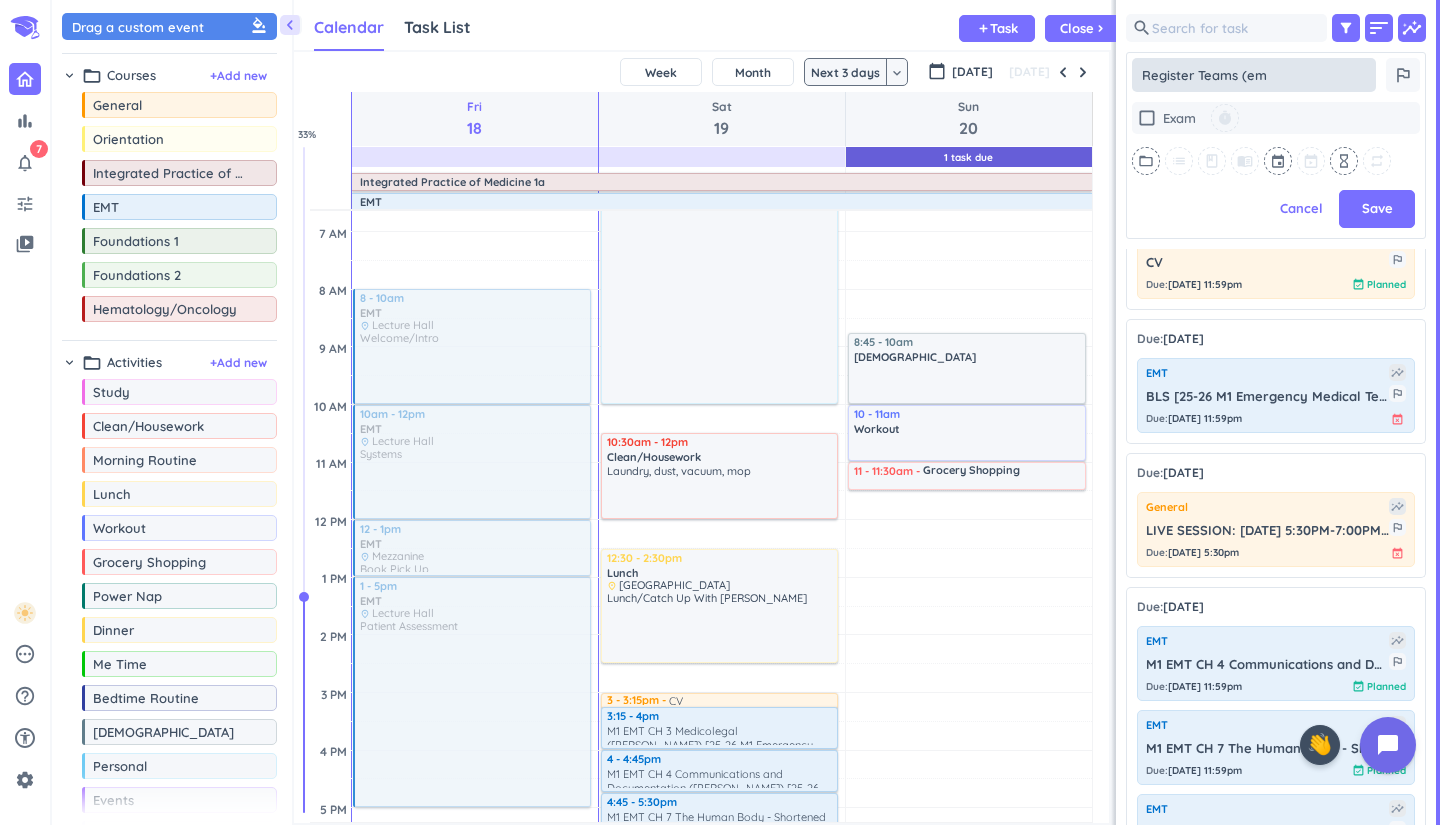 type on "x" 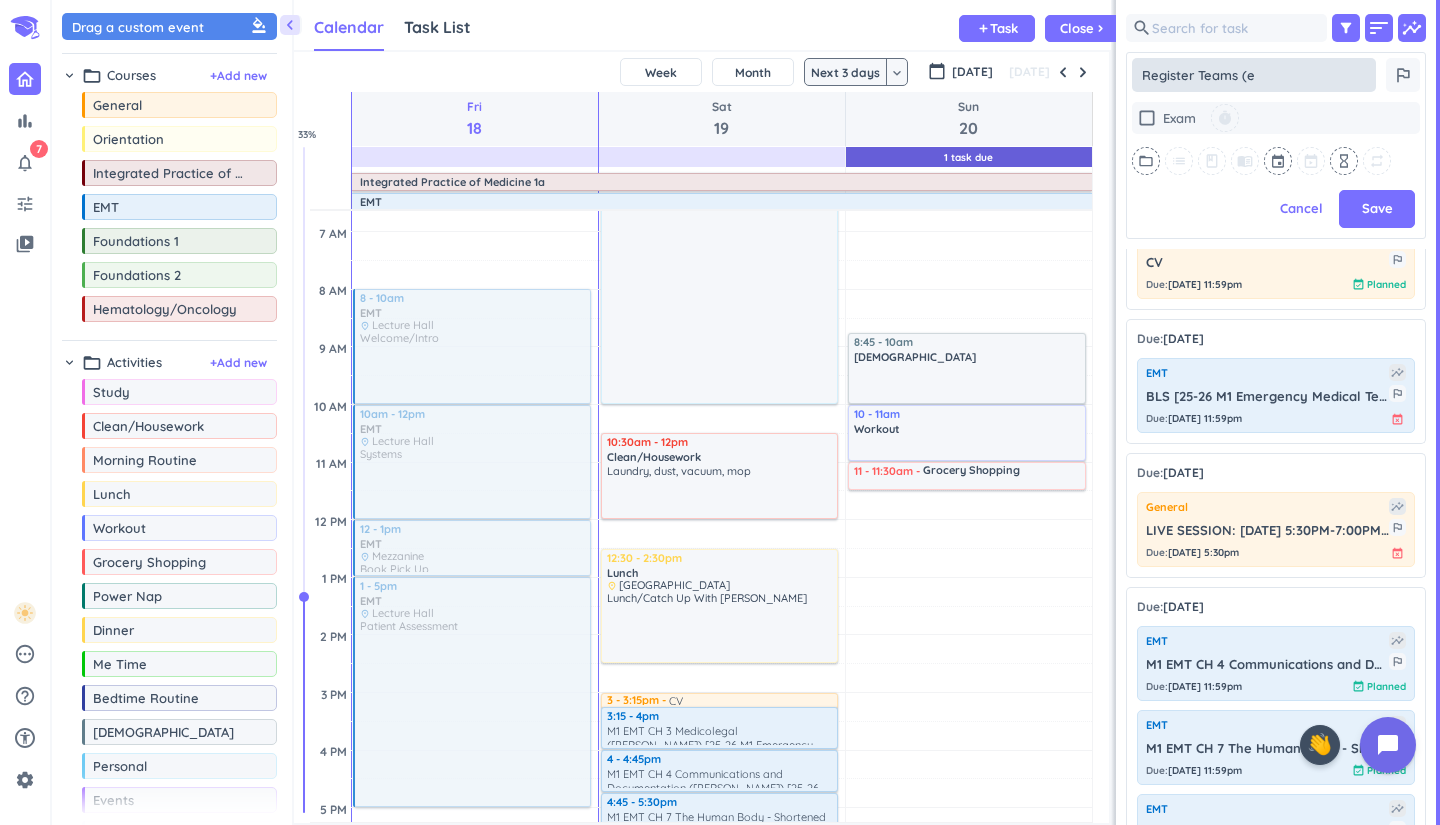 type on "x" 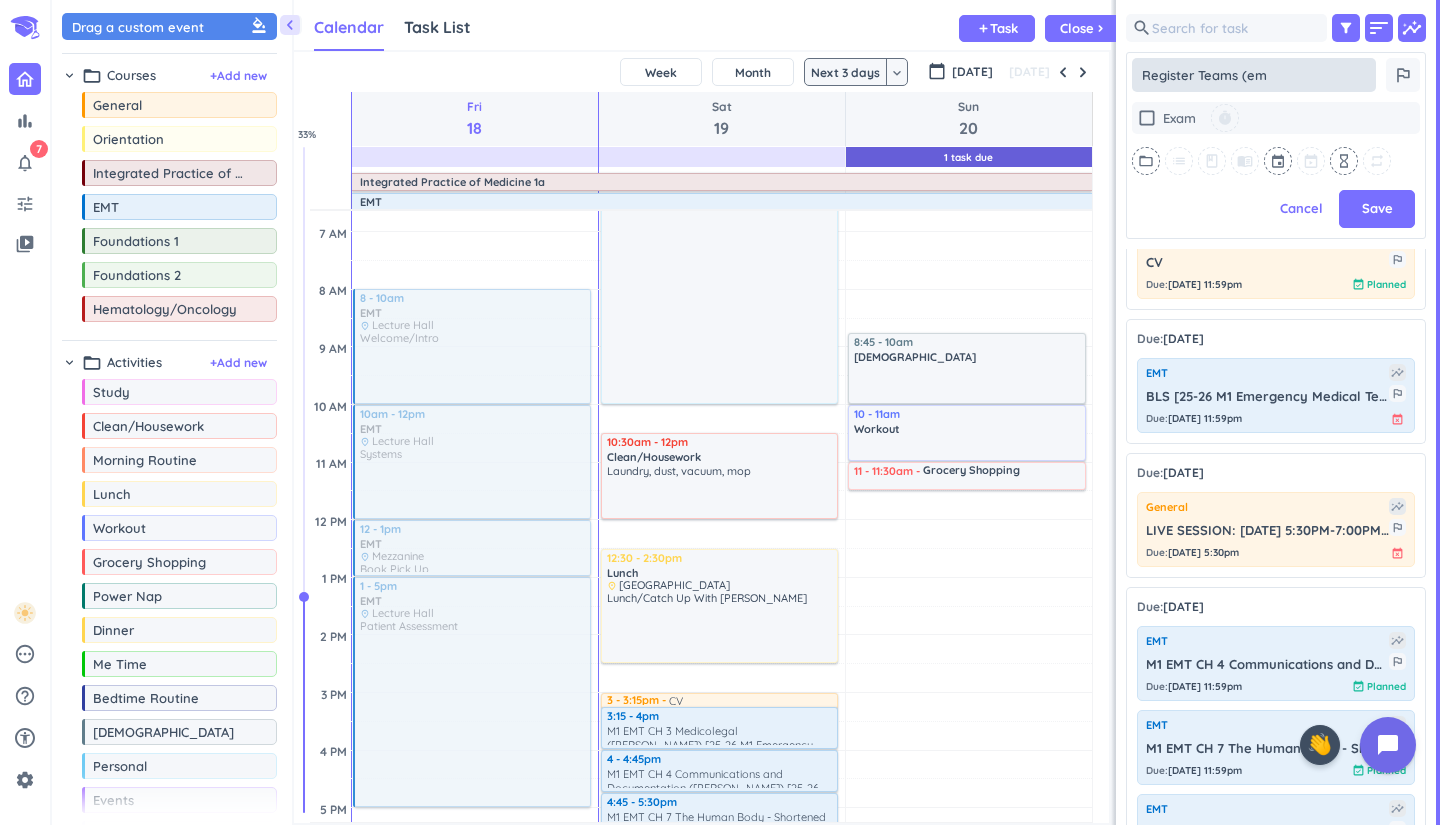 type on "x" 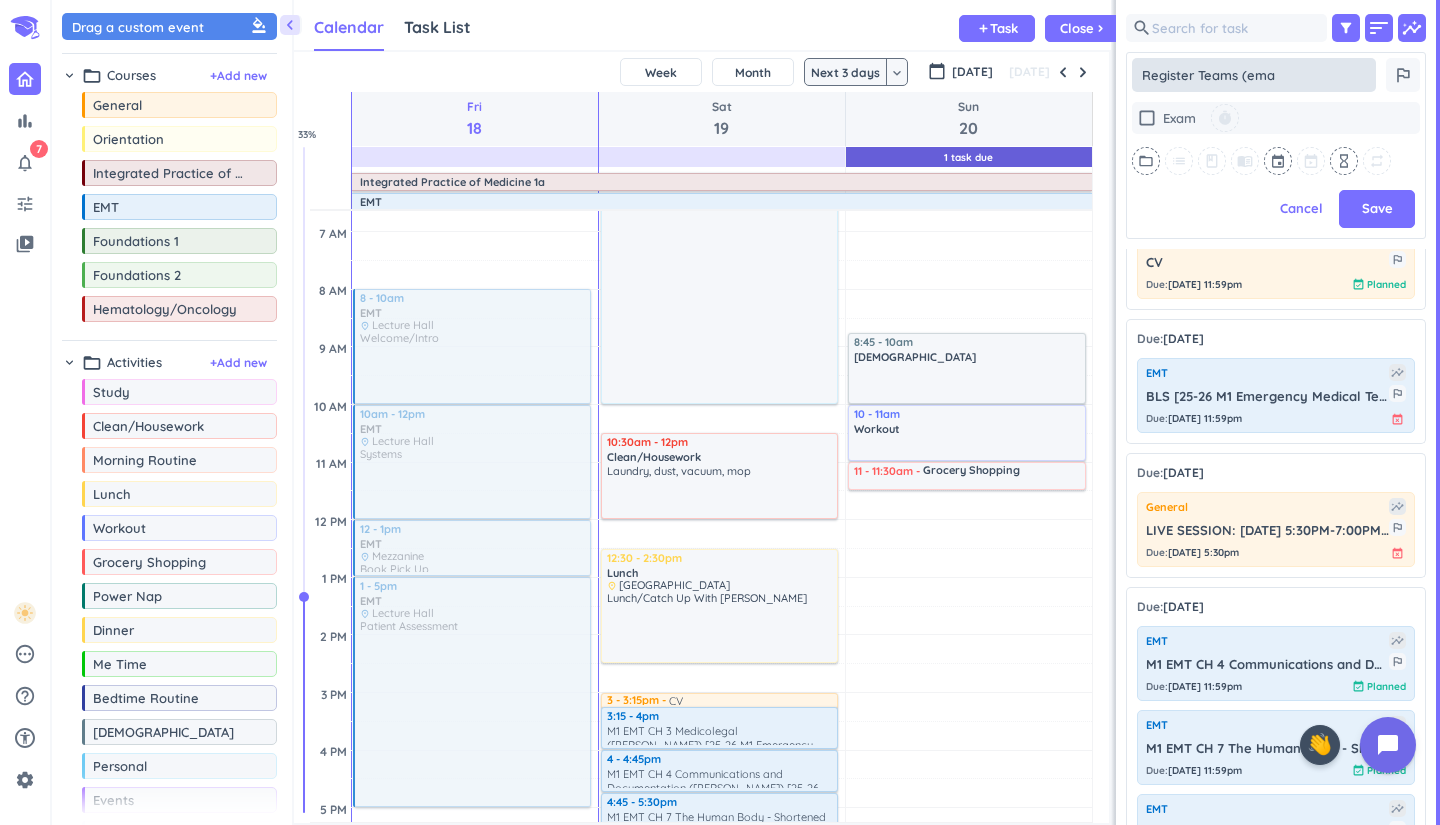 type on "x" 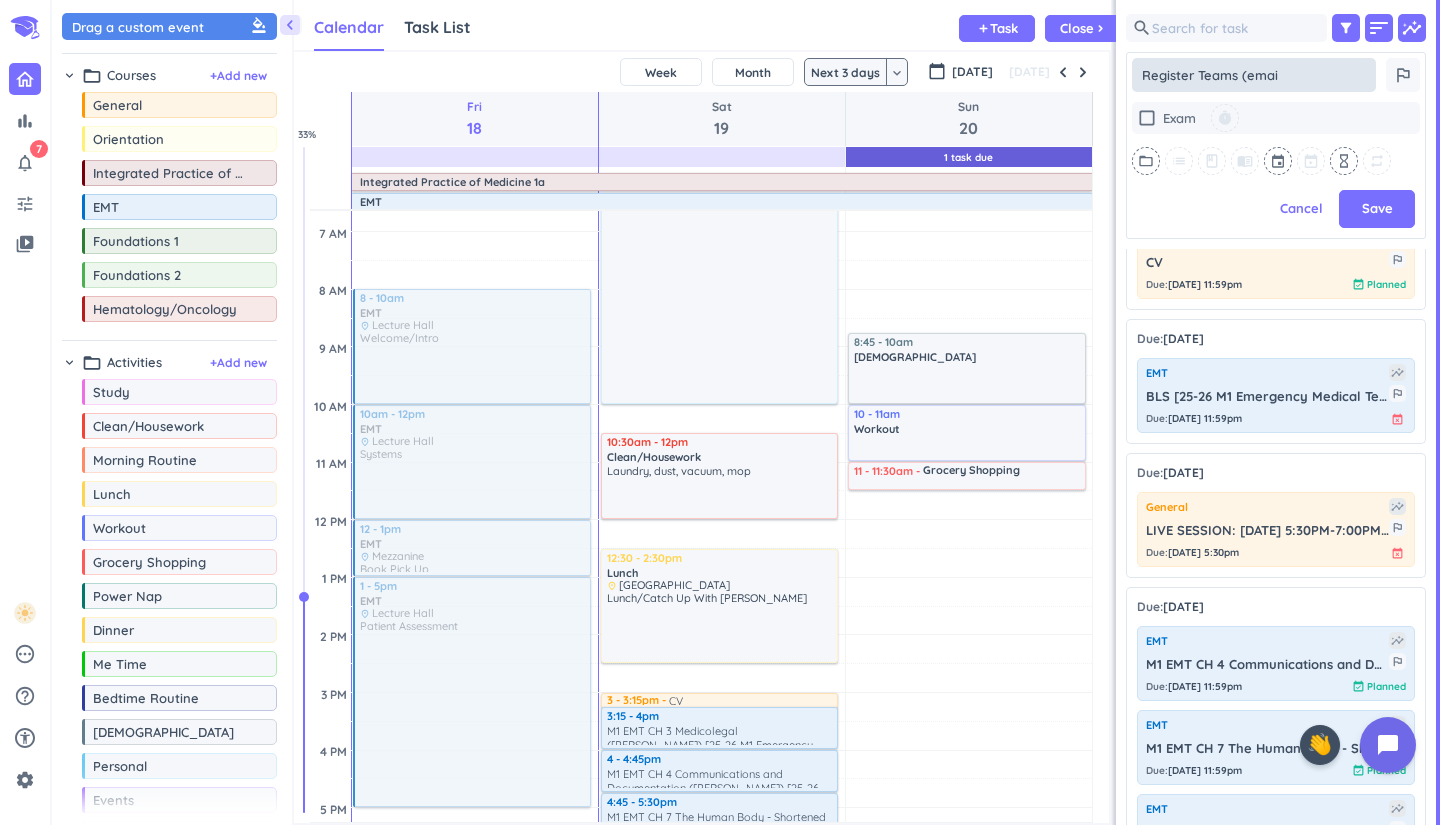 type on "x" 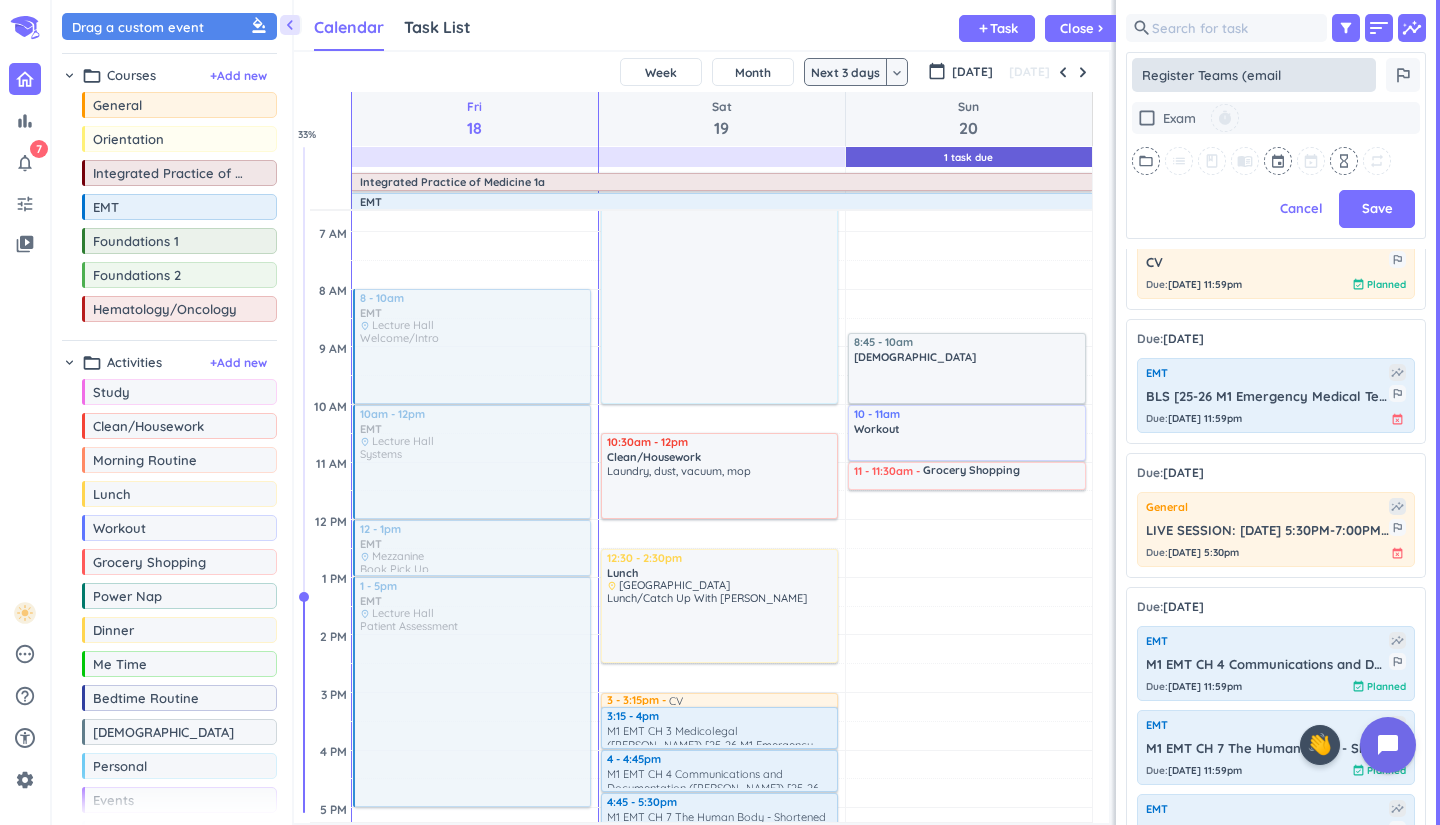 type on "x" 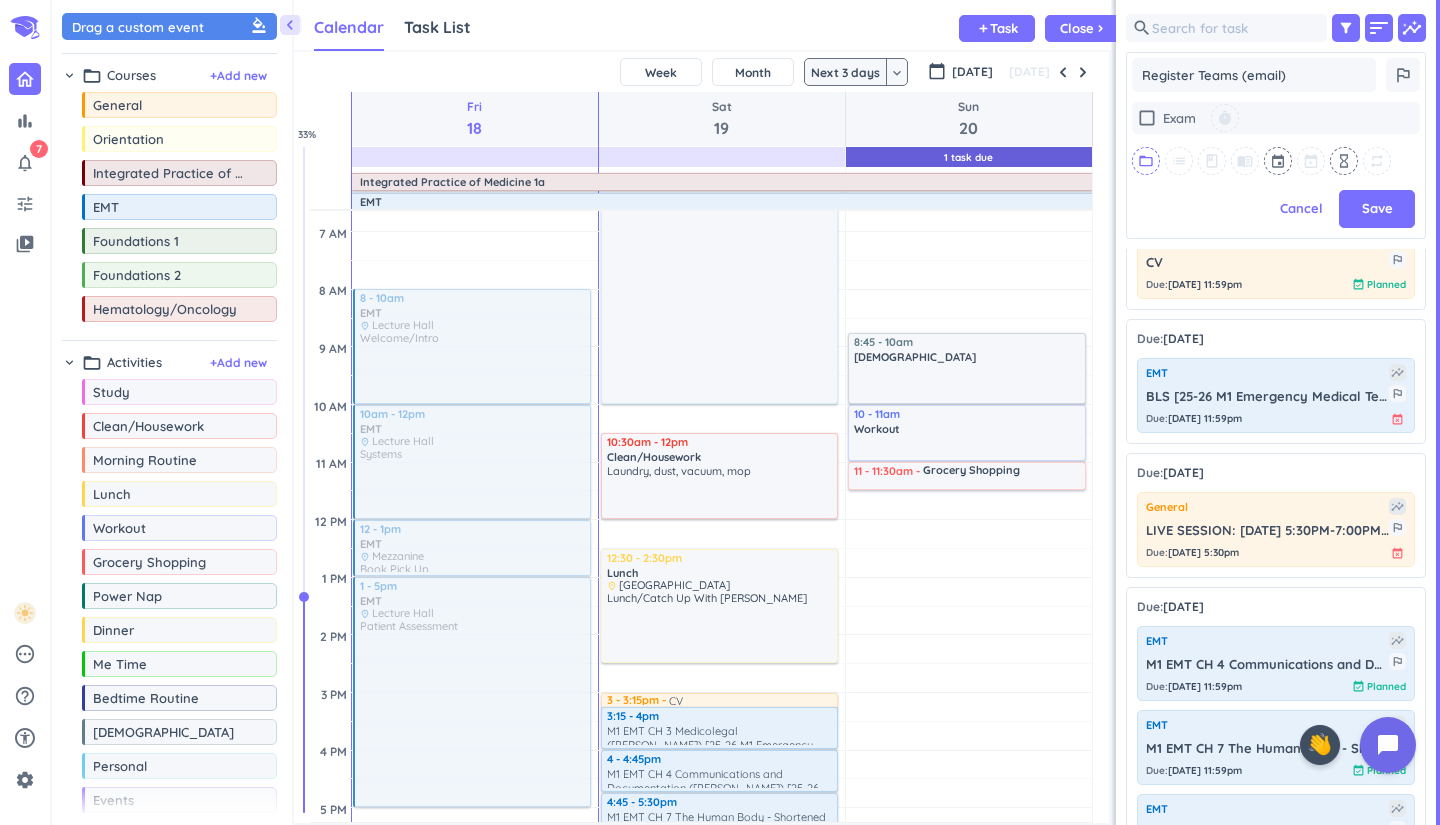 type on "Register Teams (email)" 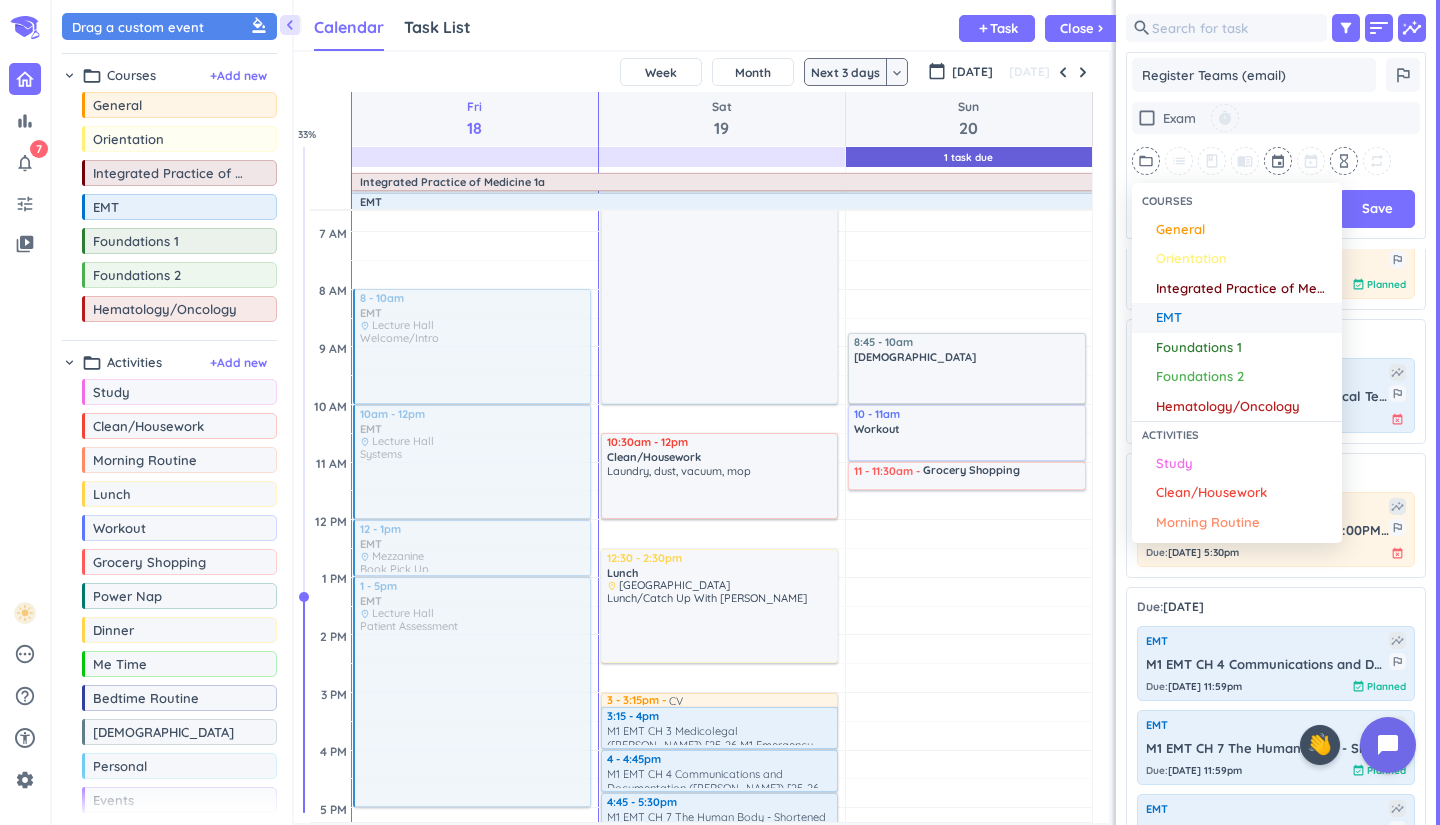 click on "EMT" at bounding box center [1244, 318] 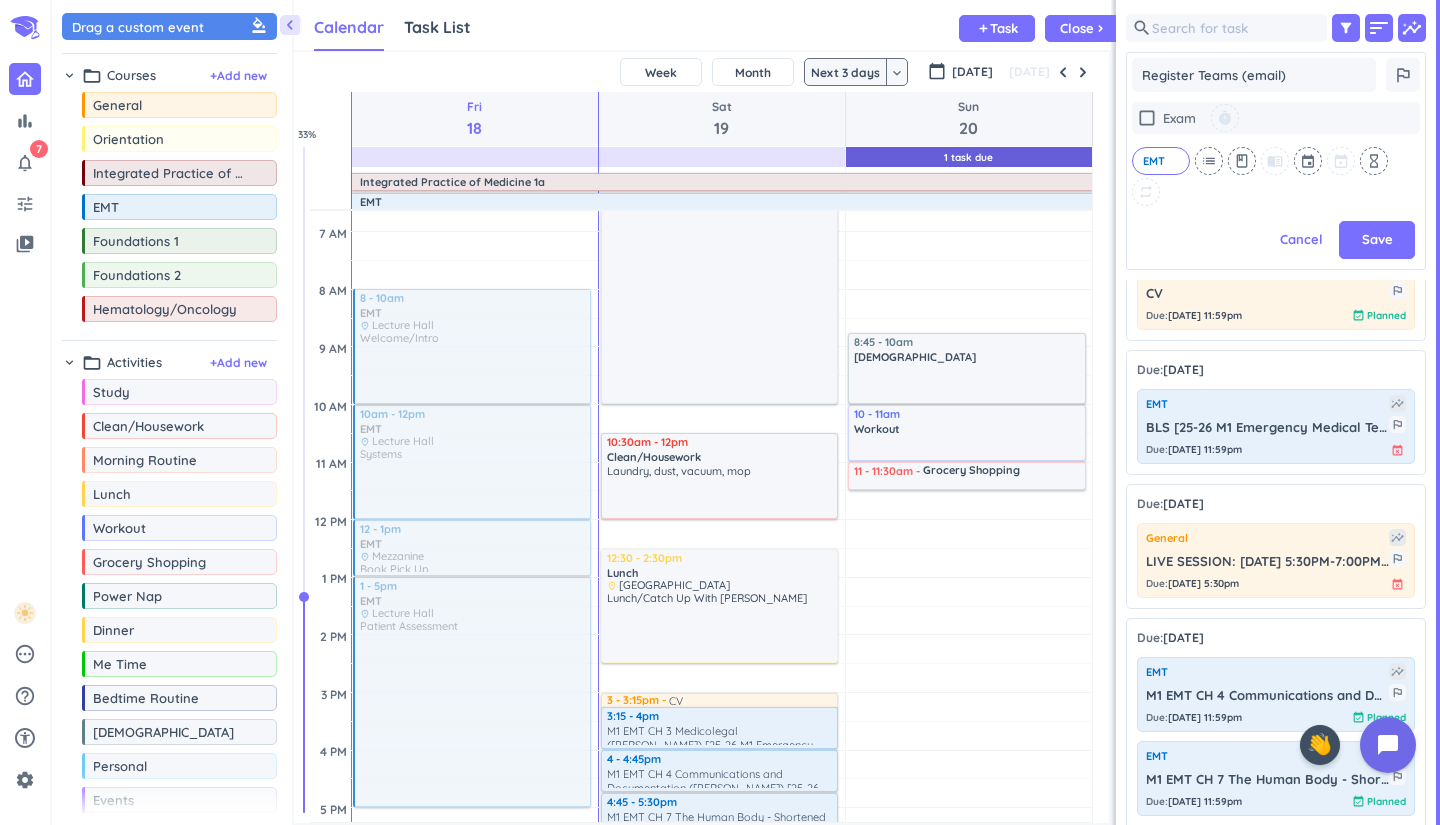 scroll, scrollTop: 546, scrollLeft: 300, axis: both 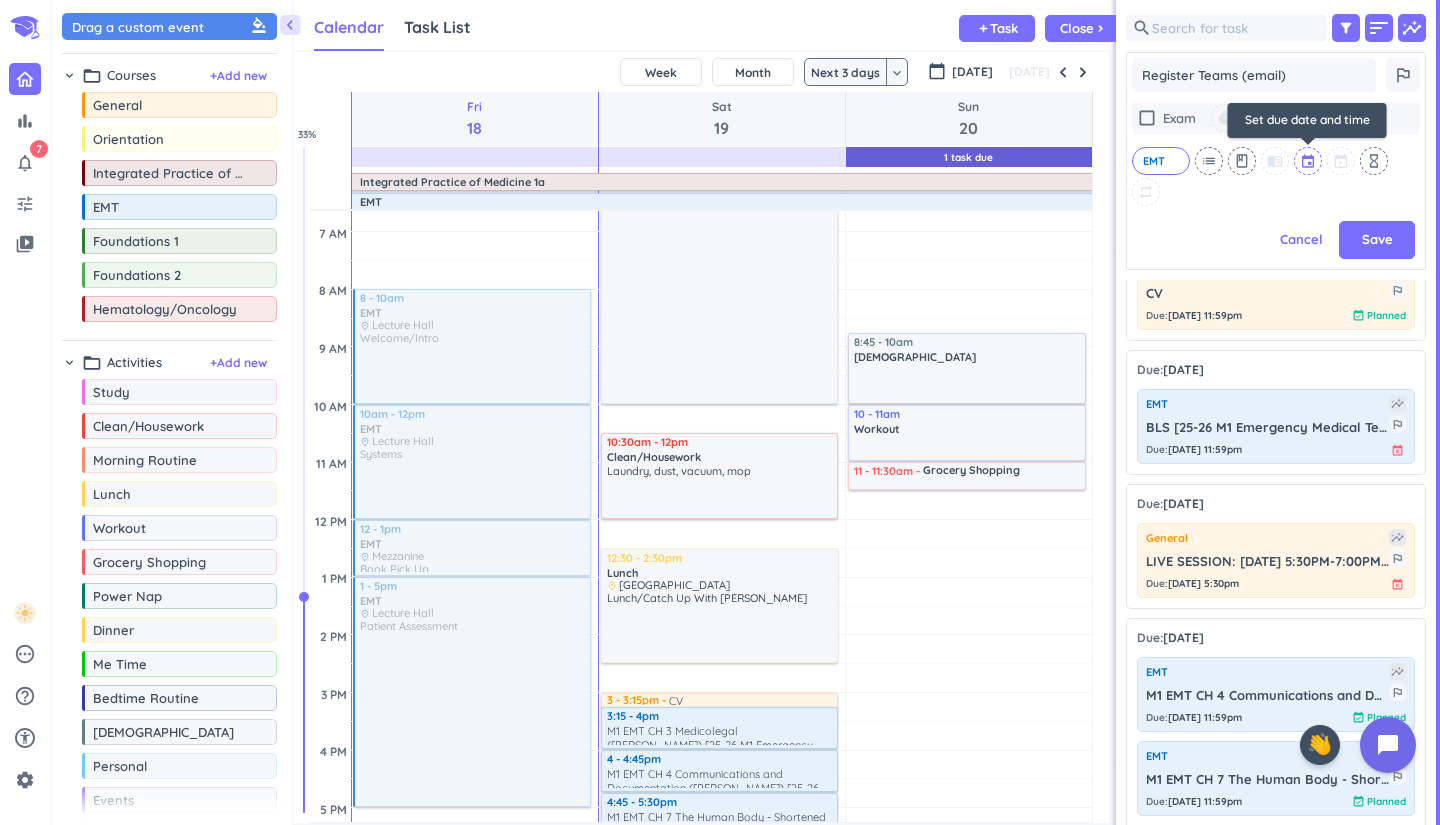 click at bounding box center (1309, 161) 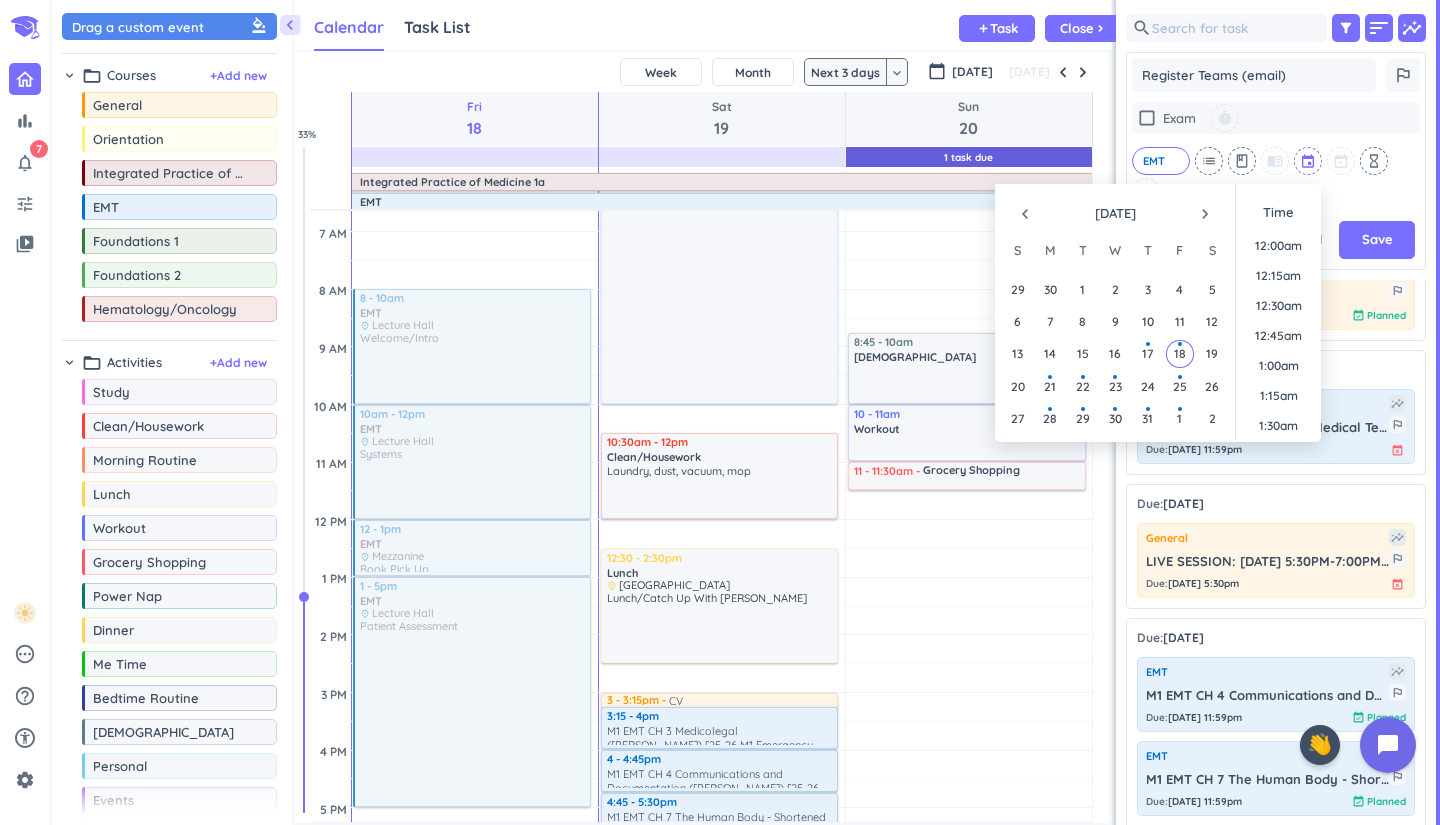 scroll, scrollTop: 2070, scrollLeft: 0, axis: vertical 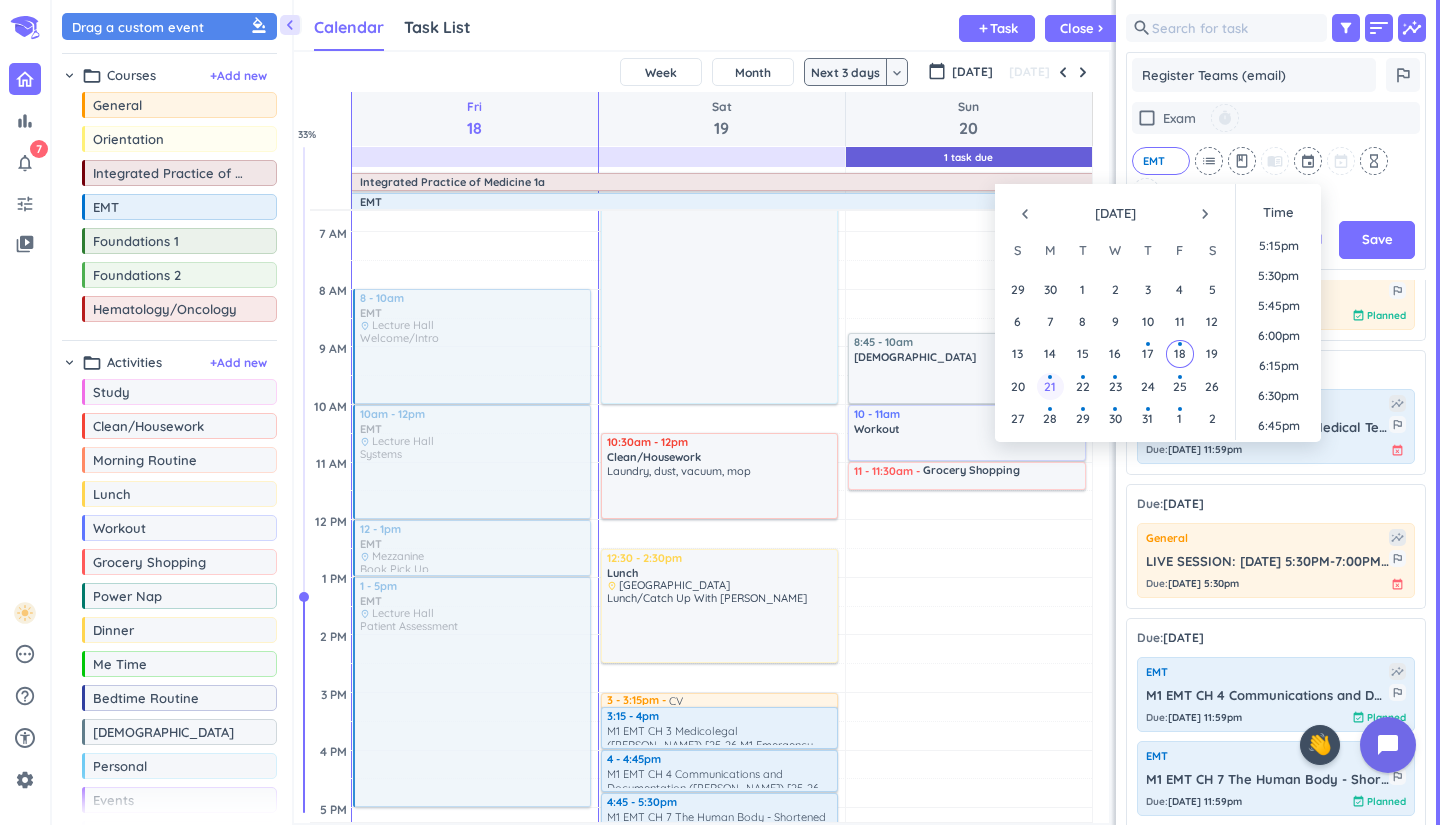 click on "21" at bounding box center (1050, 386) 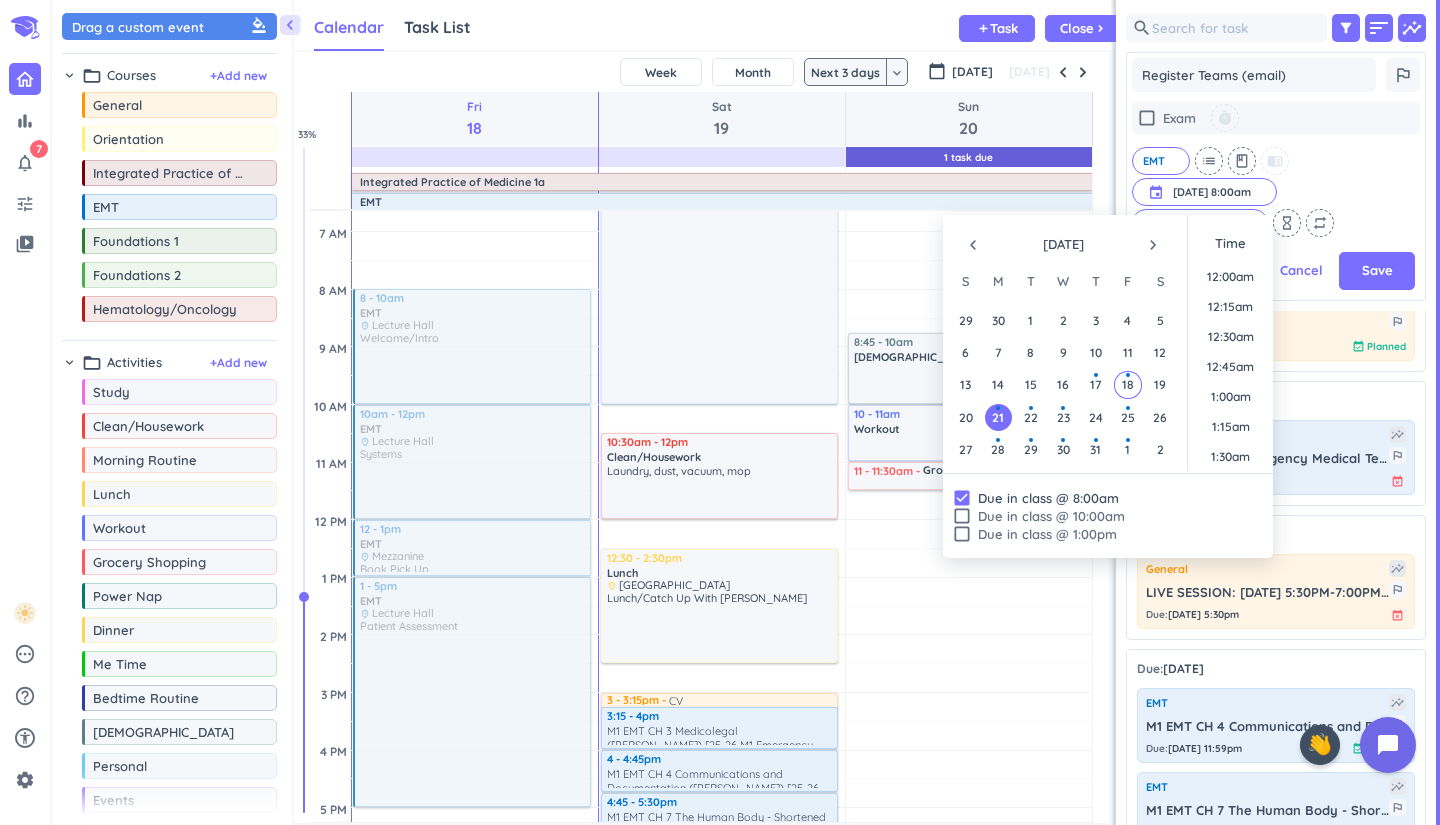 scroll, scrollTop: 870, scrollLeft: 0, axis: vertical 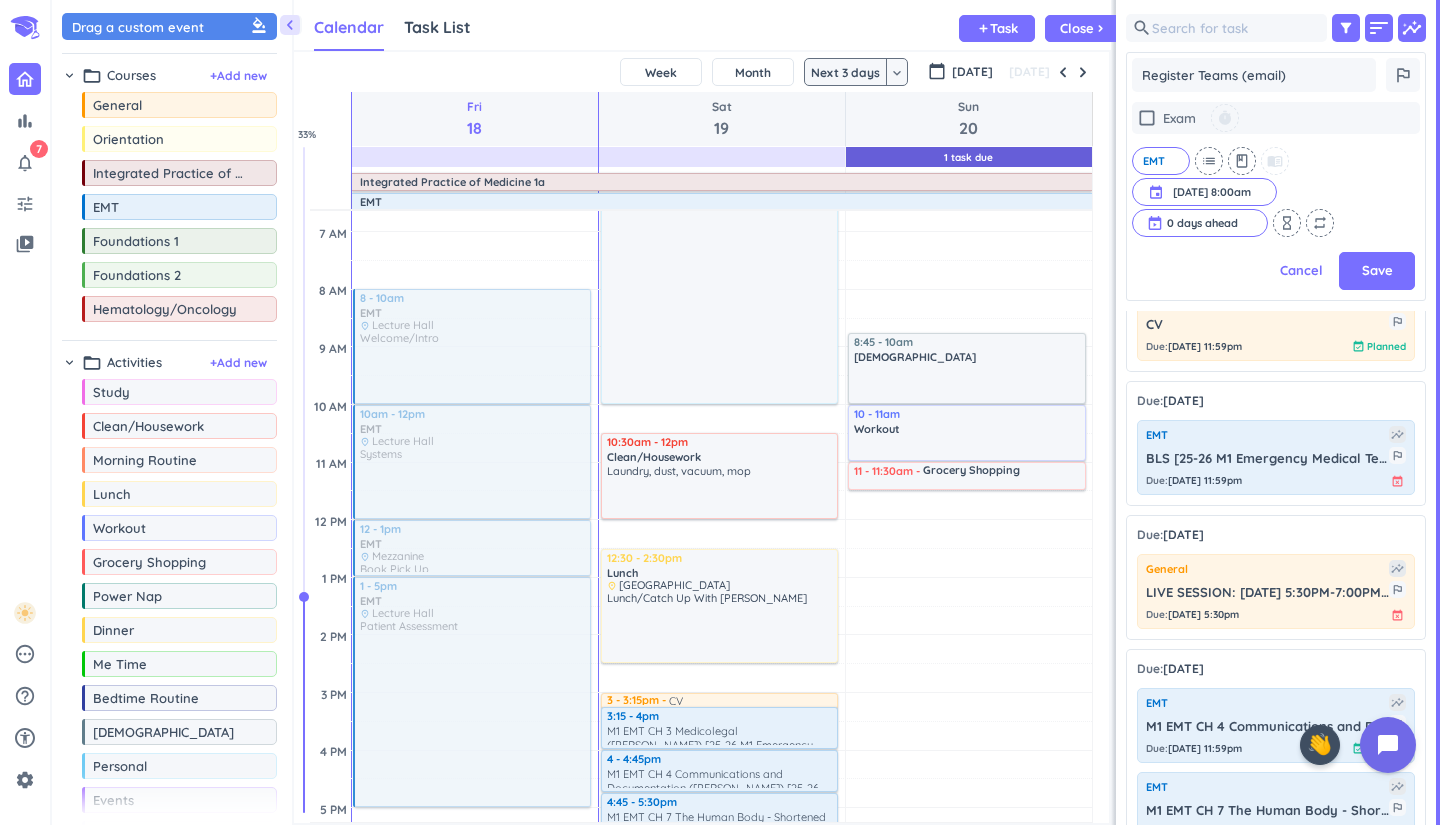 click on "check_box_outline_blank Exam timer EMT cancel list class menu_book event Jul 21, 8:00am Jul 21, 8:00am cancel 0 days ahead cancel hourglass_empty repeat" at bounding box center (1276, 169) 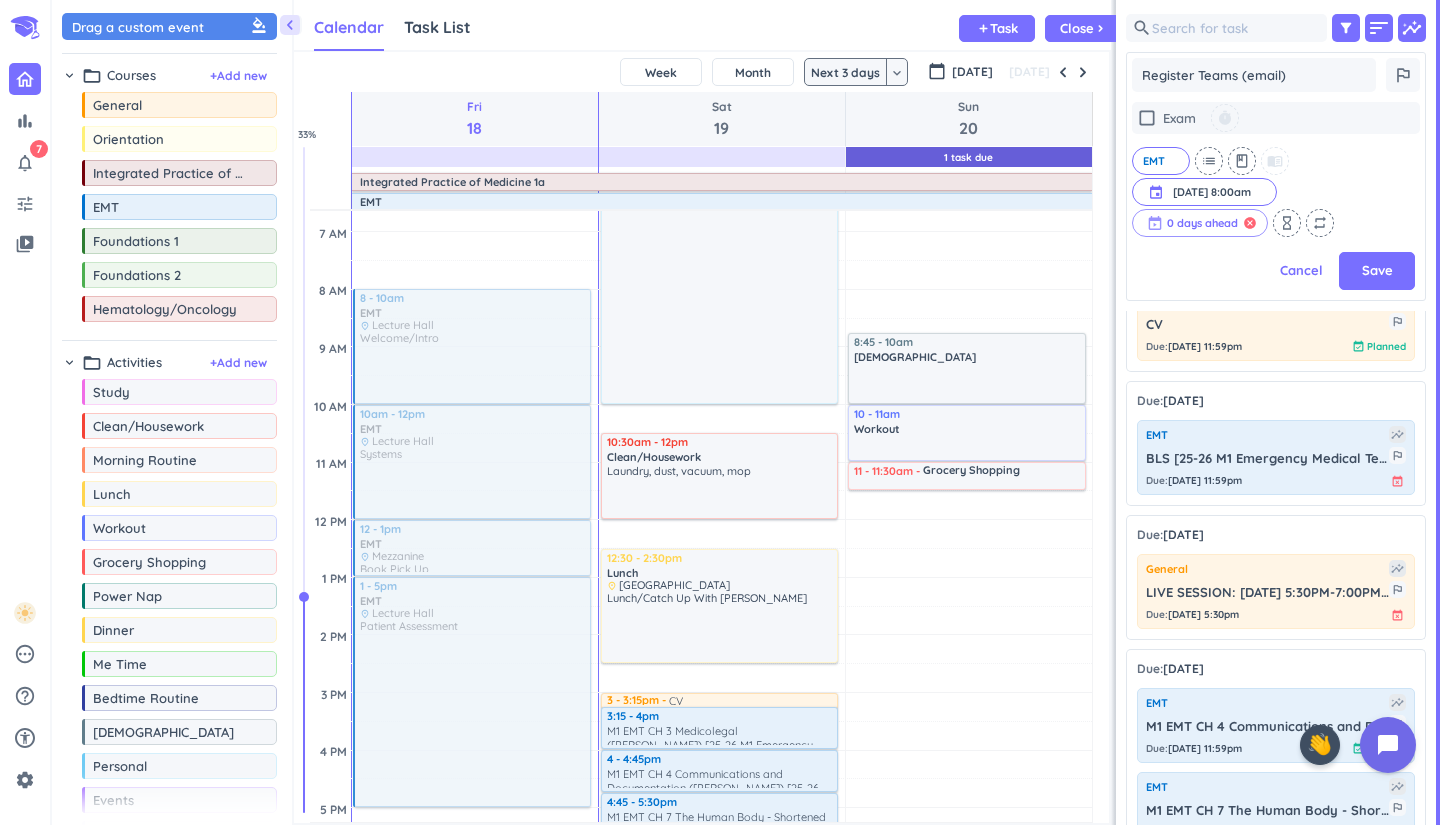 click on "cancel" at bounding box center (1250, 223) 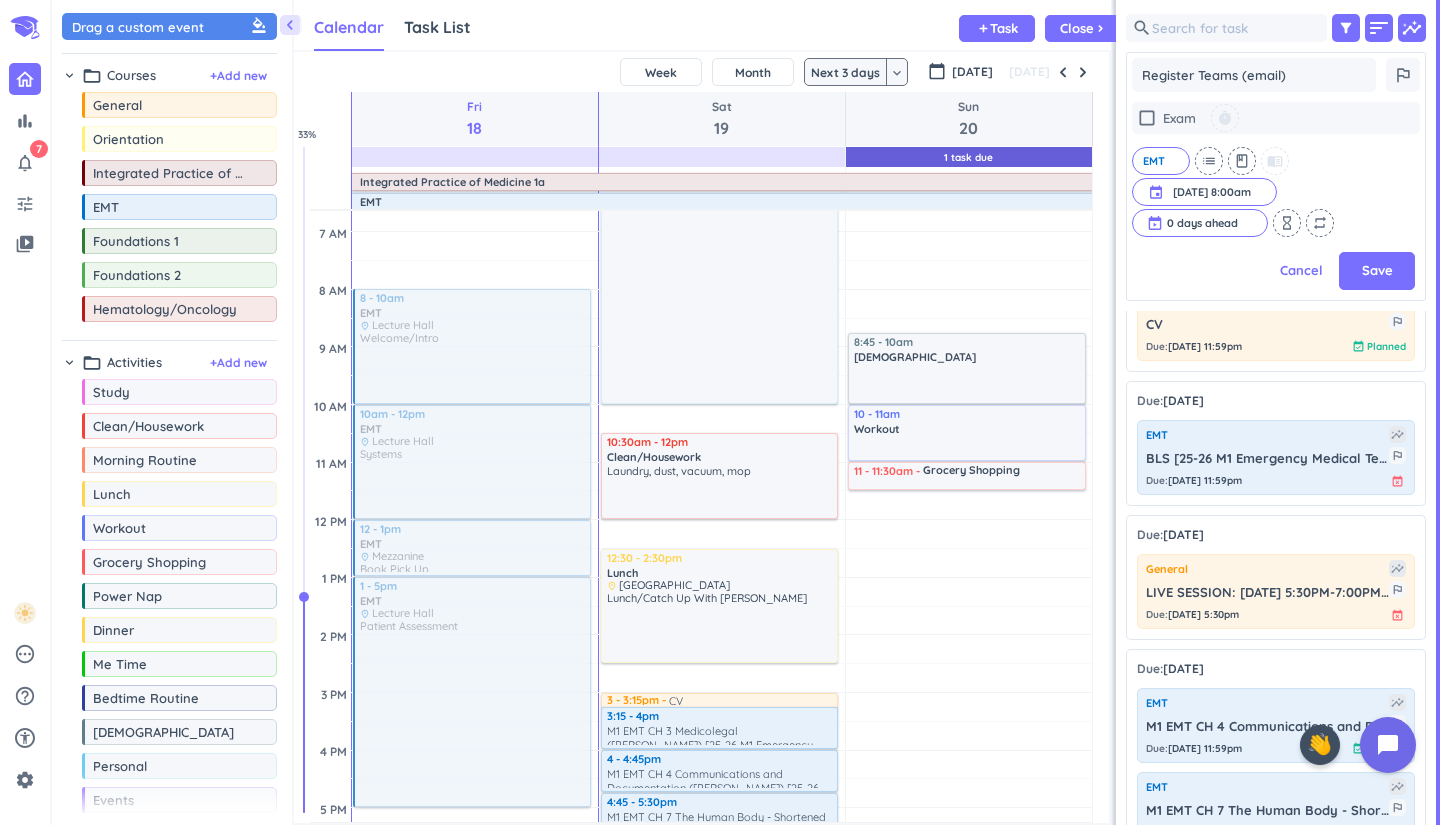 scroll, scrollTop: 1, scrollLeft: 1, axis: both 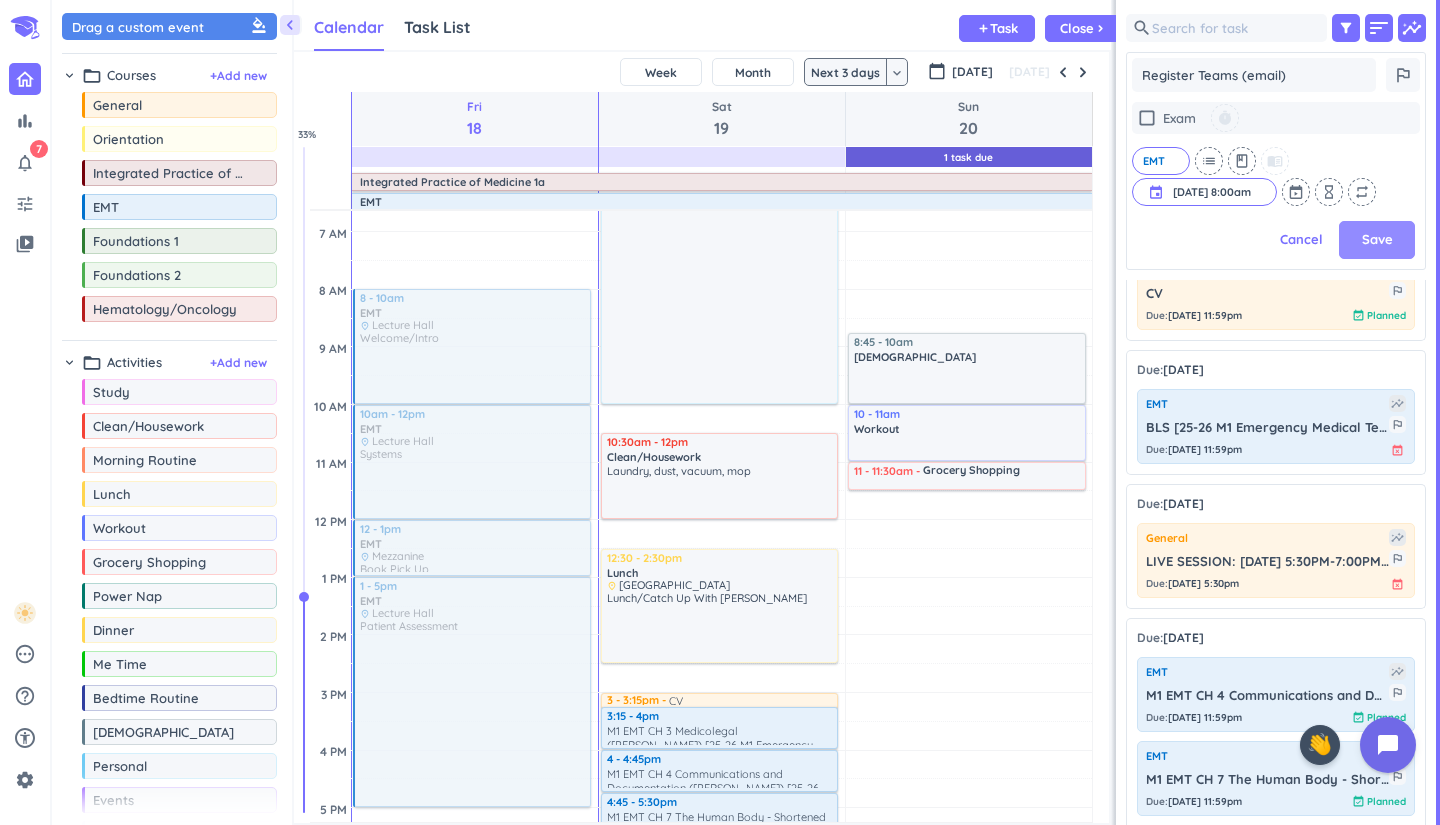 click on "Save" at bounding box center [1377, 240] 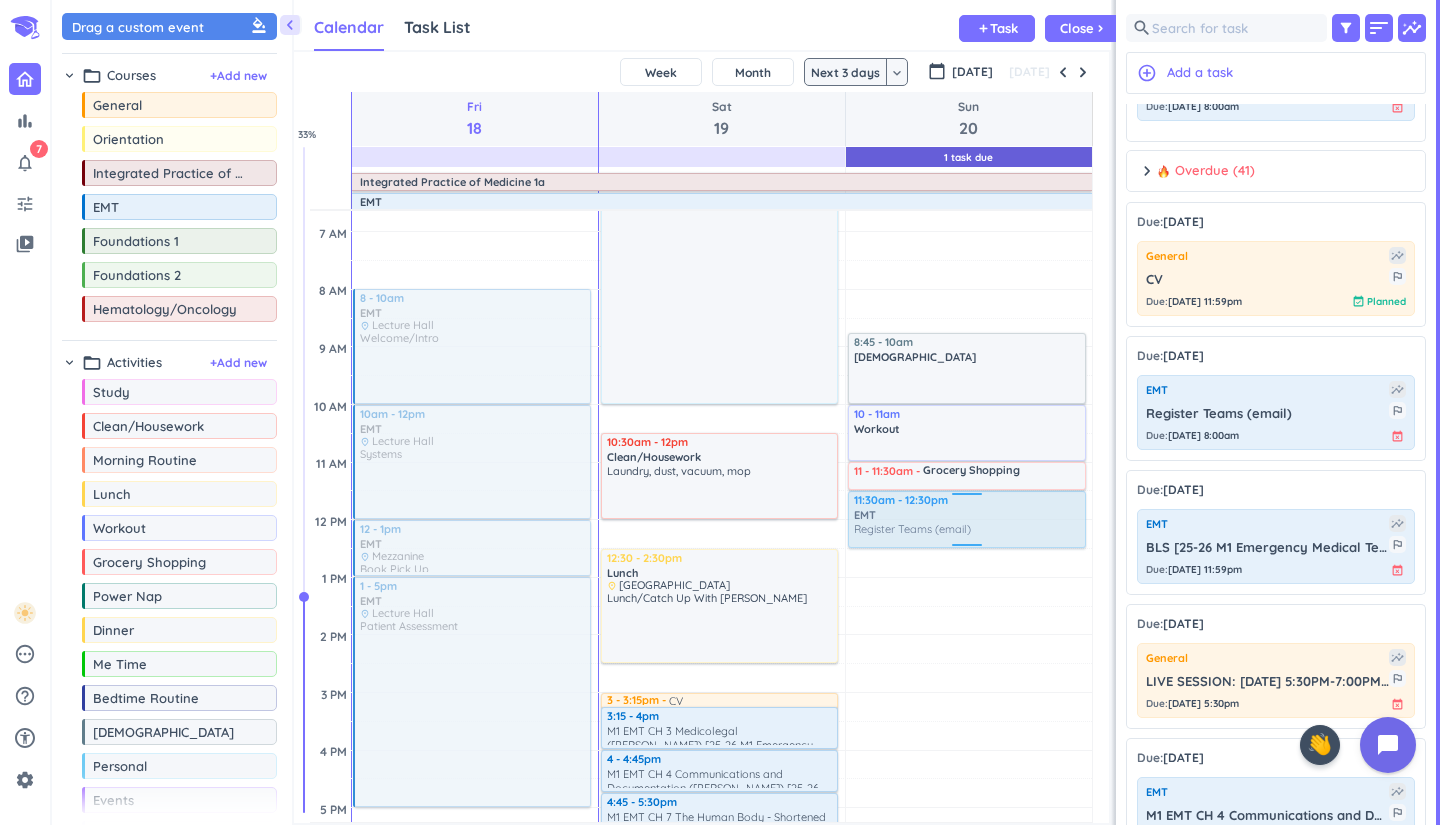 drag, startPoint x: 1278, startPoint y: 411, endPoint x: 1002, endPoint y: 491, distance: 287.3604 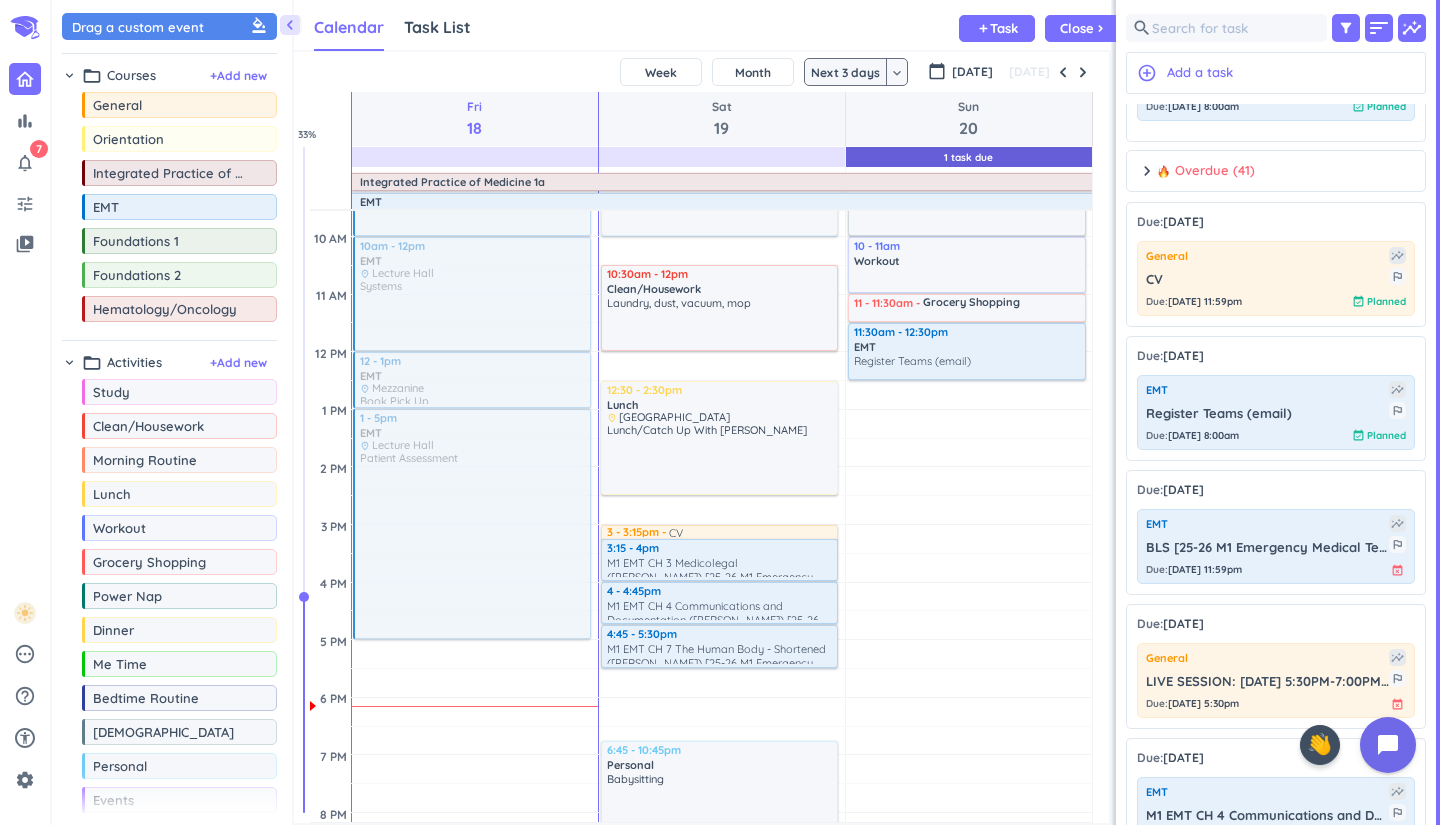 scroll, scrollTop: 348, scrollLeft: 0, axis: vertical 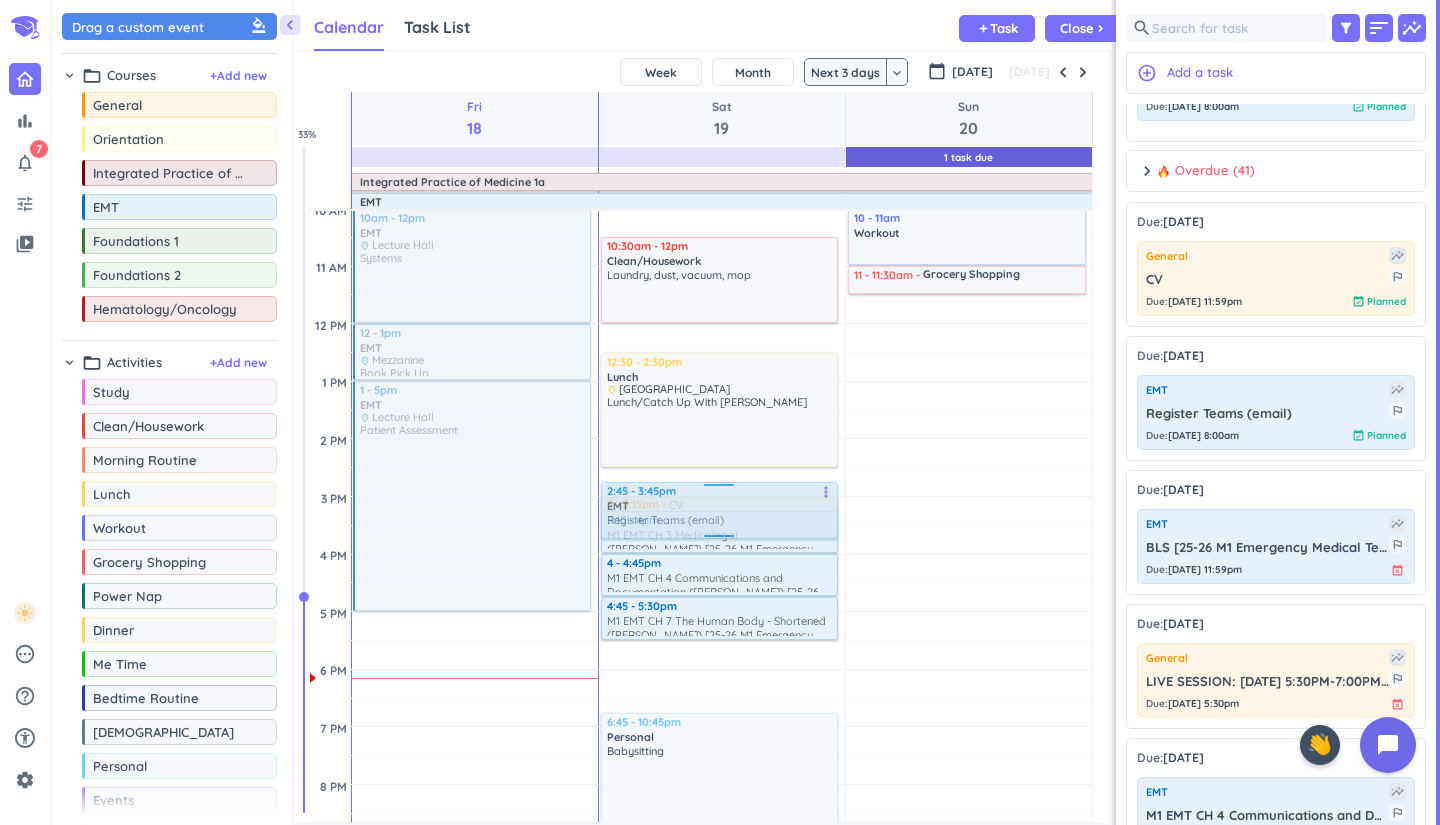 drag, startPoint x: 1003, startPoint y: 326, endPoint x: 810, endPoint y: 501, distance: 260.5264 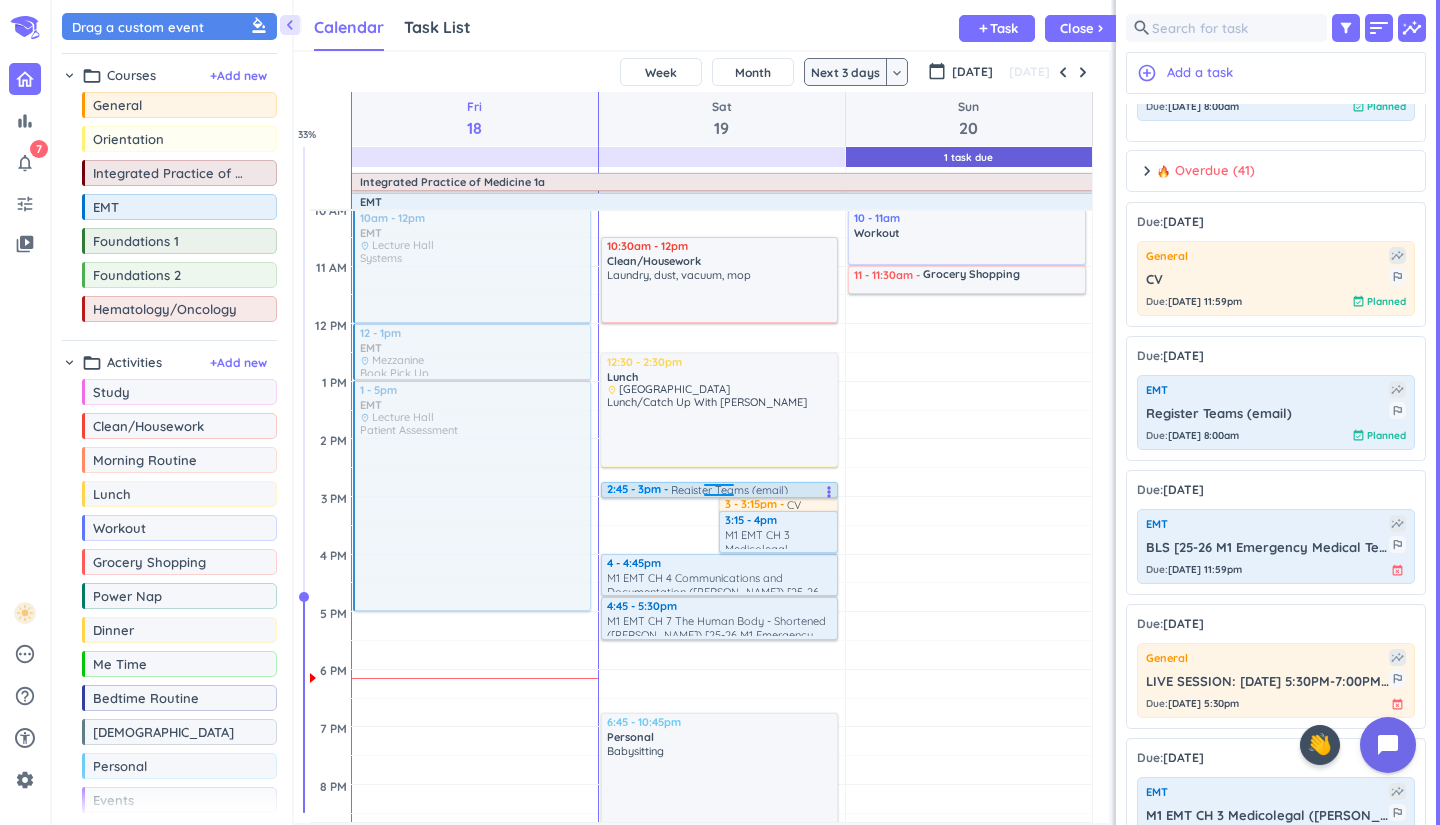 drag, startPoint x: 711, startPoint y: 536, endPoint x: 795, endPoint y: 494, distance: 93.914856 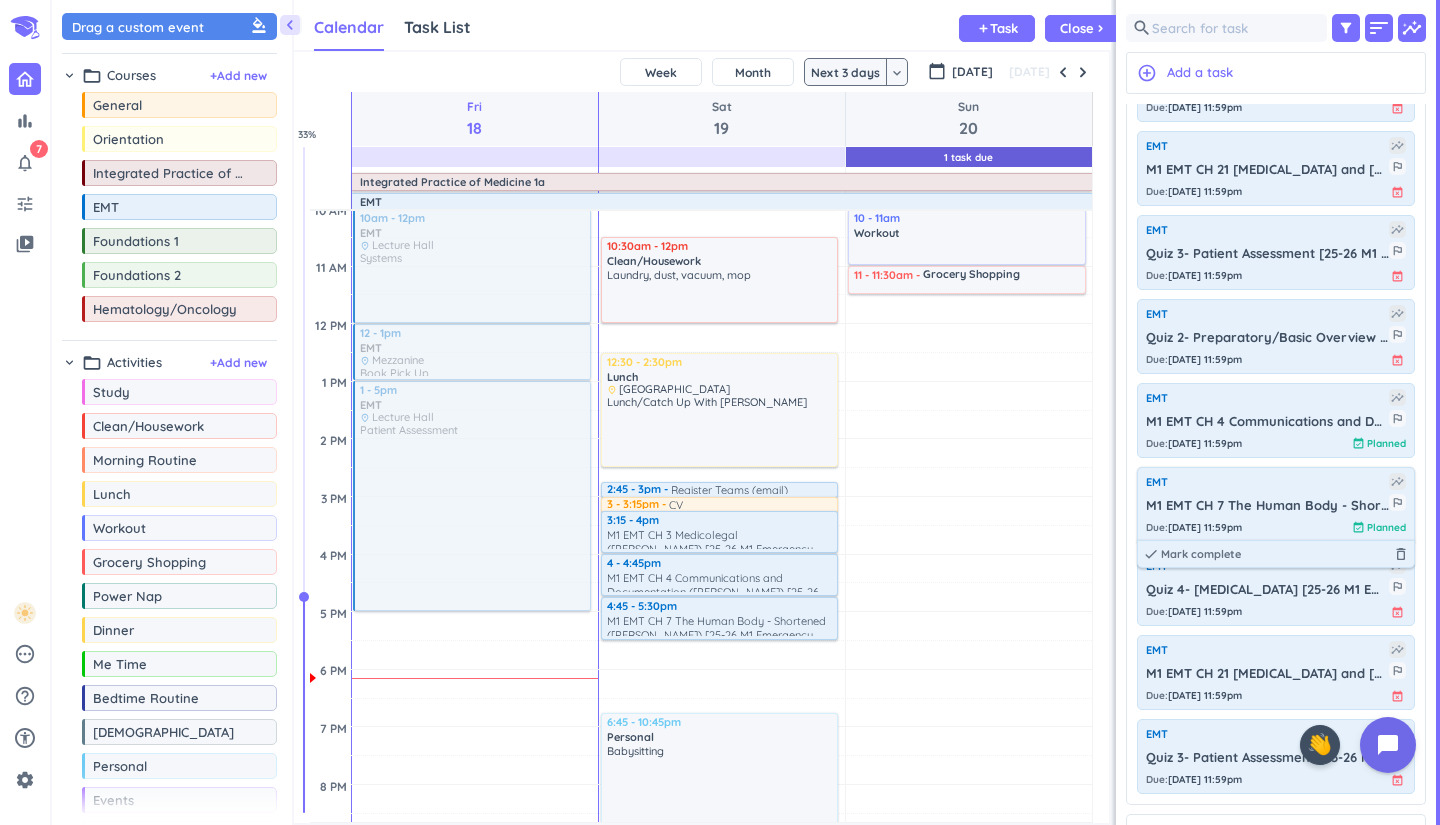 scroll, scrollTop: 844, scrollLeft: 0, axis: vertical 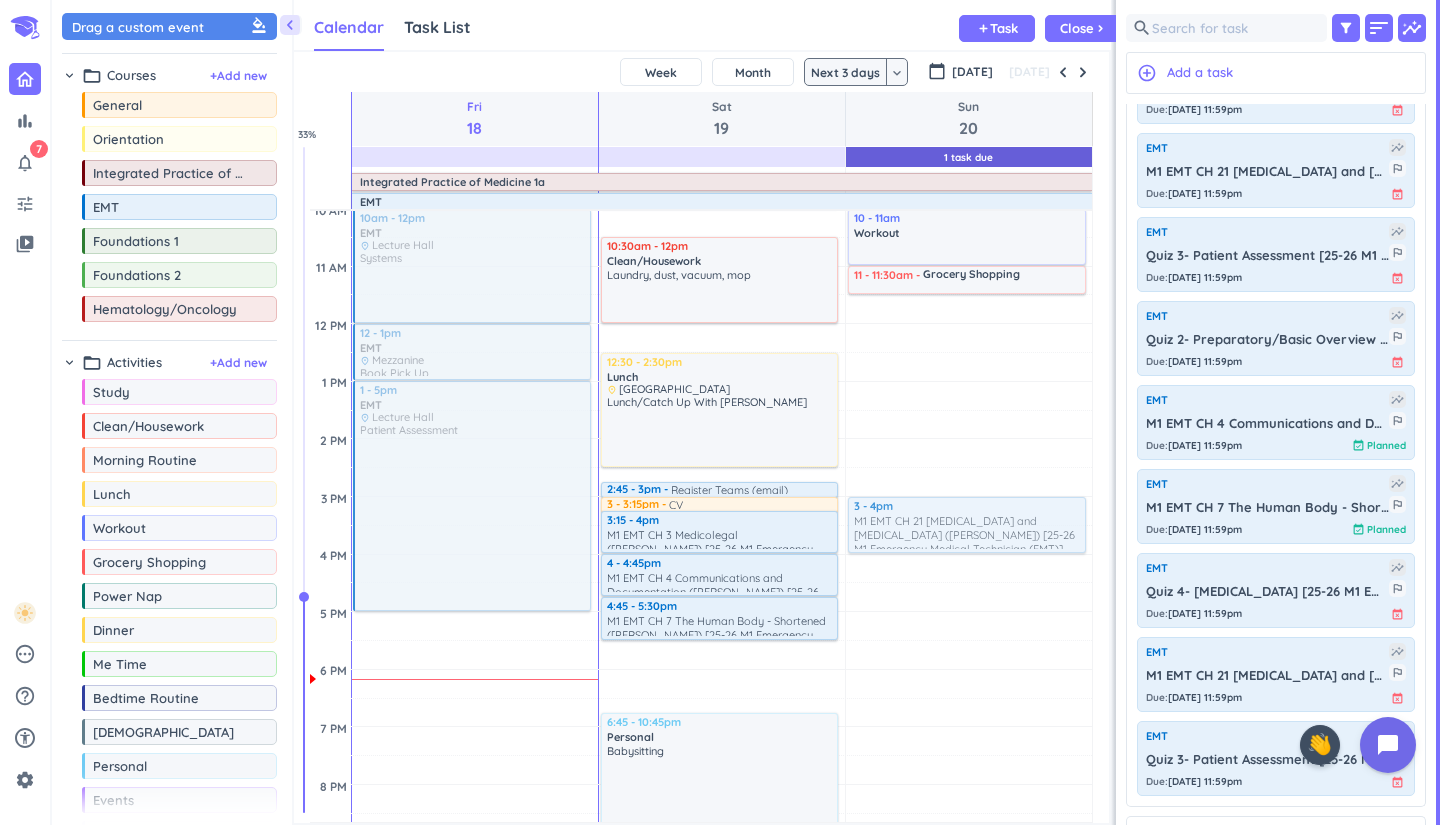 drag, startPoint x: 1228, startPoint y: 679, endPoint x: 962, endPoint y: 497, distance: 322.3042 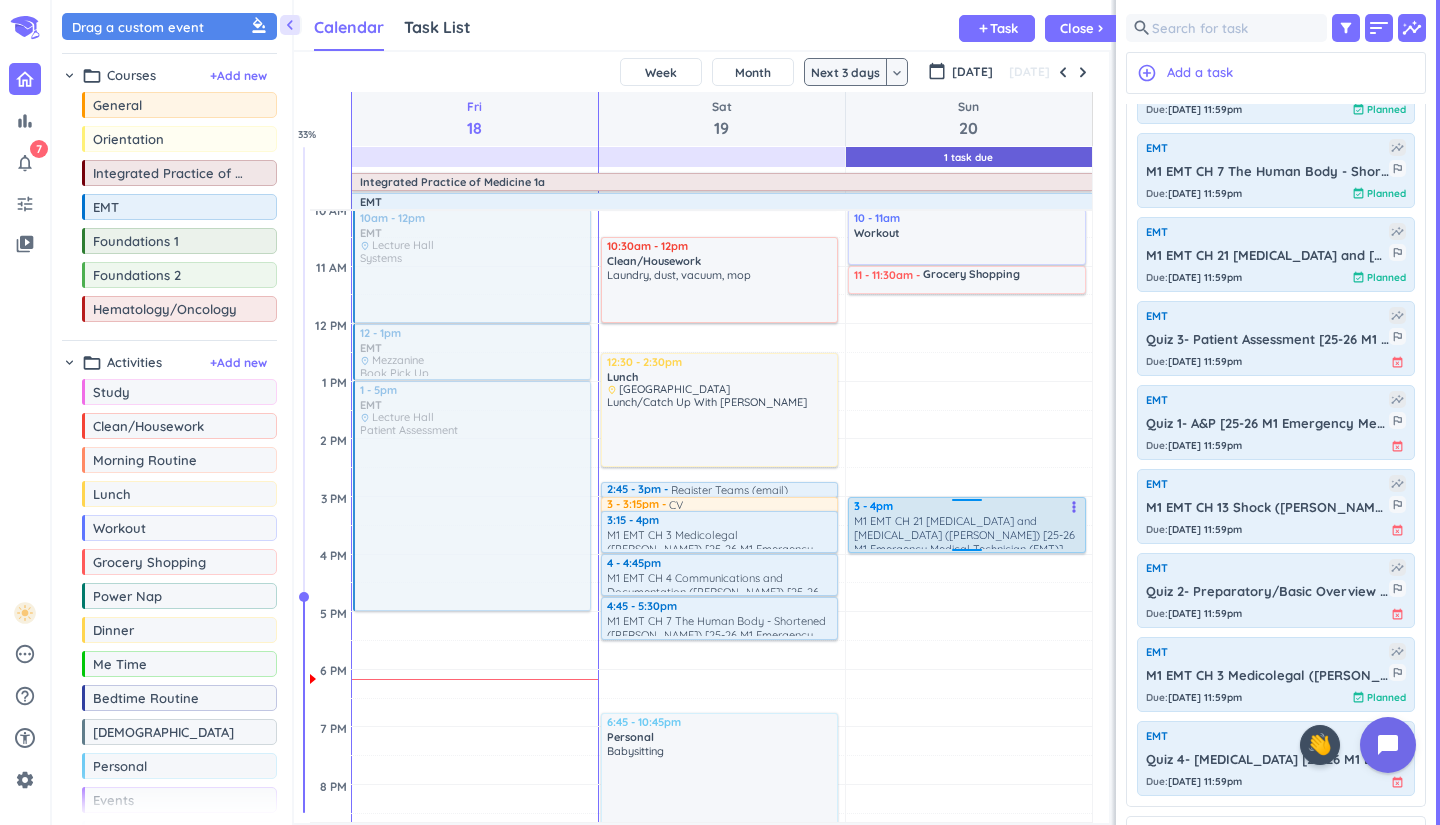 click on "M1 EMT CH 21 [MEDICAL_DATA] and [MEDICAL_DATA] ([PERSON_NAME]) [25-26 M1 Emergency Medical Technician (EMT)]" at bounding box center (968, 531) 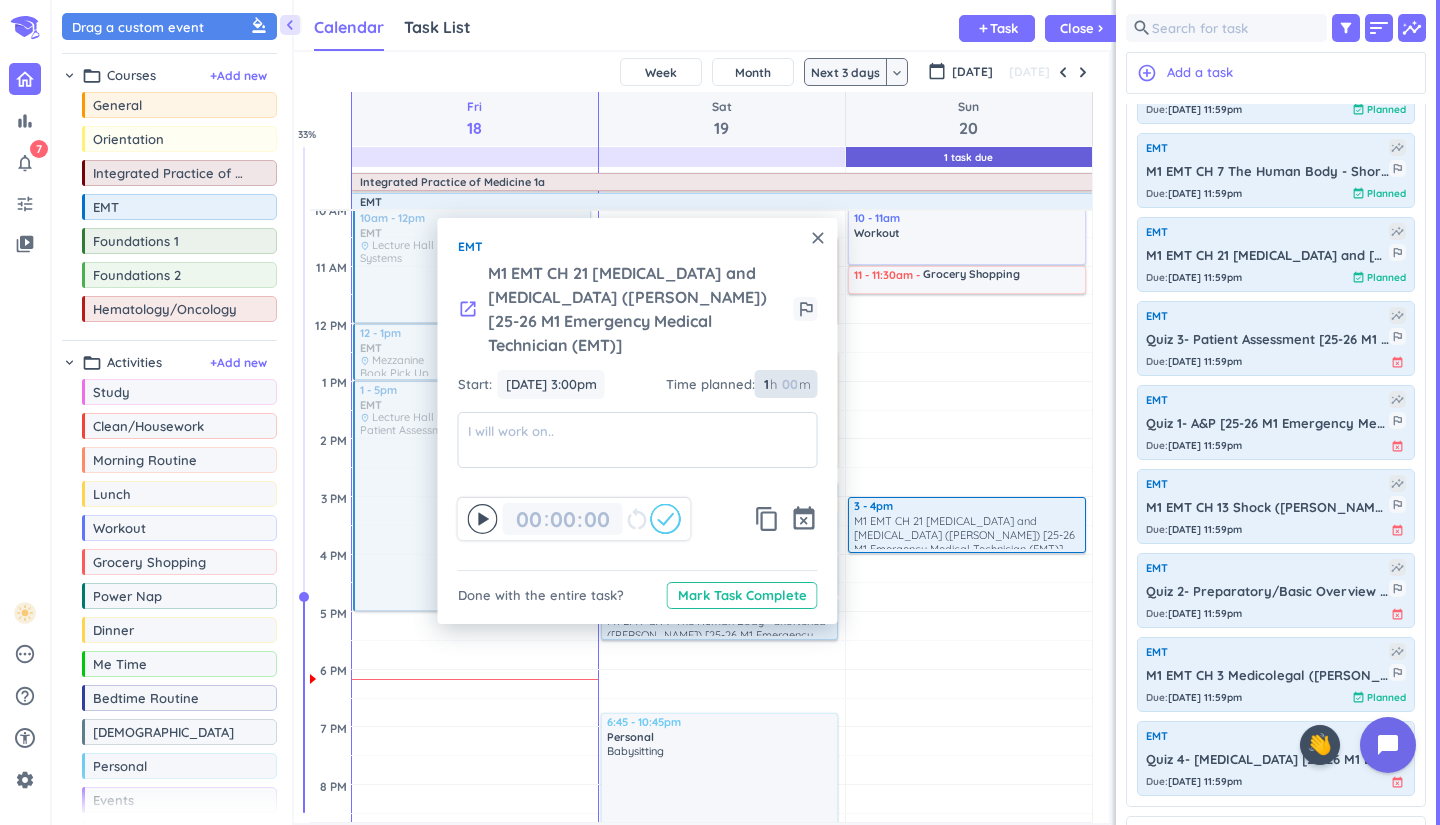 click at bounding box center [789, 384] 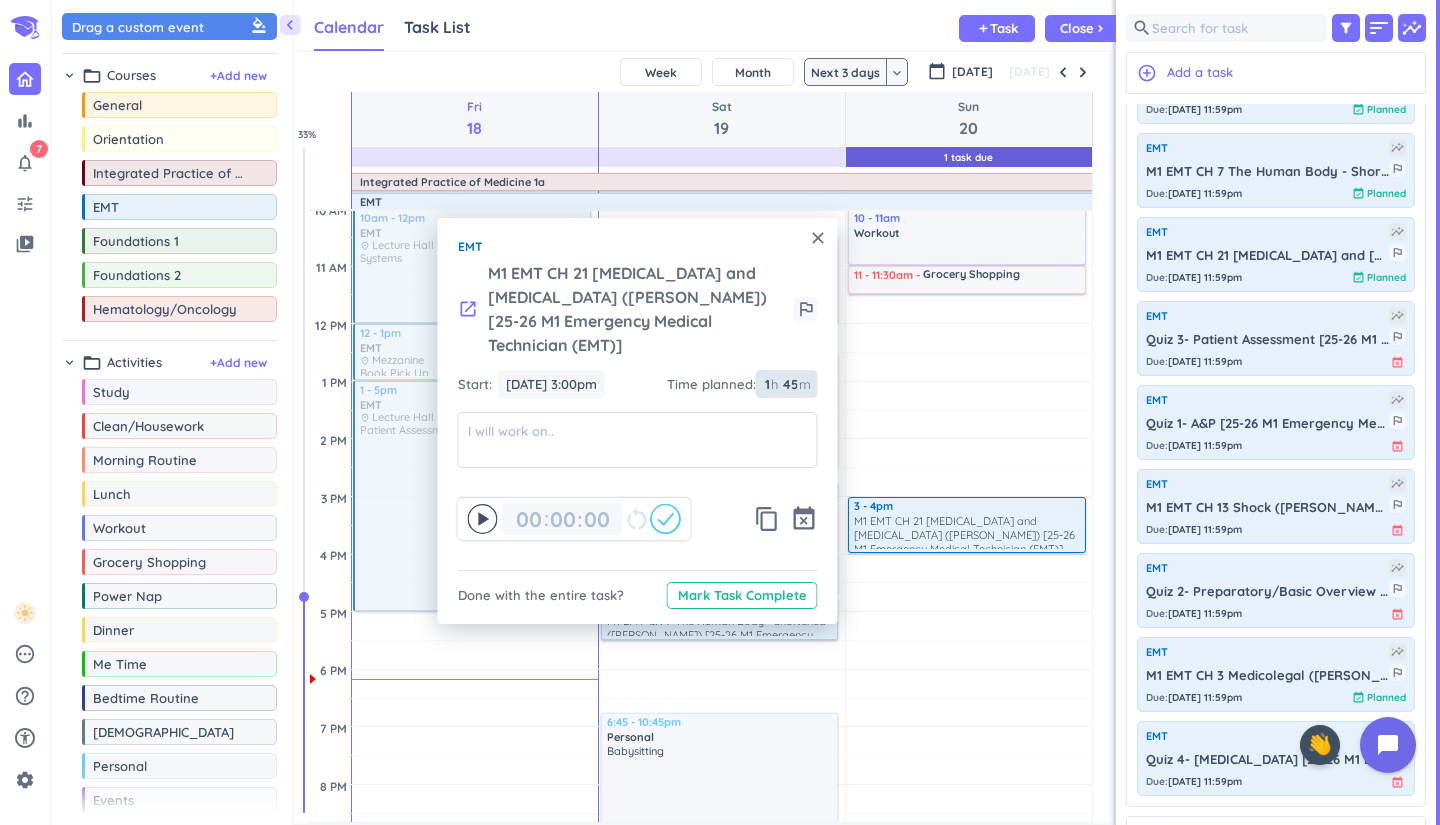 type on "45" 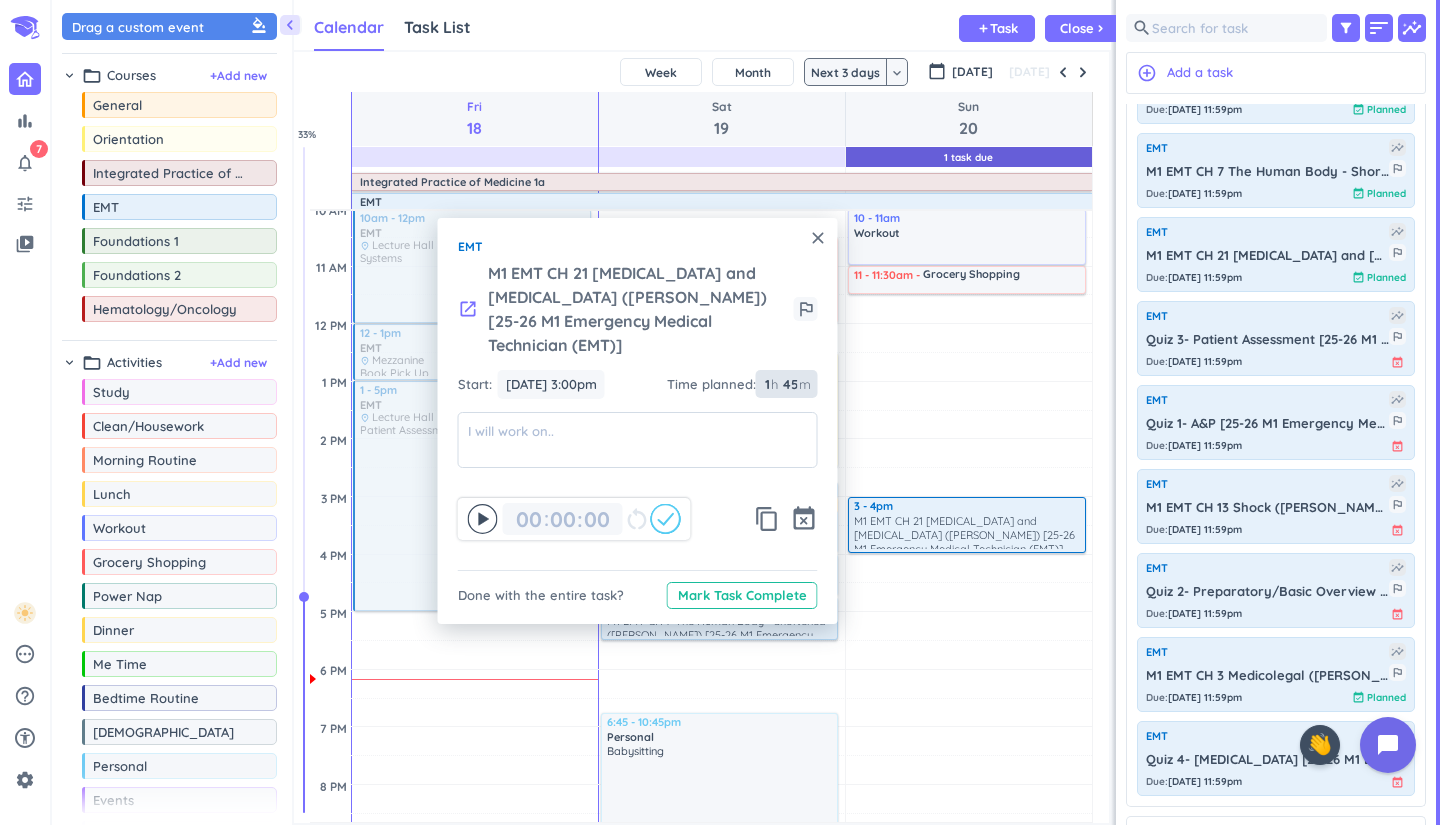 type 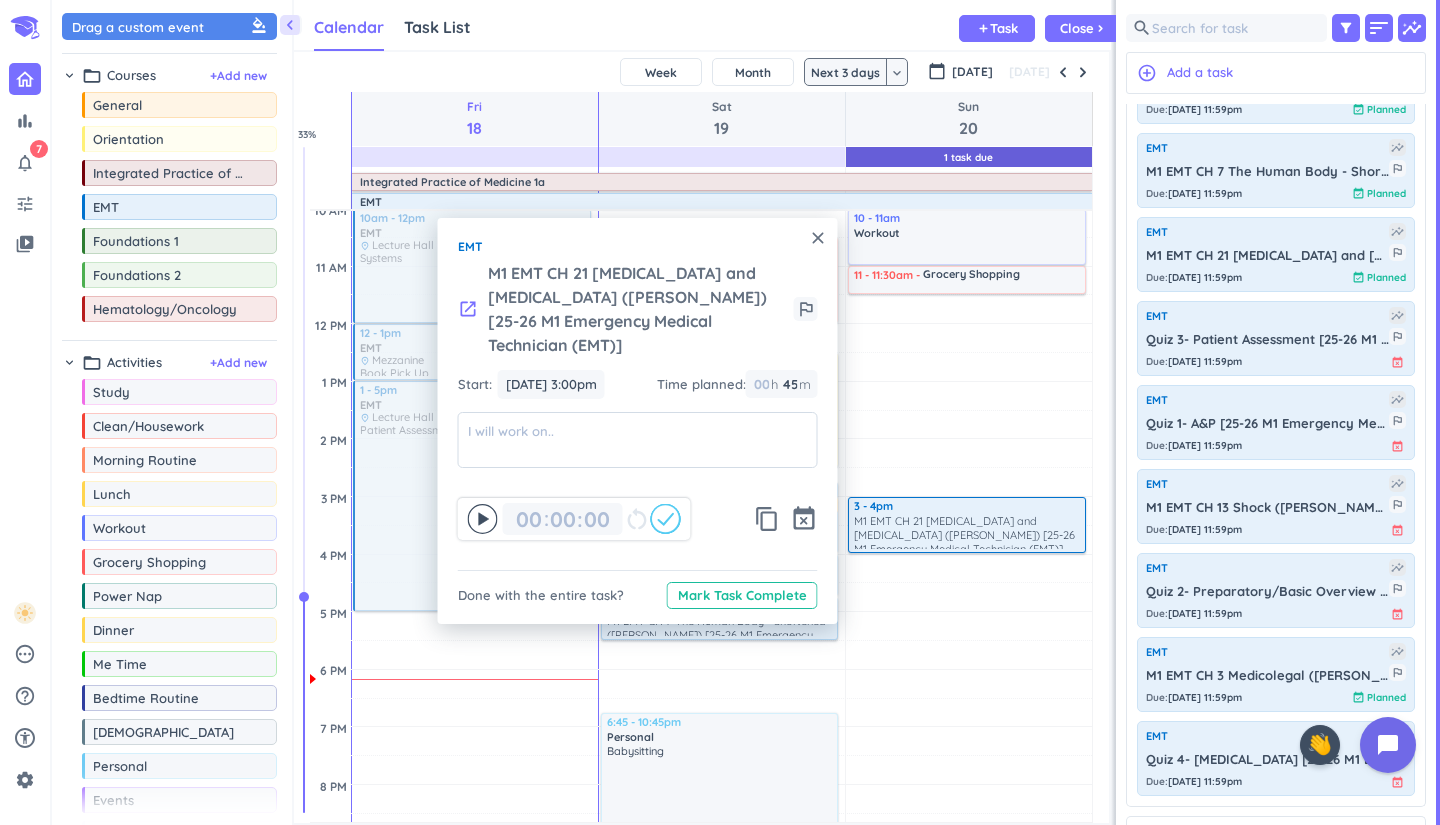 click on "close" at bounding box center [818, 238] 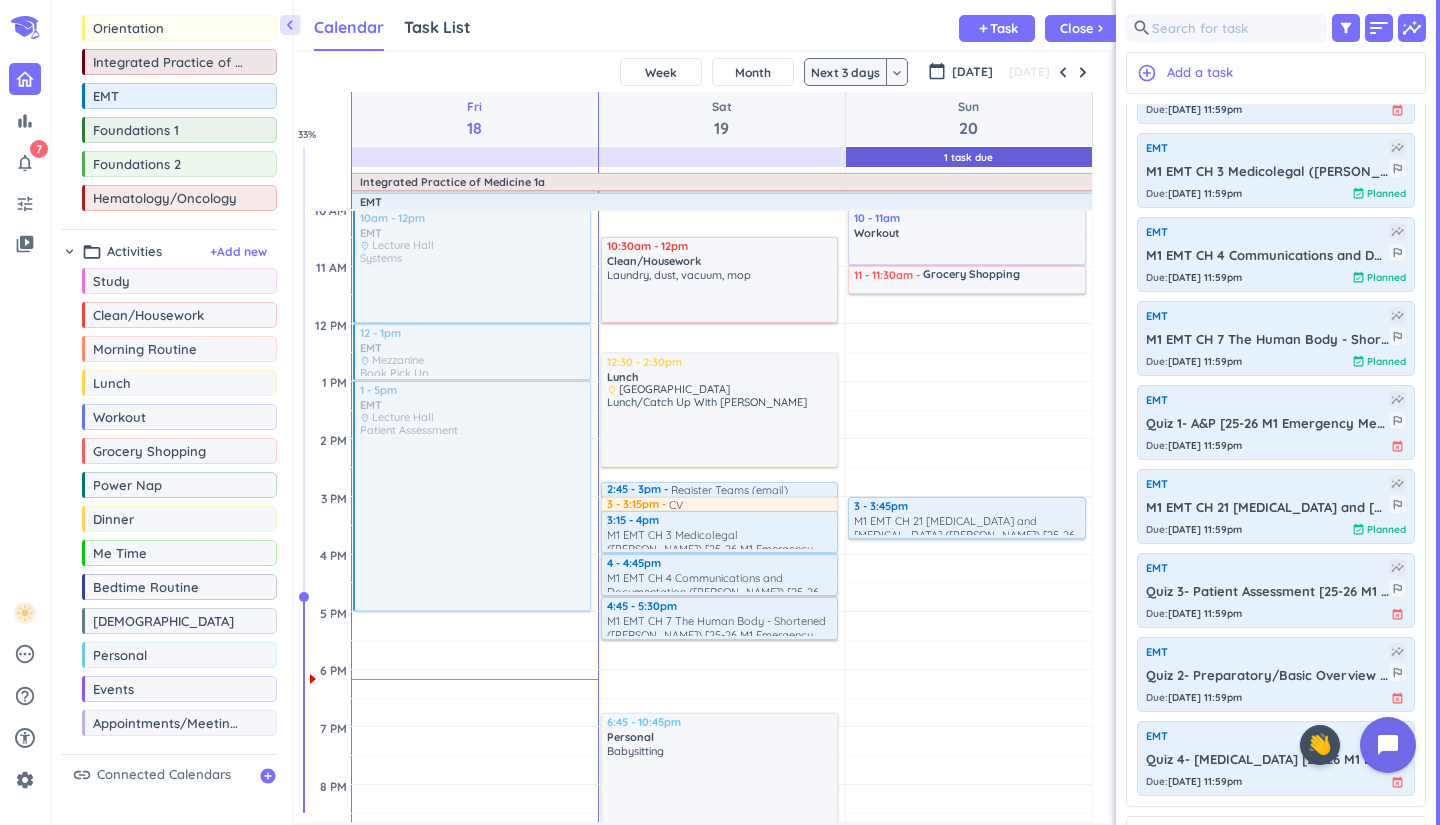 scroll, scrollTop: 111, scrollLeft: 0, axis: vertical 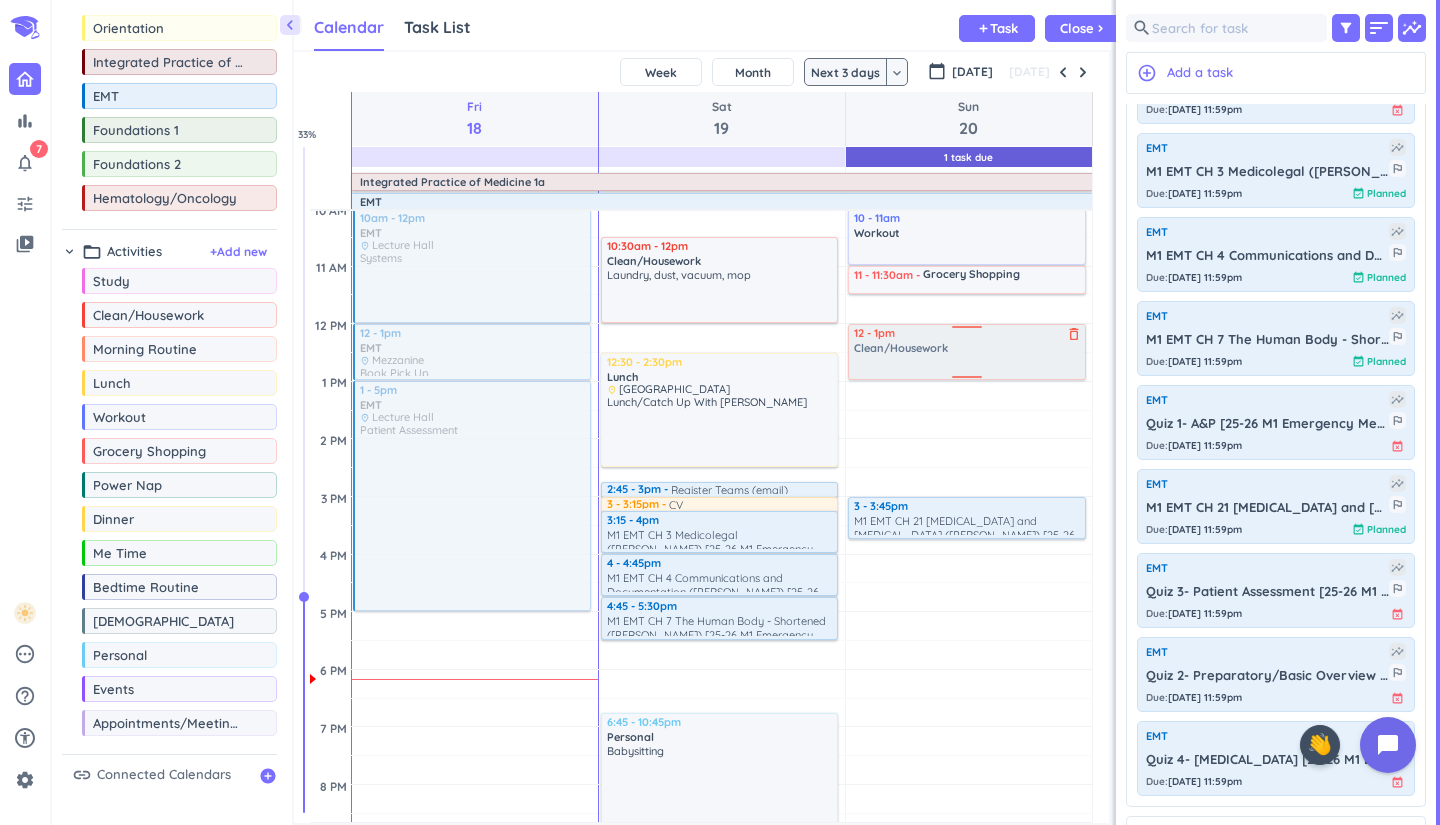 drag, startPoint x: 174, startPoint y: 316, endPoint x: 973, endPoint y: 327, distance: 799.07574 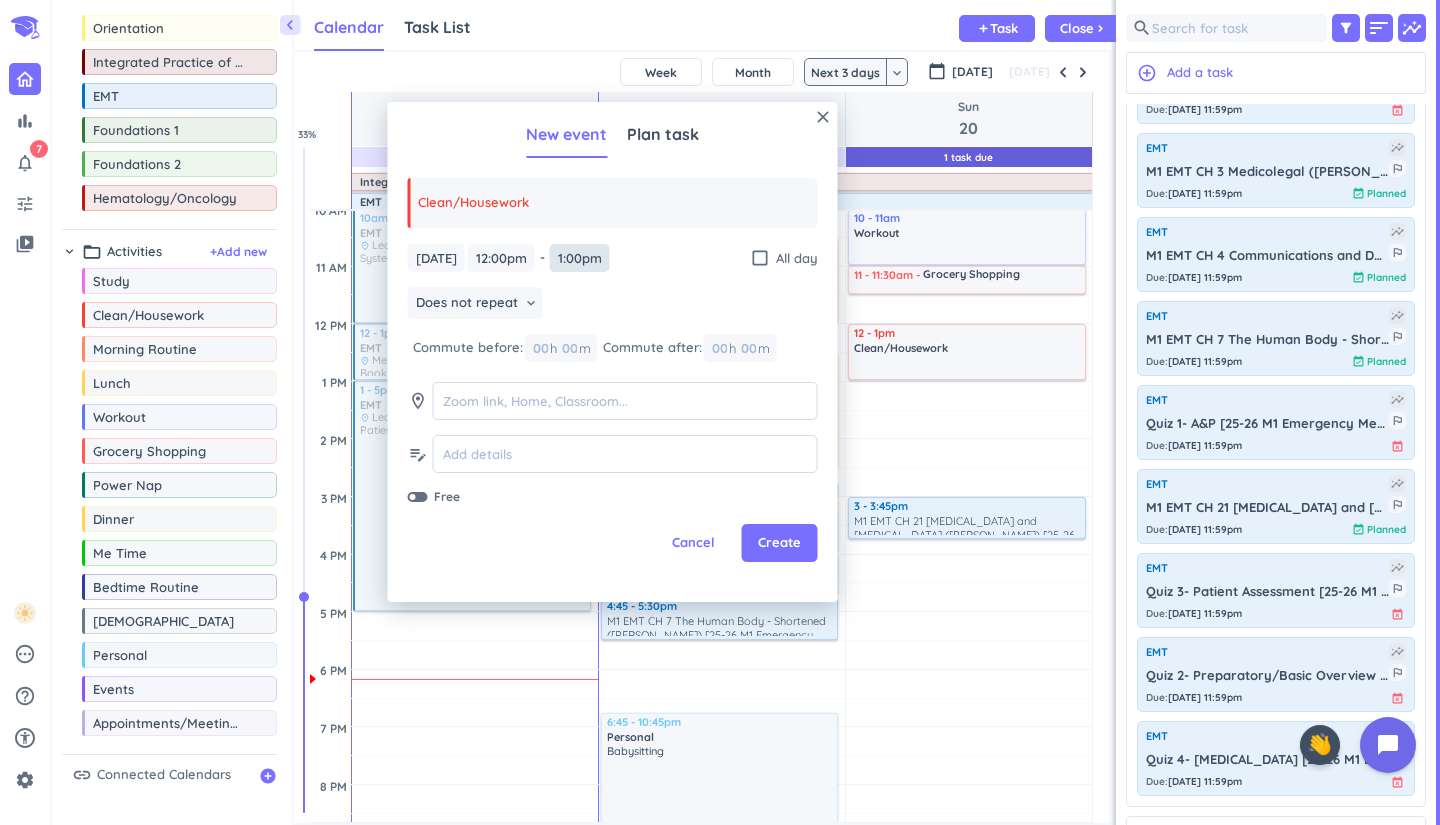 click on "1:00pm" at bounding box center [580, 258] 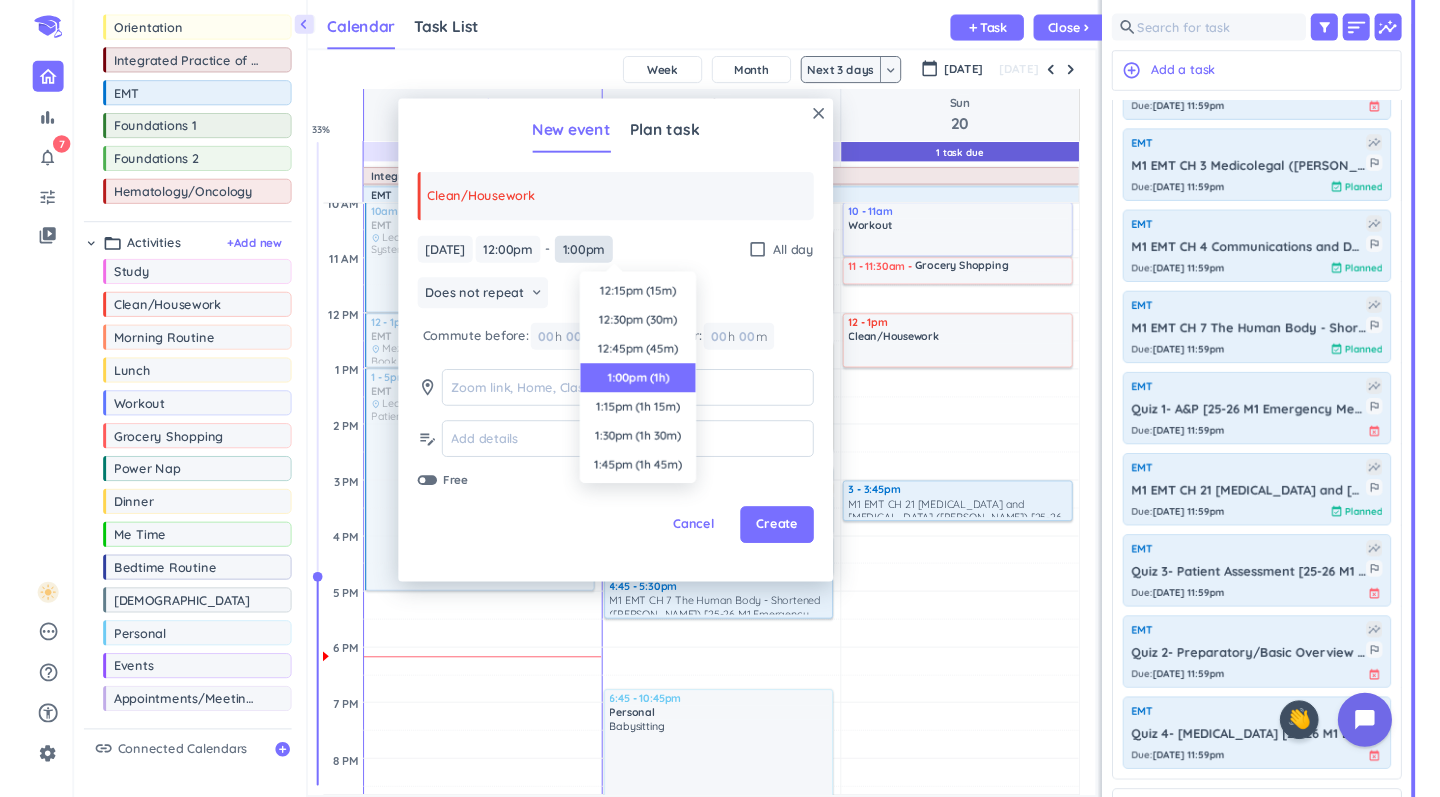 scroll, scrollTop: 90, scrollLeft: 0, axis: vertical 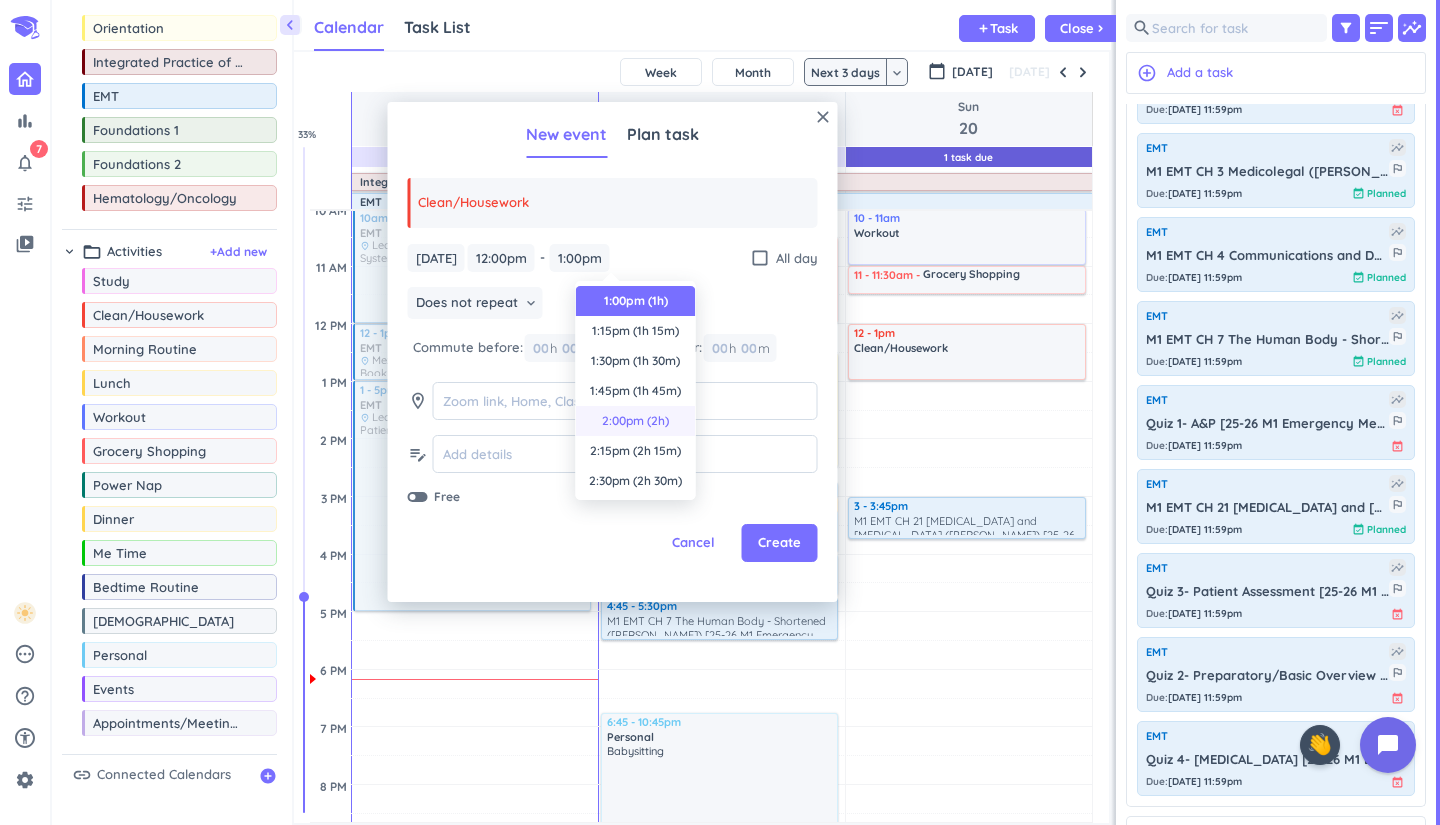 click on "2:00pm (2h)" at bounding box center [636, 421] 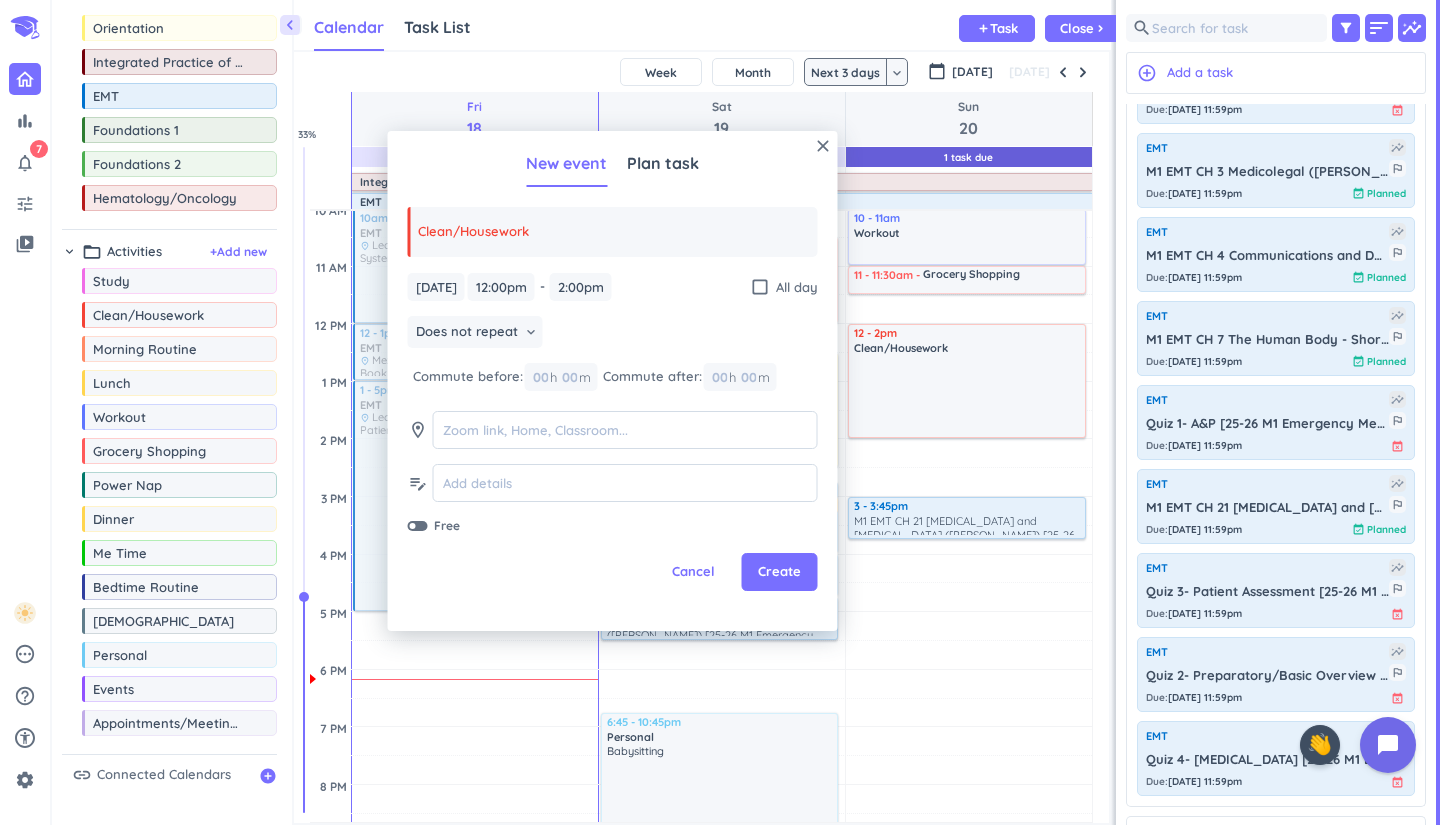 click on "Sun, Jul 20 Sun, Jul 20   12:00pm 12:00pm - 2:00pm 2:00pm check_box_outline_blank All day Does not repeat keyboard_arrow_down Commute before: 00 h 00 m Commute after: 00 h 00 m room edit_note Free" at bounding box center [613, 404] 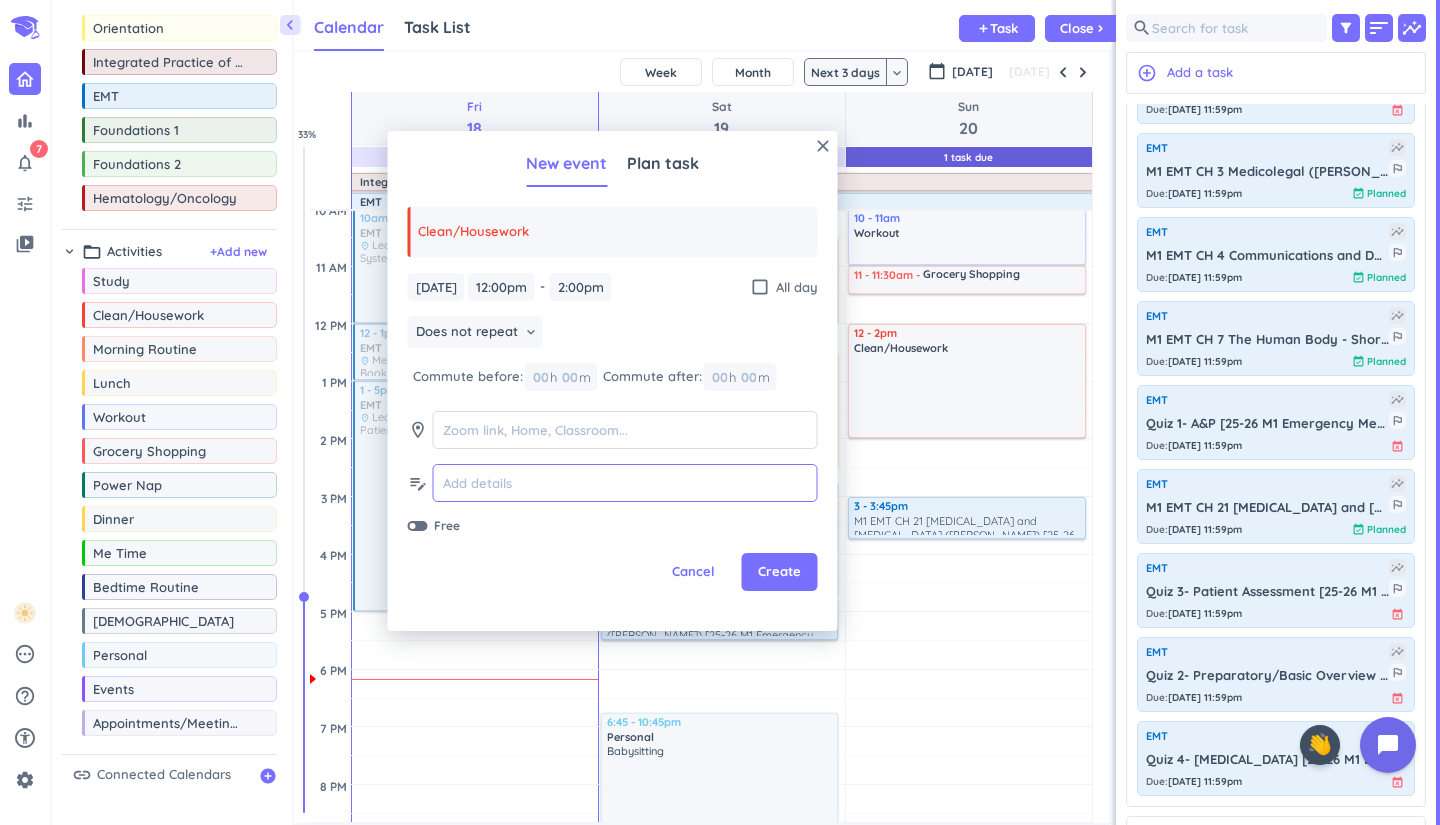 click at bounding box center [625, 483] 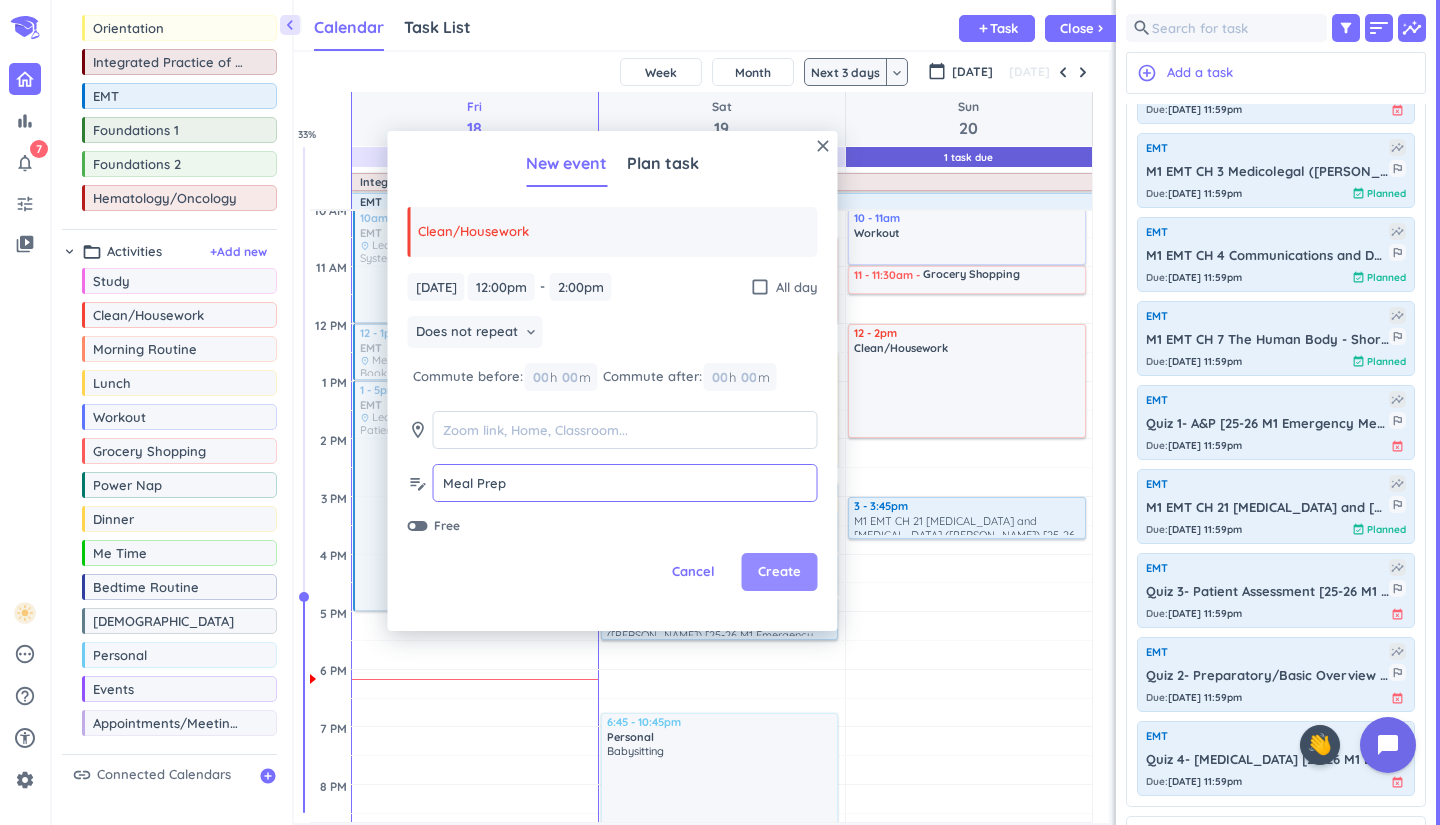 type on "Meal Prep" 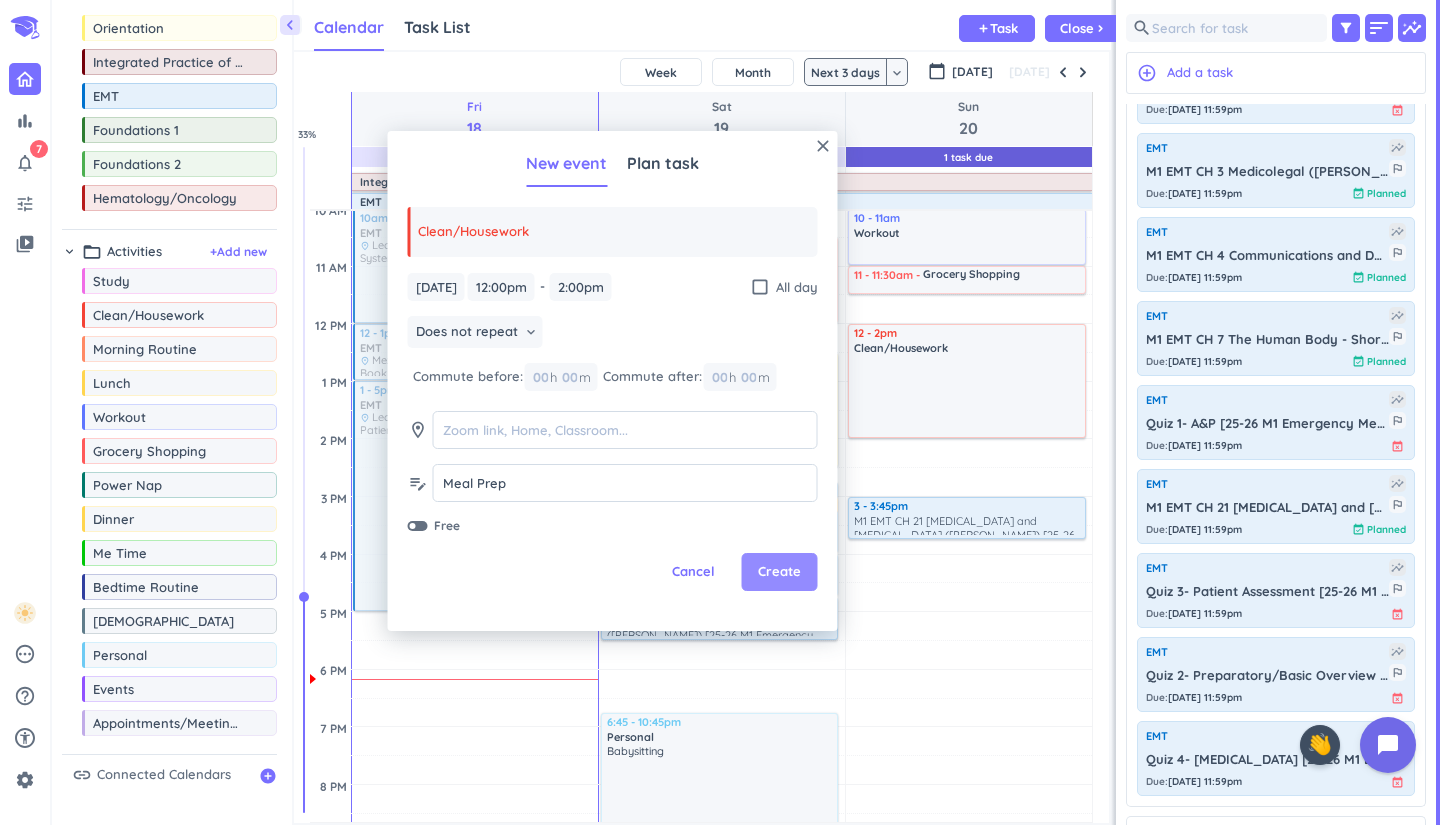 click on "Create" at bounding box center [779, 572] 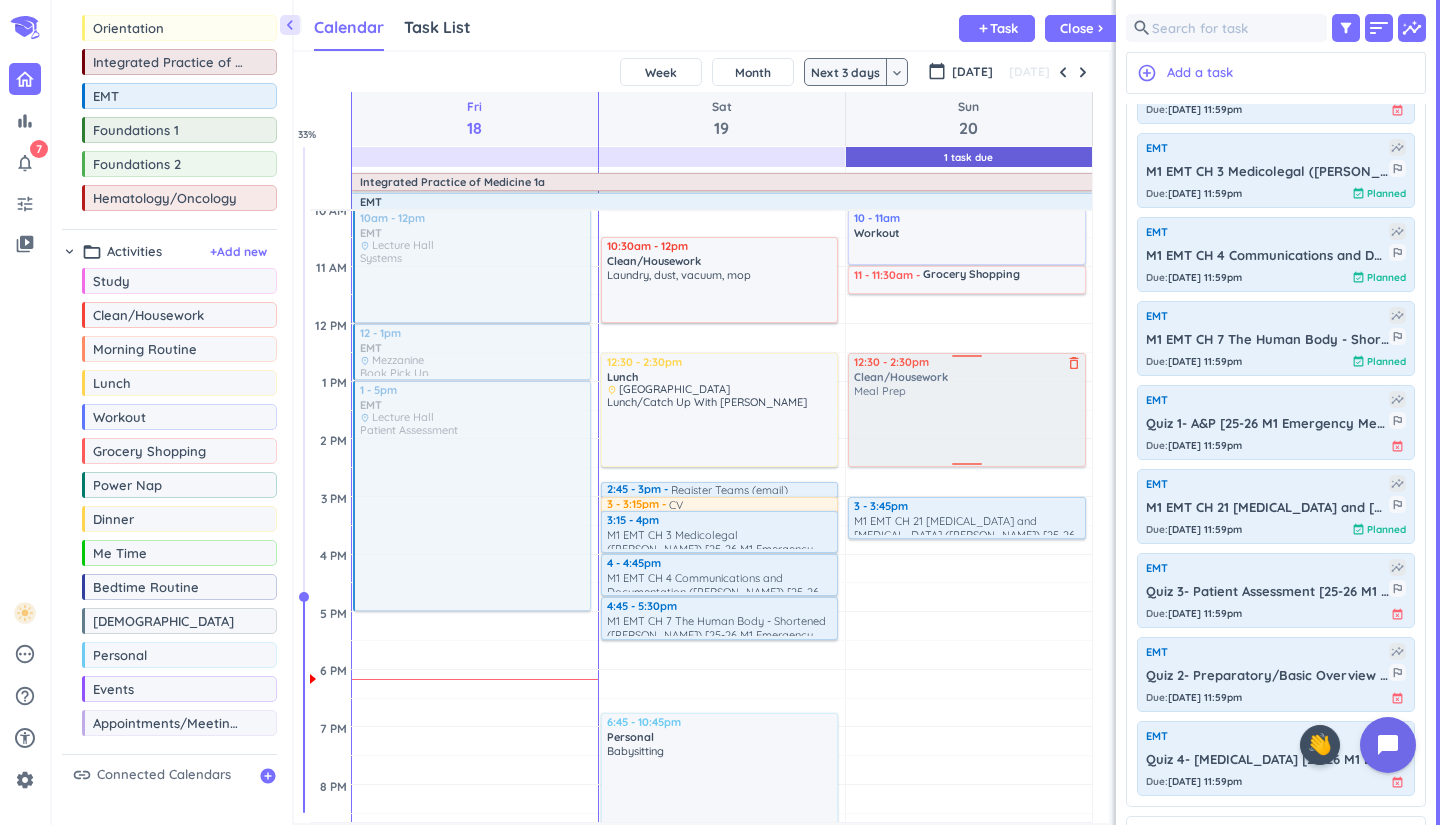 drag, startPoint x: 953, startPoint y: 357, endPoint x: 955, endPoint y: 376, distance: 19.104973 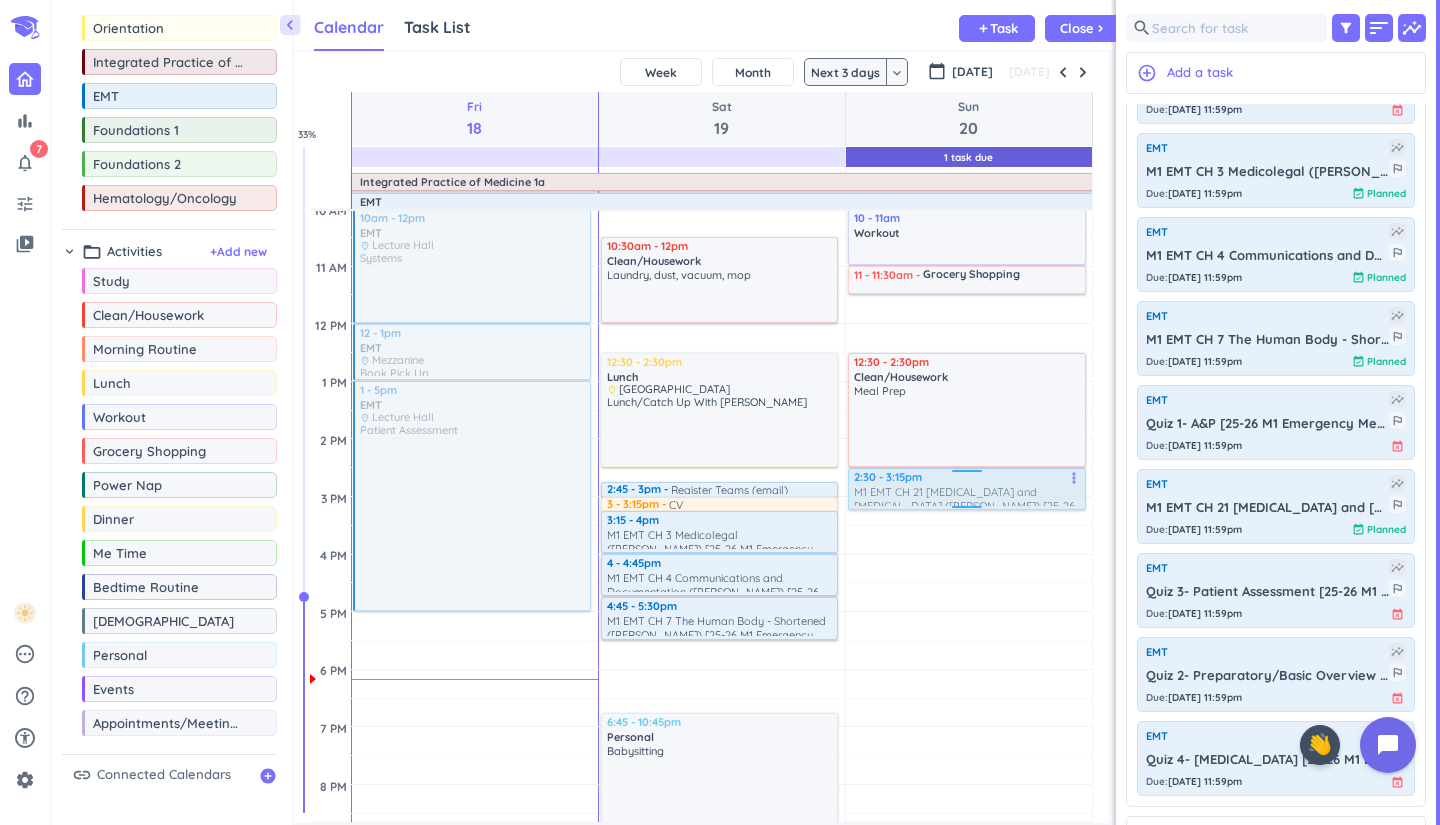 drag, startPoint x: 899, startPoint y: 523, endPoint x: 913, endPoint y: 507, distance: 21.260292 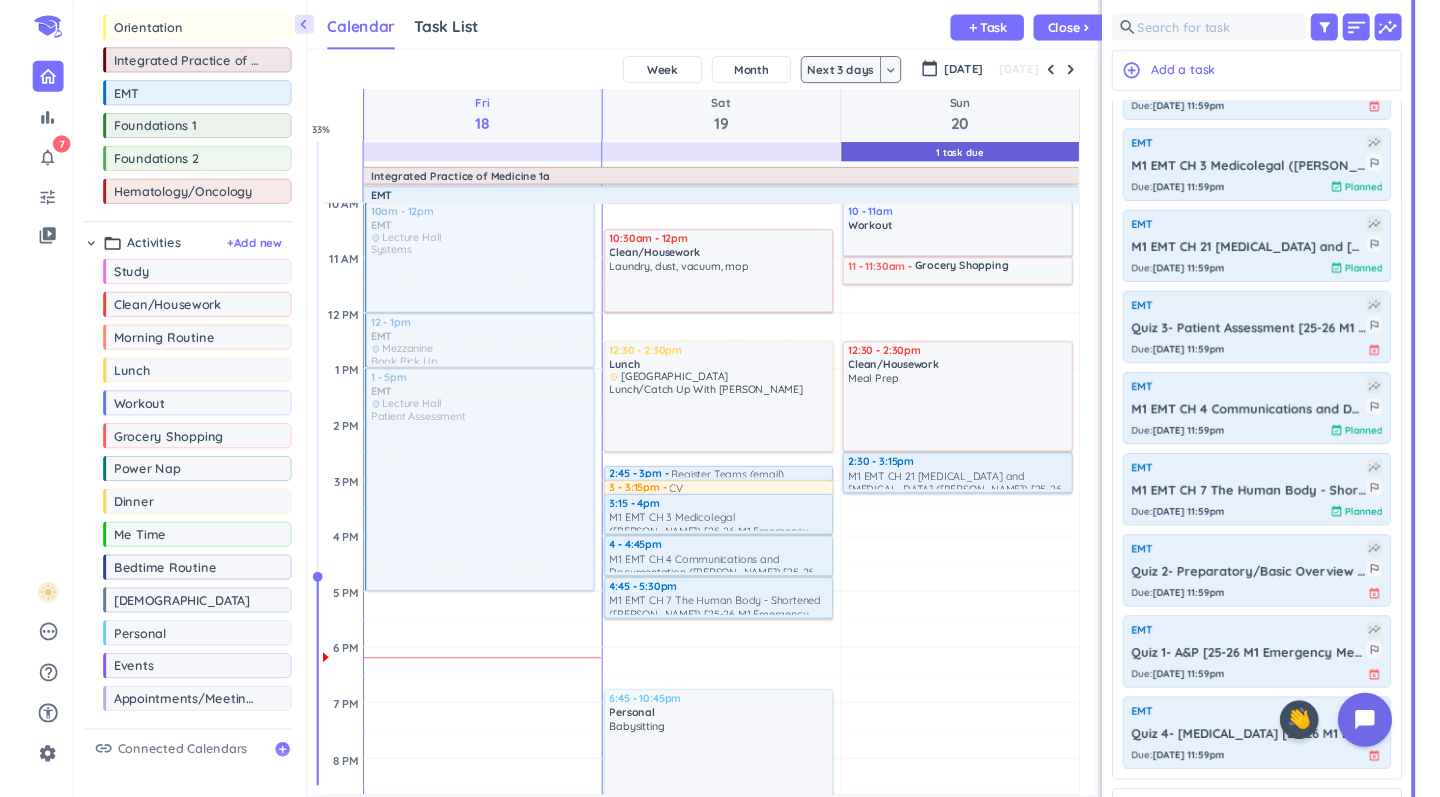 scroll, scrollTop: 693, scrollLeft: 300, axis: both 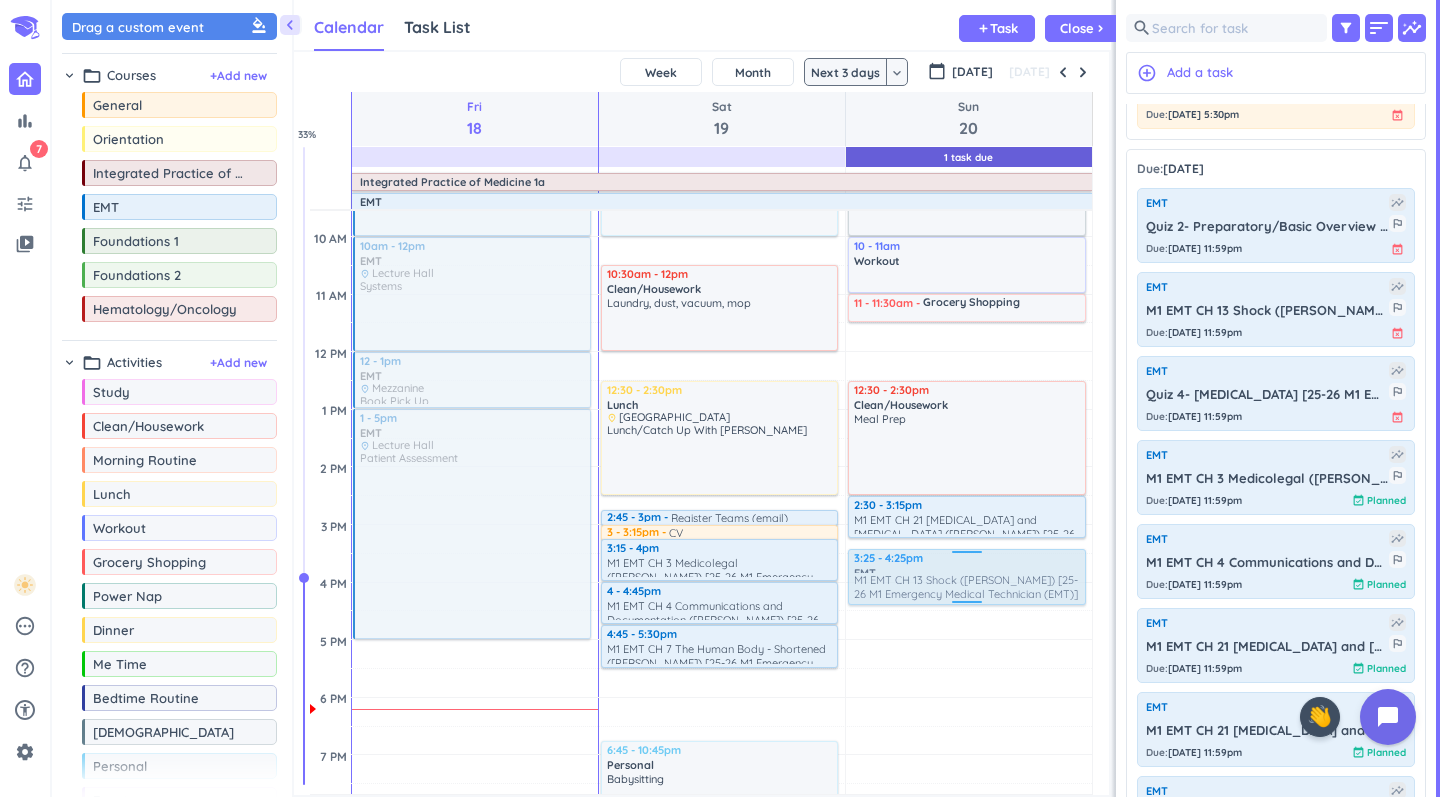 click on "chevron_left Drag a custom event format_color_fill chevron_right folder_open Courses   +  Add new drag_indicator General more_horiz drag_indicator Orientation more_horiz drag_indicator Integrated Practice of Medicine 1a more_horiz drag_indicator EMT more_horiz drag_indicator Foundations 1 more_horiz drag_indicator Foundations 2 more_horiz drag_indicator Hematology/Oncology more_horiz chevron_right folder_open Activities   +  Add new drag_indicator Study more_horiz drag_indicator Clean/Housework more_horiz drag_indicator Morning Routine more_horiz drag_indicator Lunch more_horiz drag_indicator Workout more_horiz drag_indicator Grocery Shopping more_horiz drag_indicator Power Nap more_horiz drag_indicator Dinner more_horiz drag_indicator Me Time more_horiz drag_indicator Bedtime Routine more_horiz drag_indicator Church more_horiz drag_indicator Personal more_horiz drag_indicator Events more_horiz drag_indicator Appointments/Meetings/Lunch & Learns more_horiz link Connected Calendars add_circle Calendar Calendar" at bounding box center (746, 398) 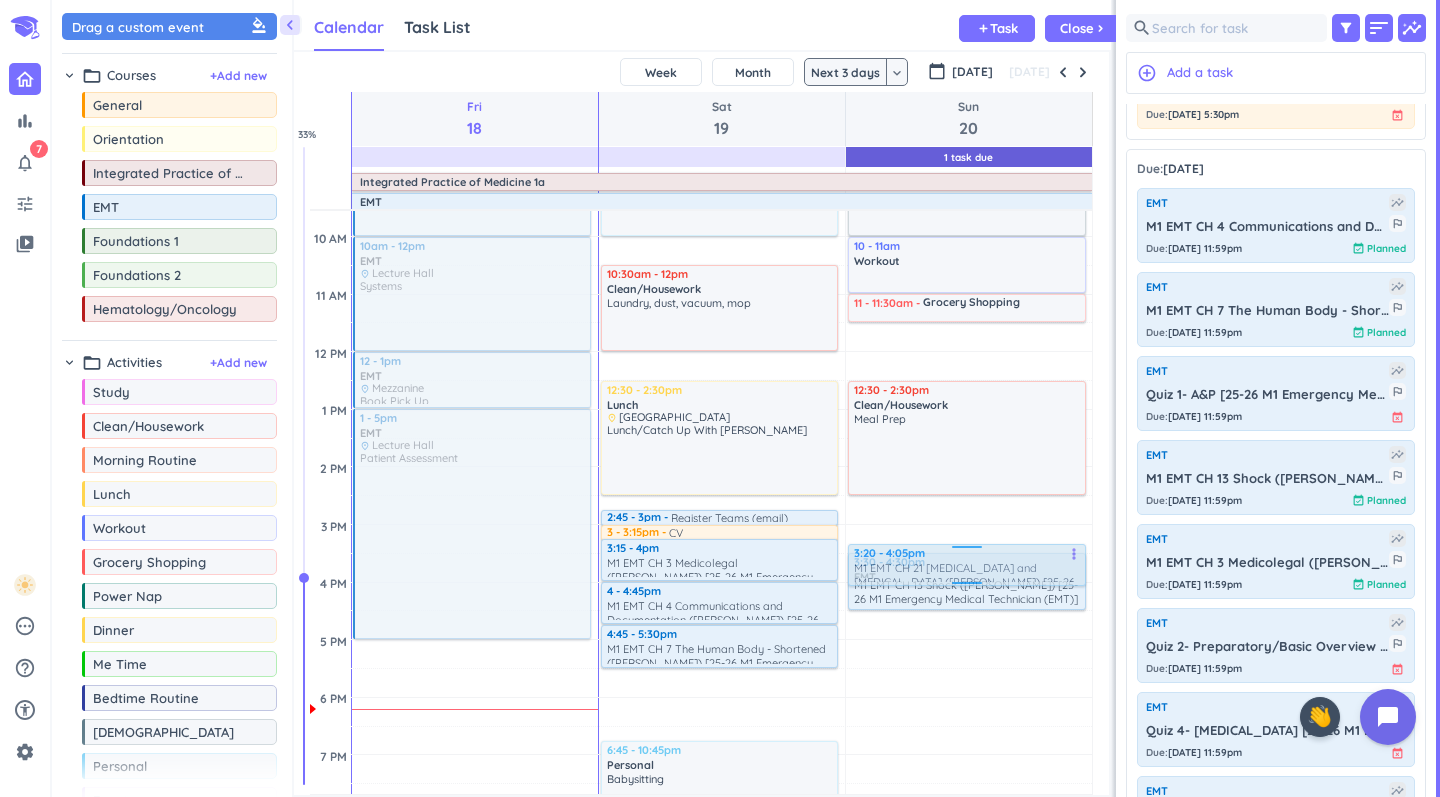drag, startPoint x: 900, startPoint y: 510, endPoint x: 909, endPoint y: 555, distance: 45.891174 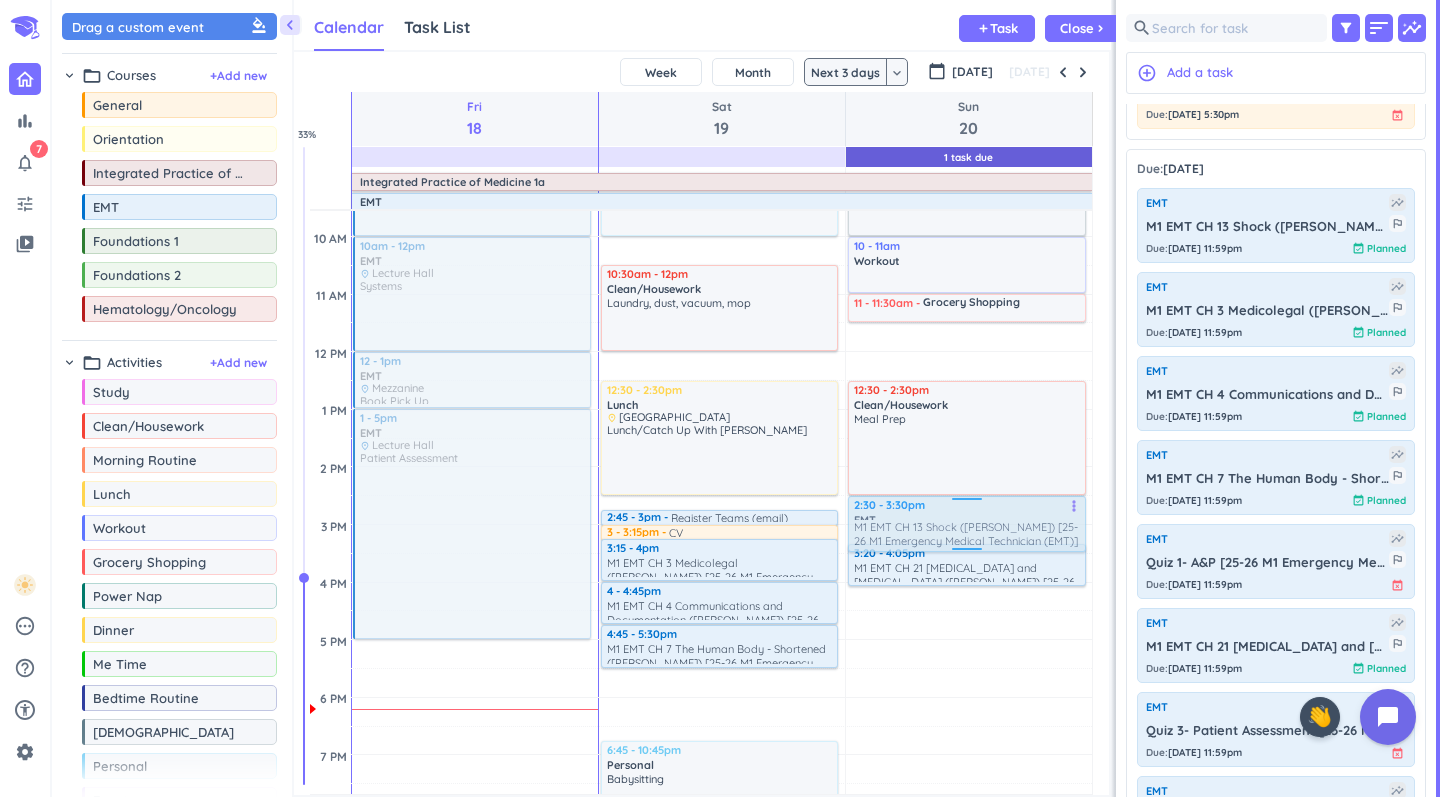 drag, startPoint x: 1010, startPoint y: 584, endPoint x: 998, endPoint y: 514, distance: 71.021126 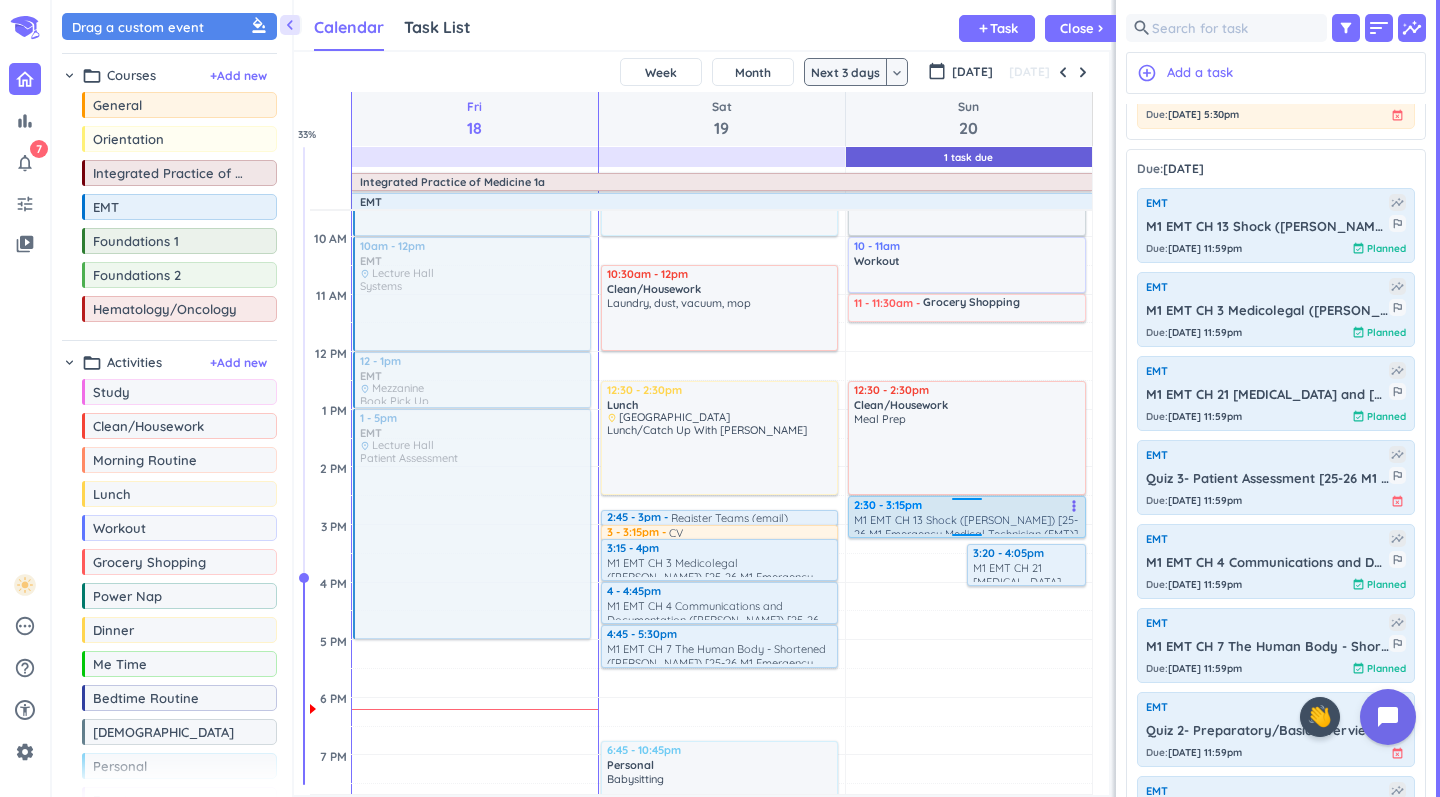 drag, startPoint x: 960, startPoint y: 550, endPoint x: 966, endPoint y: 537, distance: 14.3178215 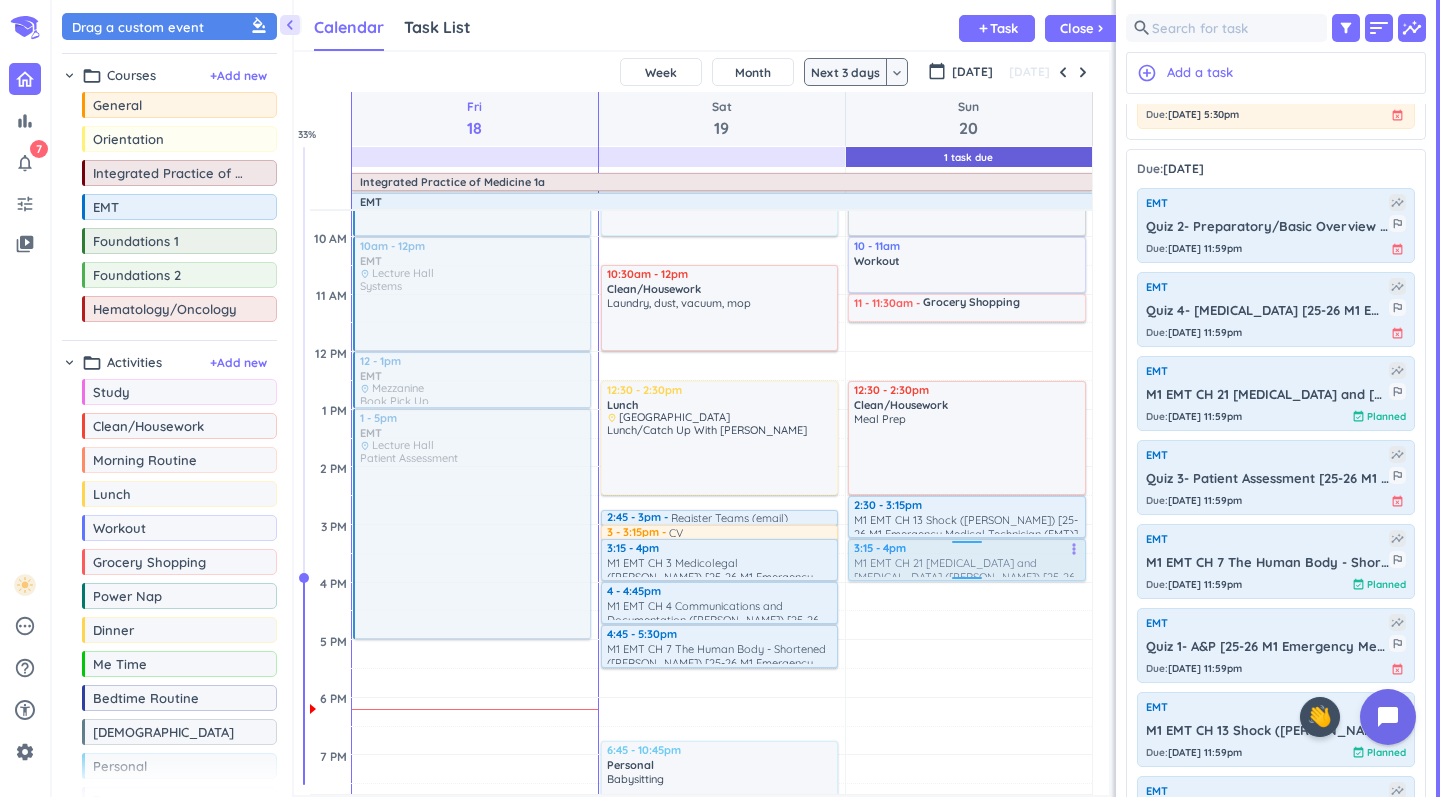 drag, startPoint x: 909, startPoint y: 565, endPoint x: 934, endPoint y: 557, distance: 26.24881 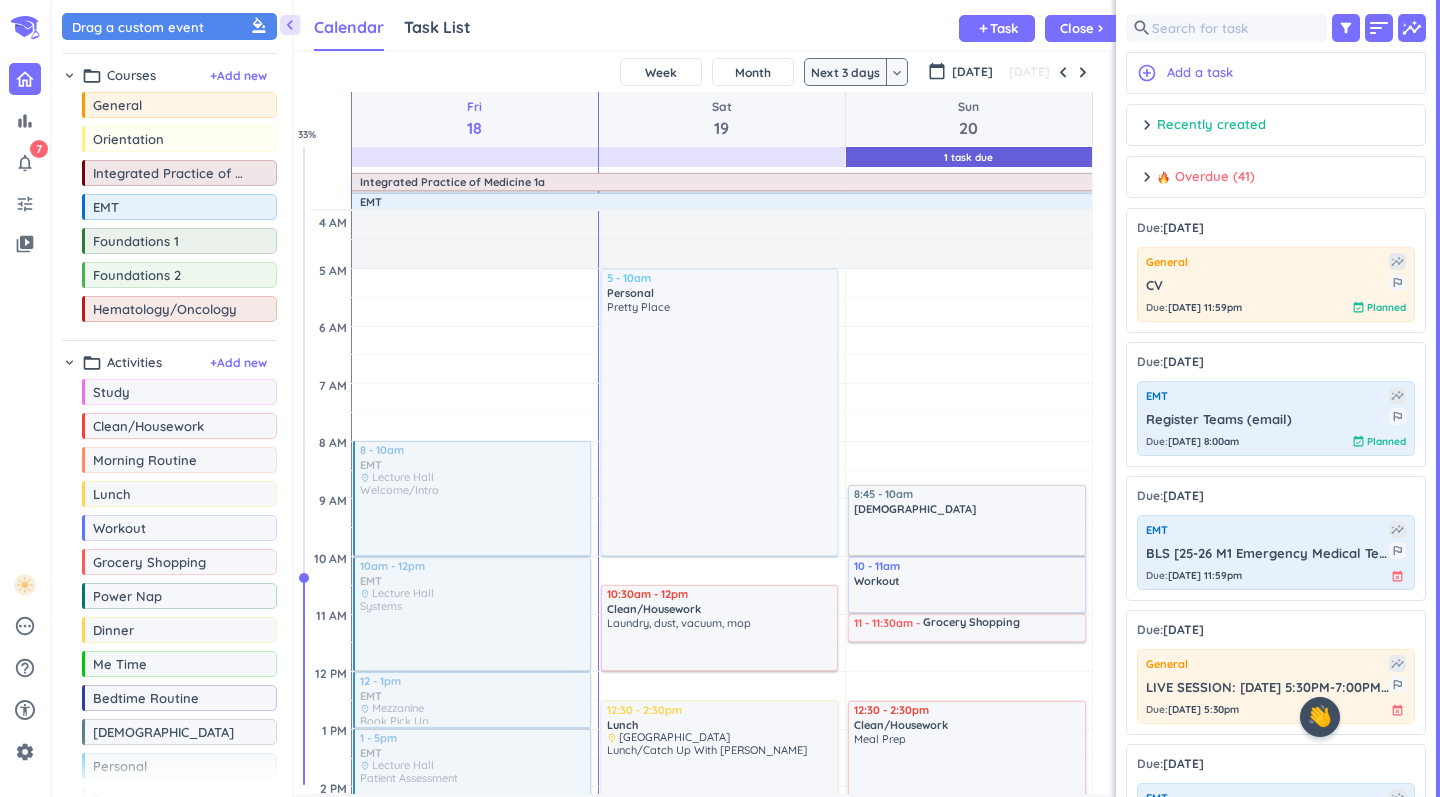 scroll, scrollTop: 0, scrollLeft: 0, axis: both 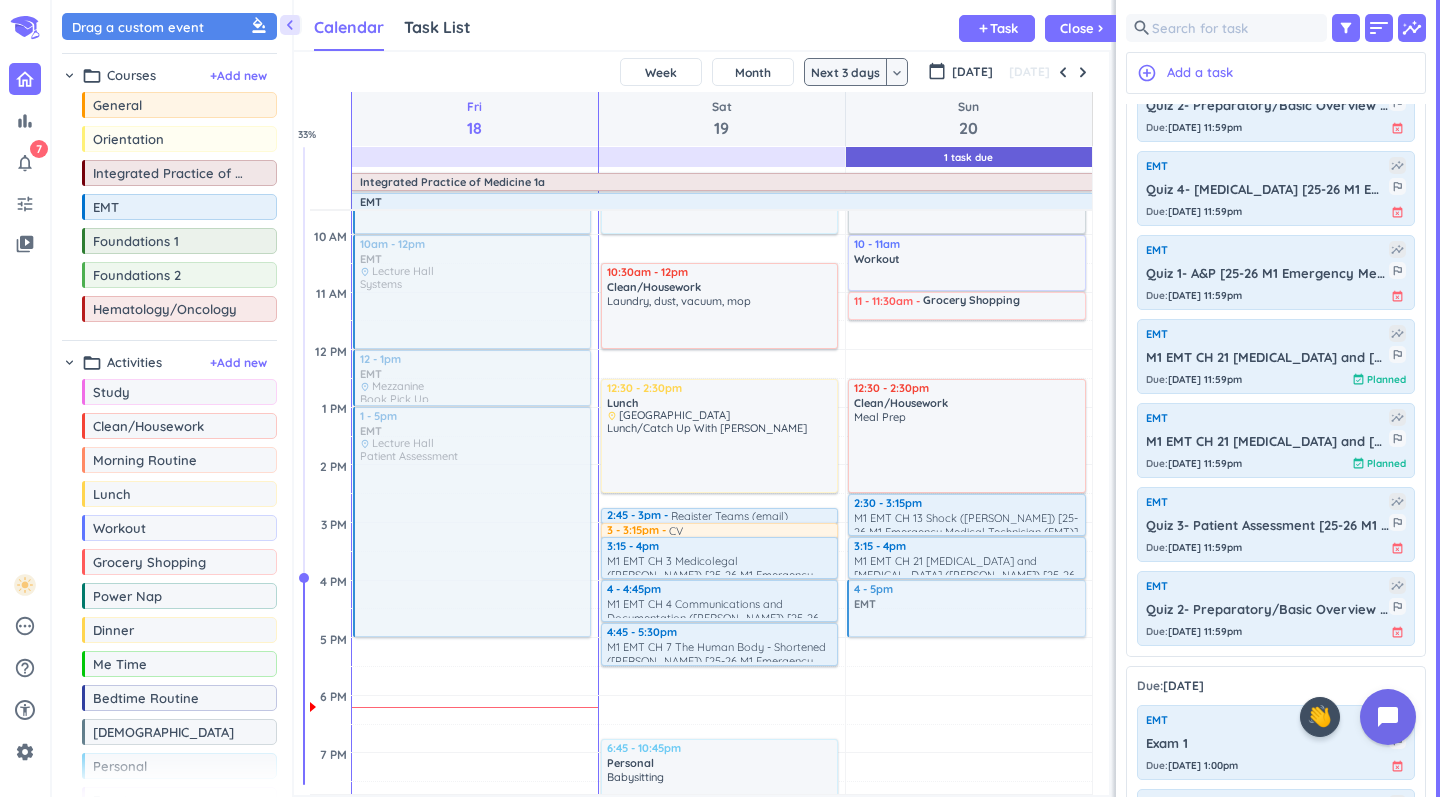 drag, startPoint x: 127, startPoint y: 210, endPoint x: 907, endPoint y: 584, distance: 865.0295 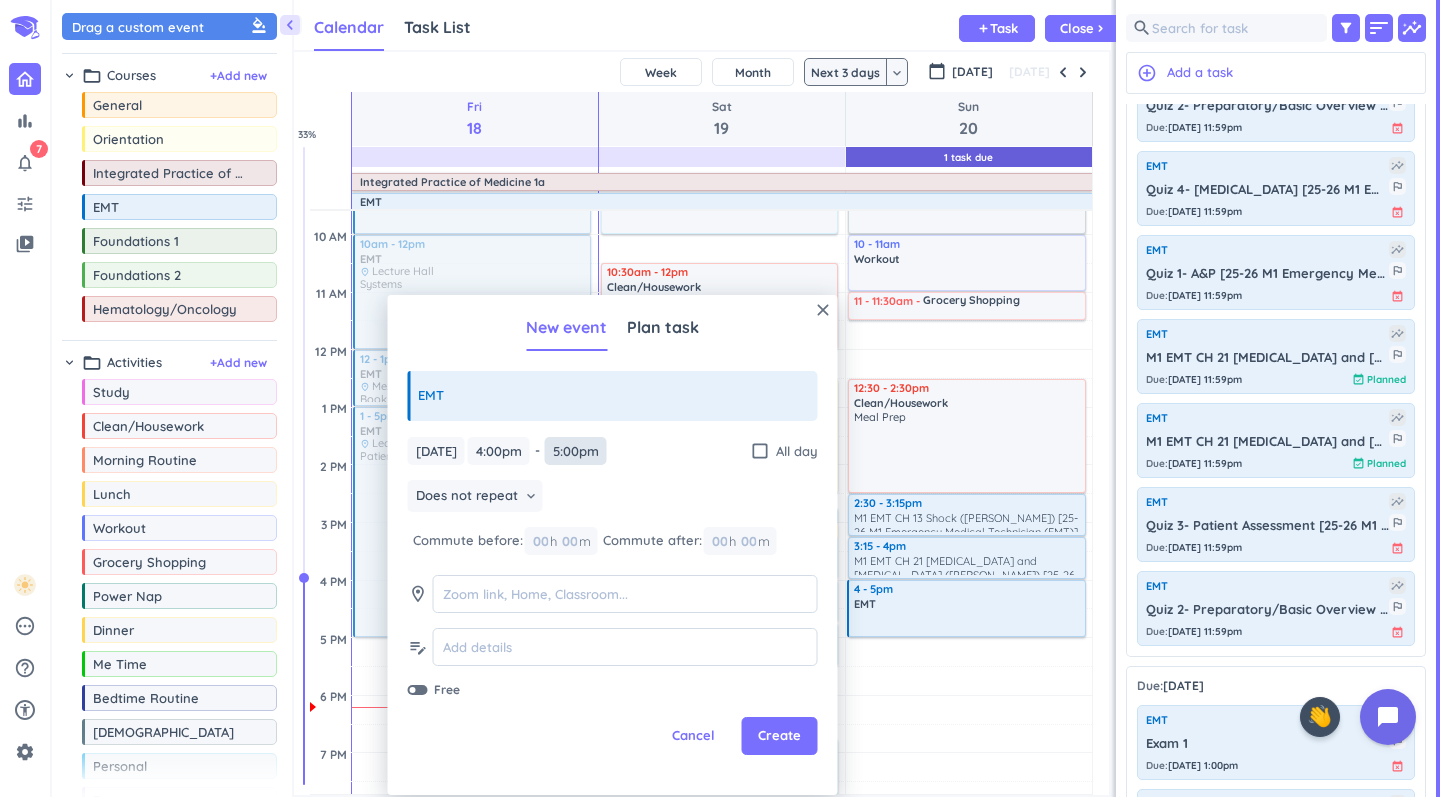 click on "5:00pm" at bounding box center (576, 451) 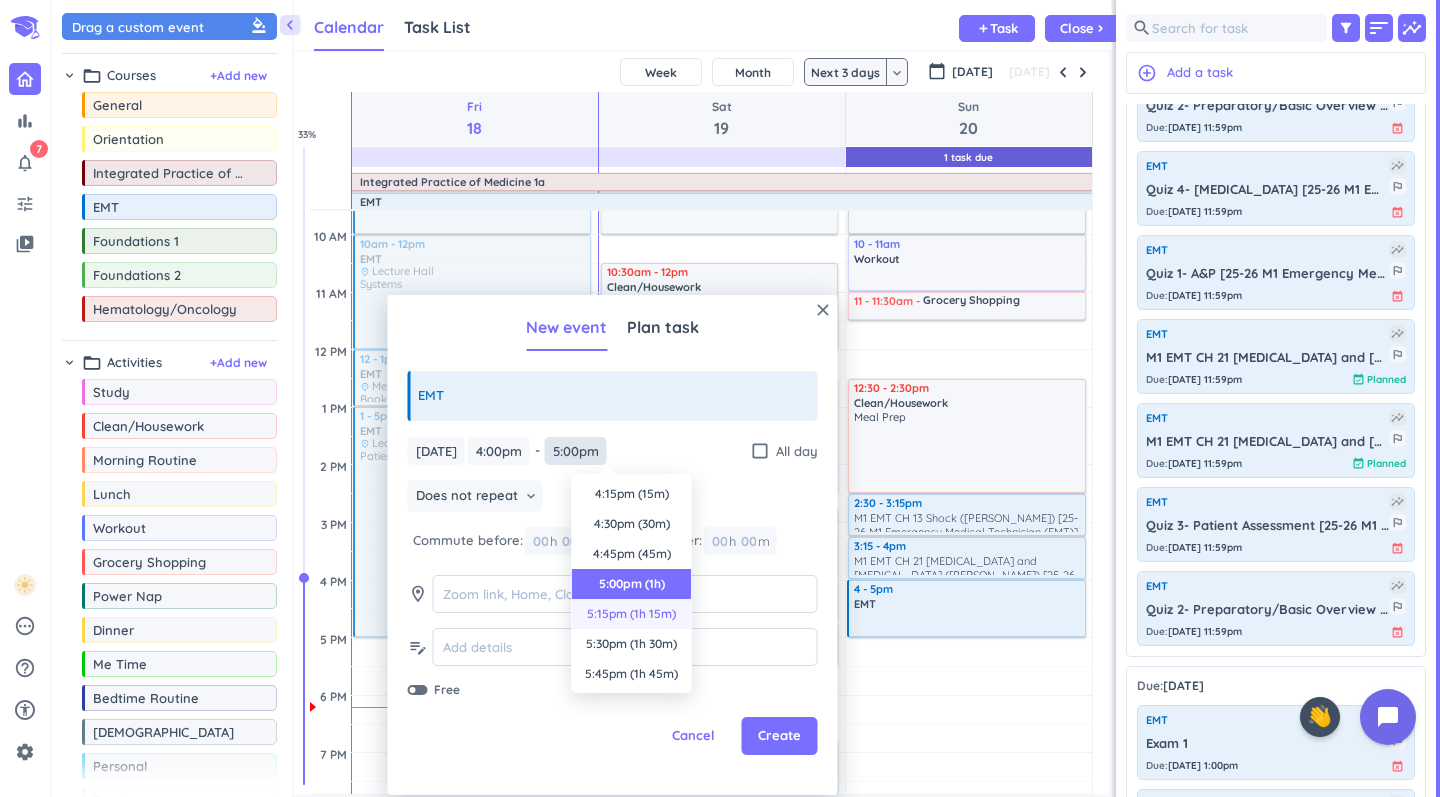 scroll, scrollTop: 90, scrollLeft: 0, axis: vertical 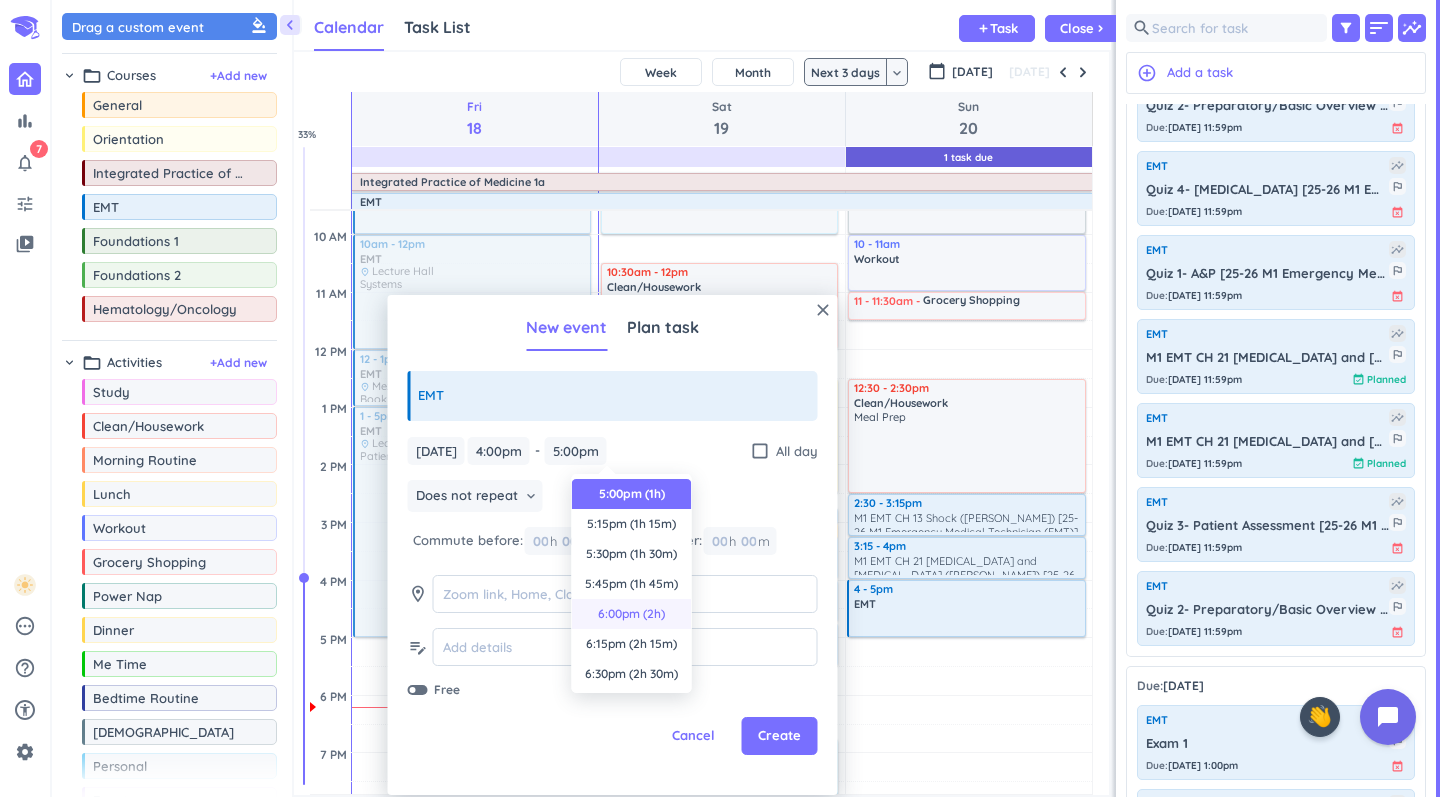 click on "6:00pm (2h)" at bounding box center [632, 614] 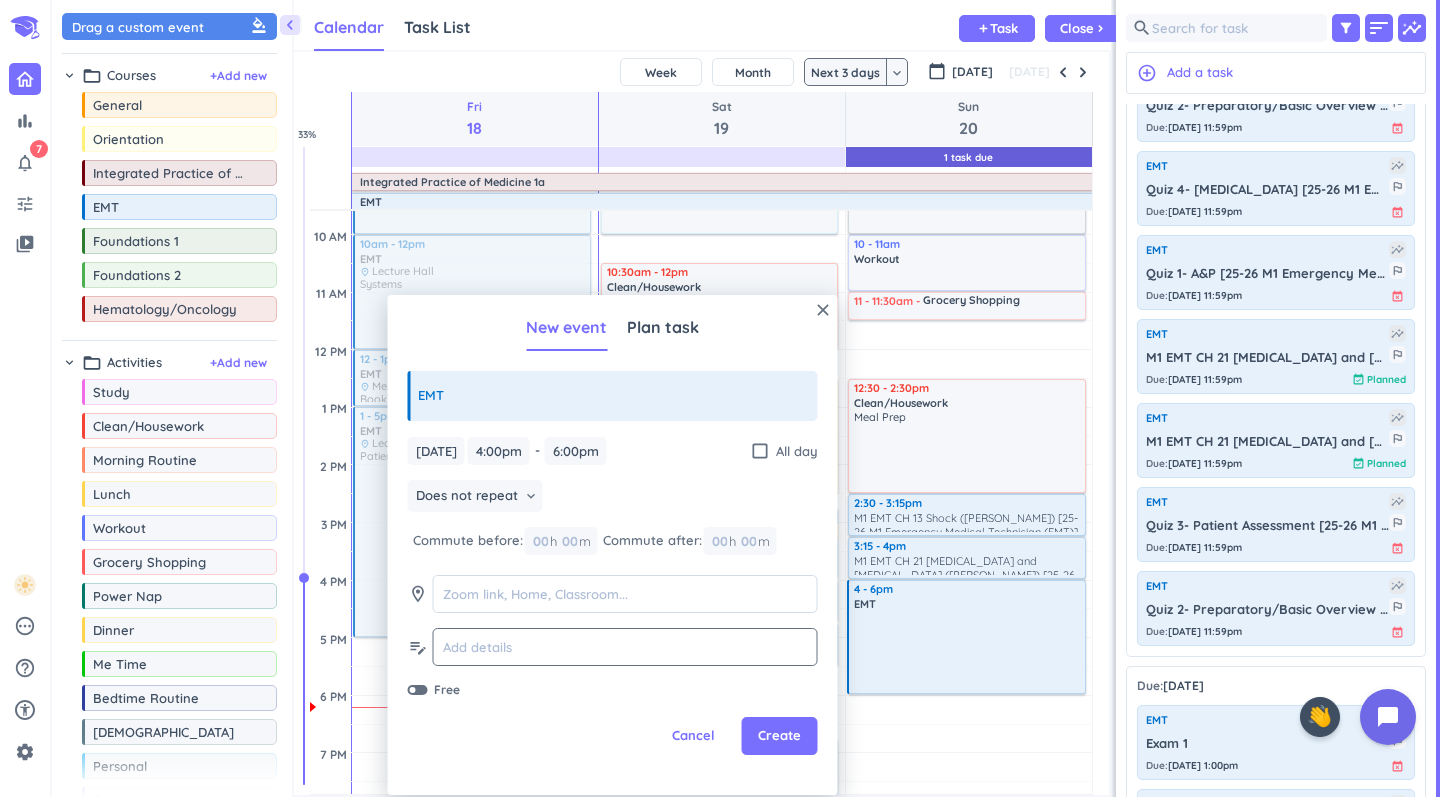 click 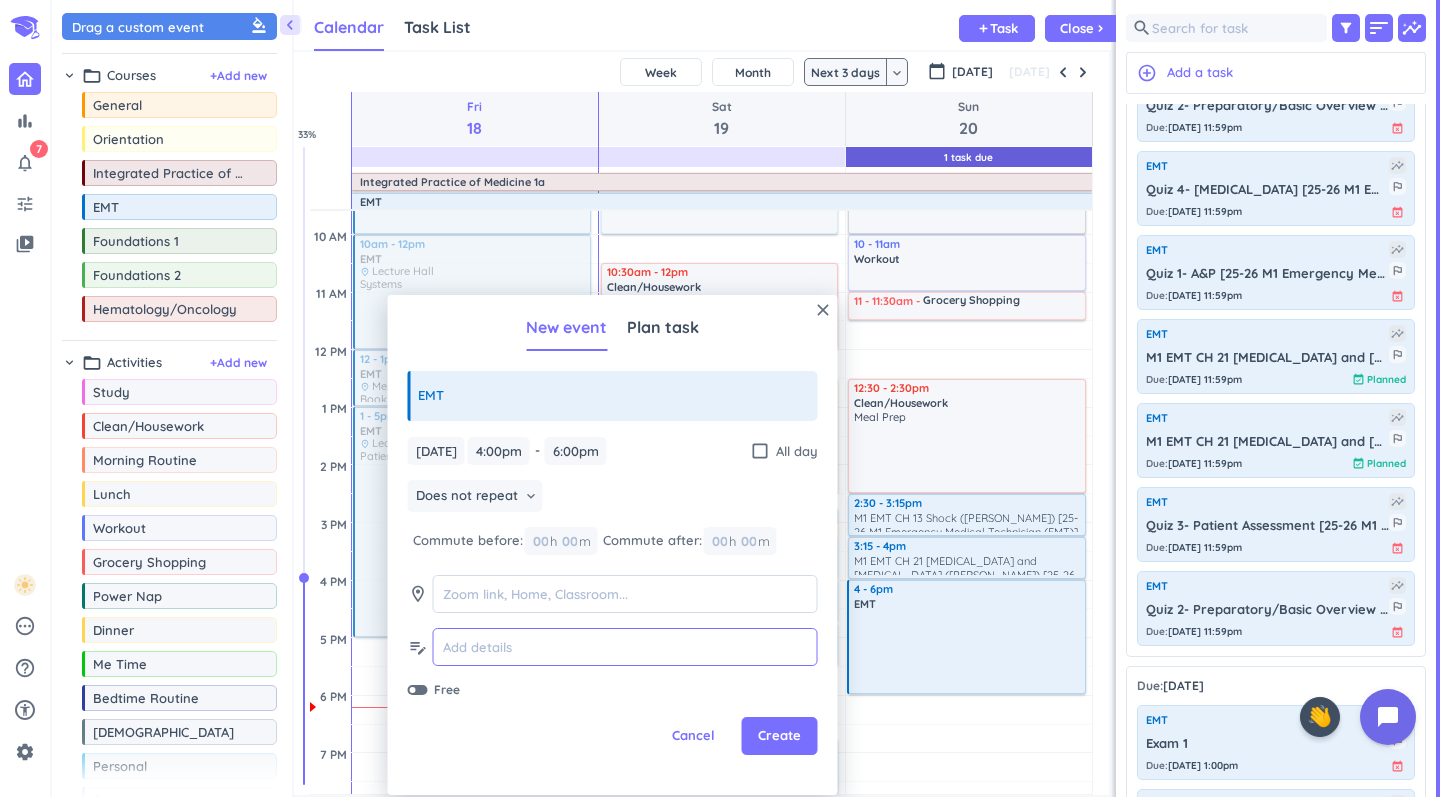 click at bounding box center (625, 647) 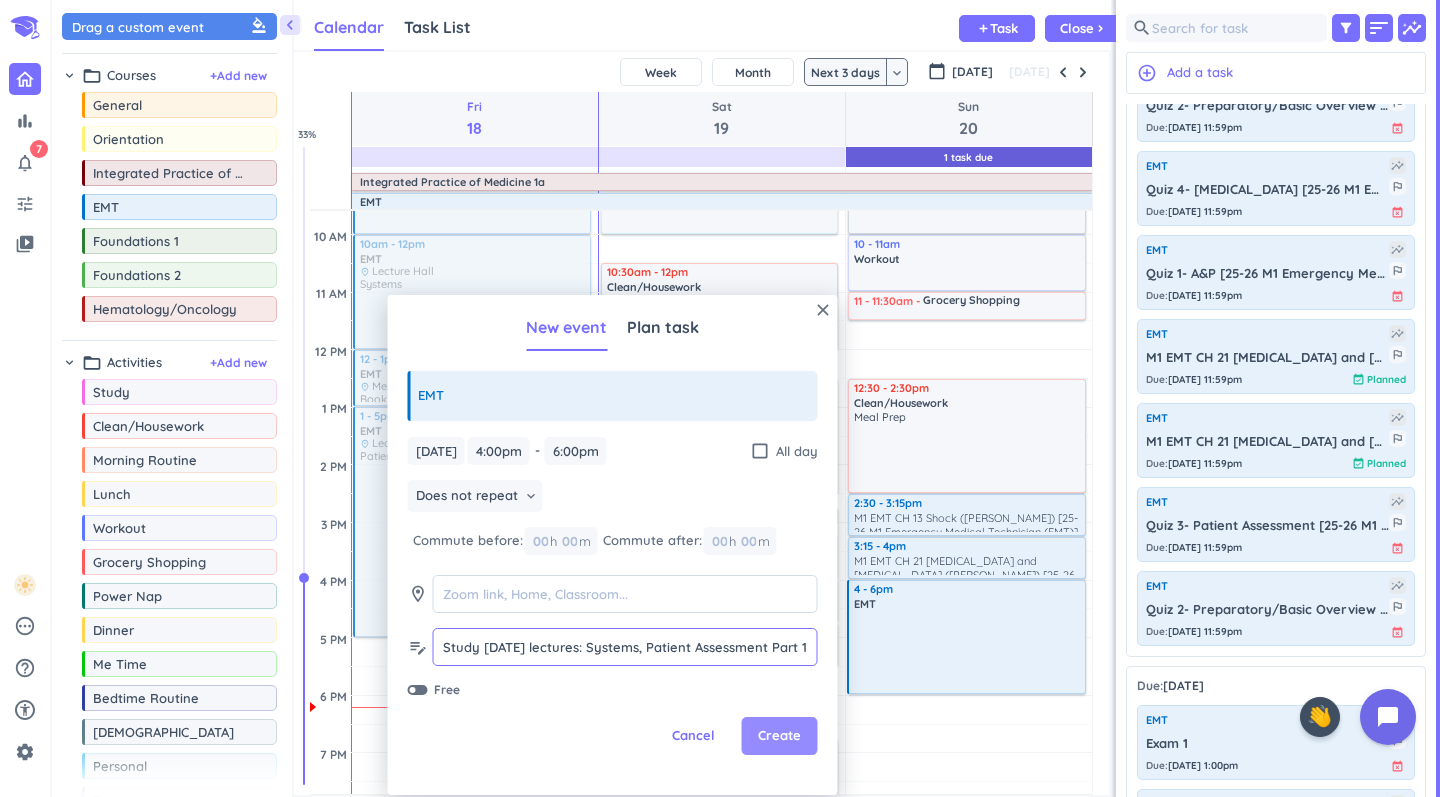 type on "Study [DATE] lectures: Systems, Patient Assessment Part 1" 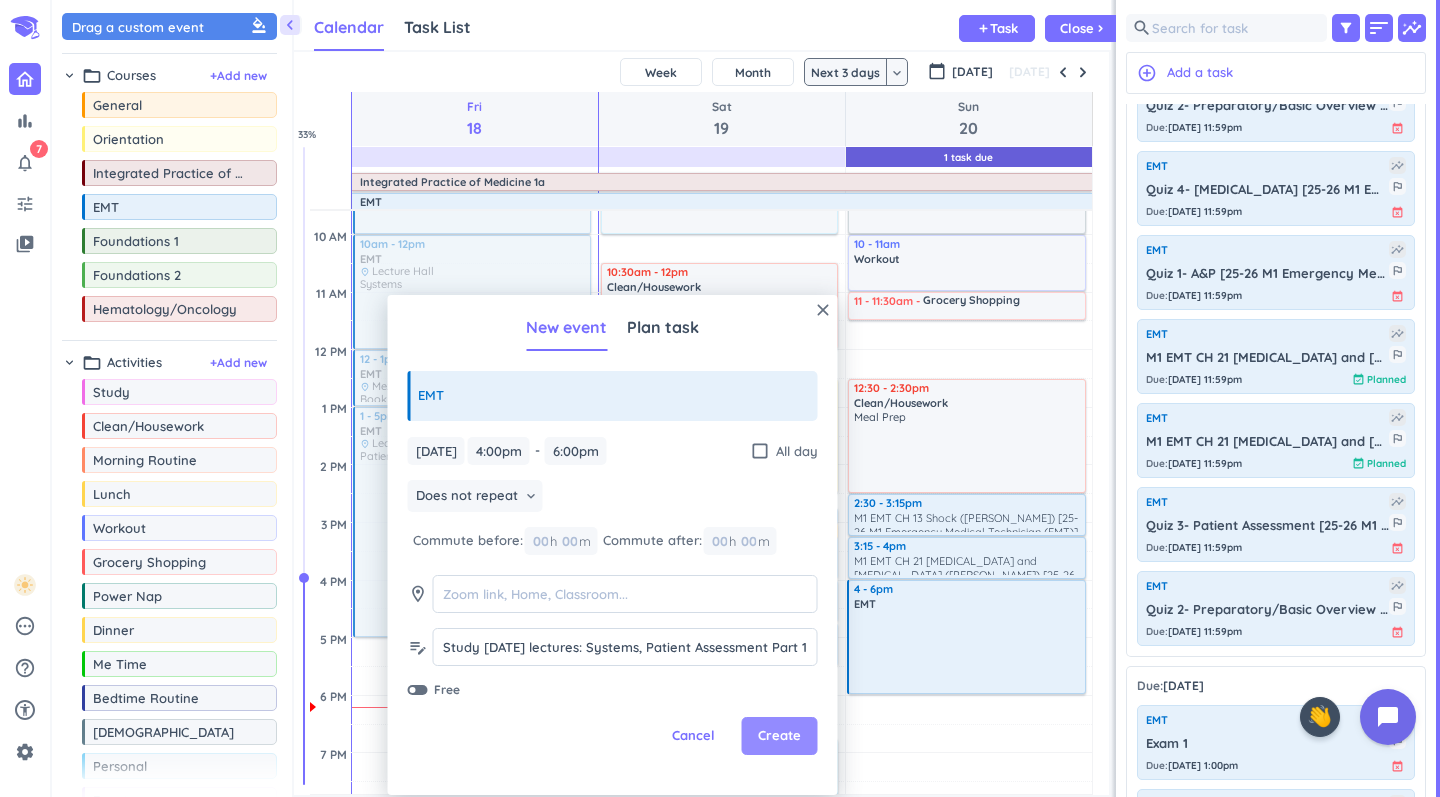 click on "Create" at bounding box center [779, 736] 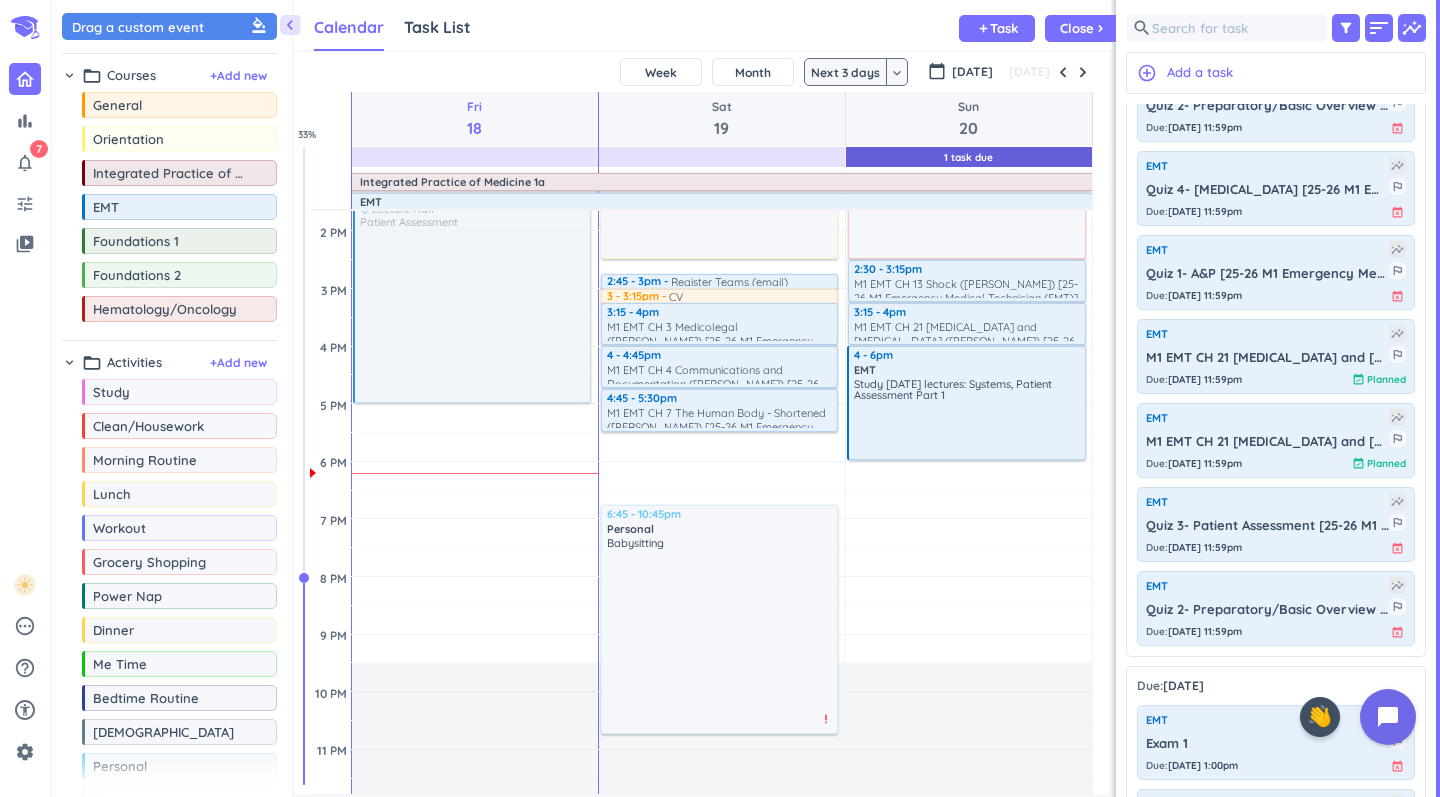 scroll, scrollTop: 562, scrollLeft: 0, axis: vertical 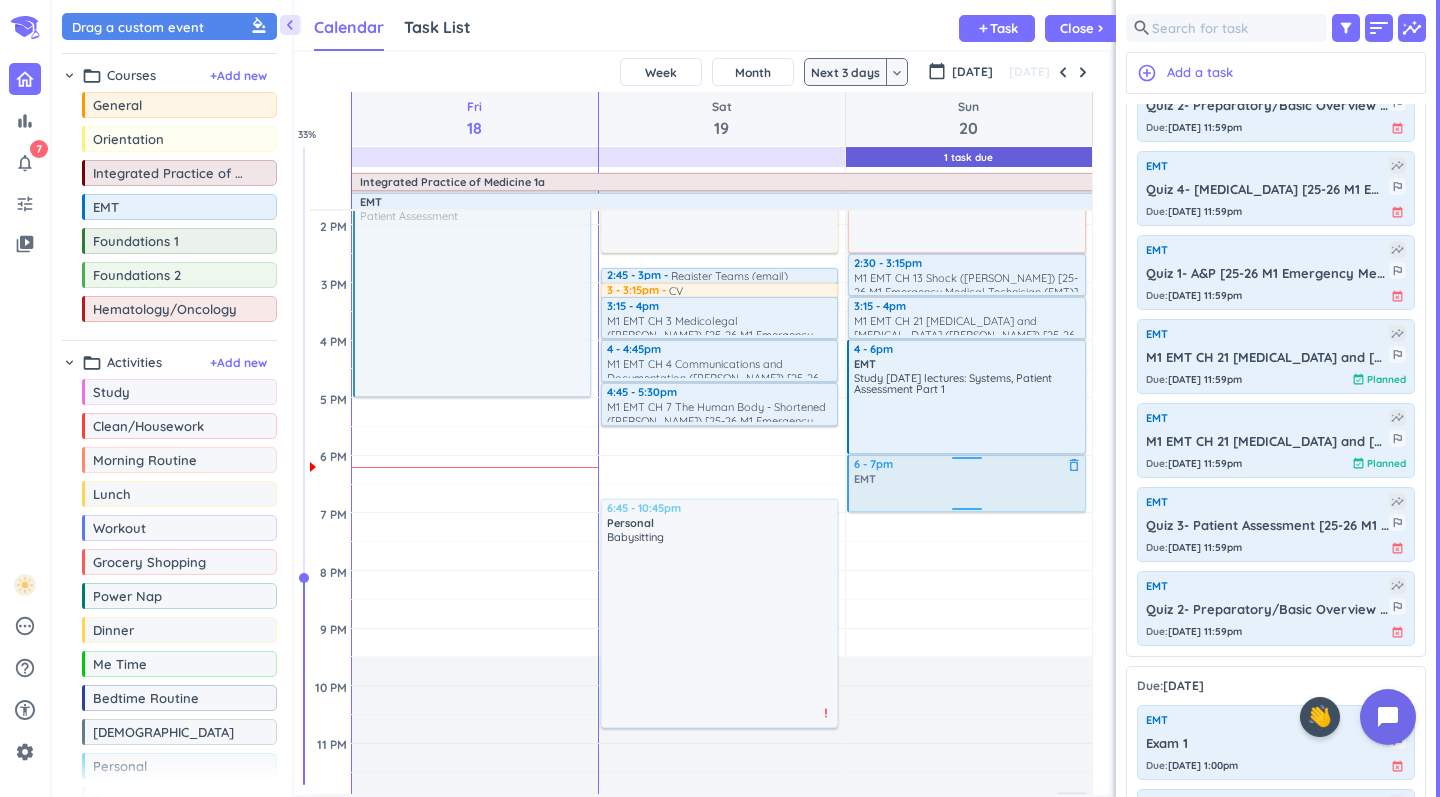 drag, startPoint x: 178, startPoint y: 210, endPoint x: 1040, endPoint y: 456, distance: 896.4151 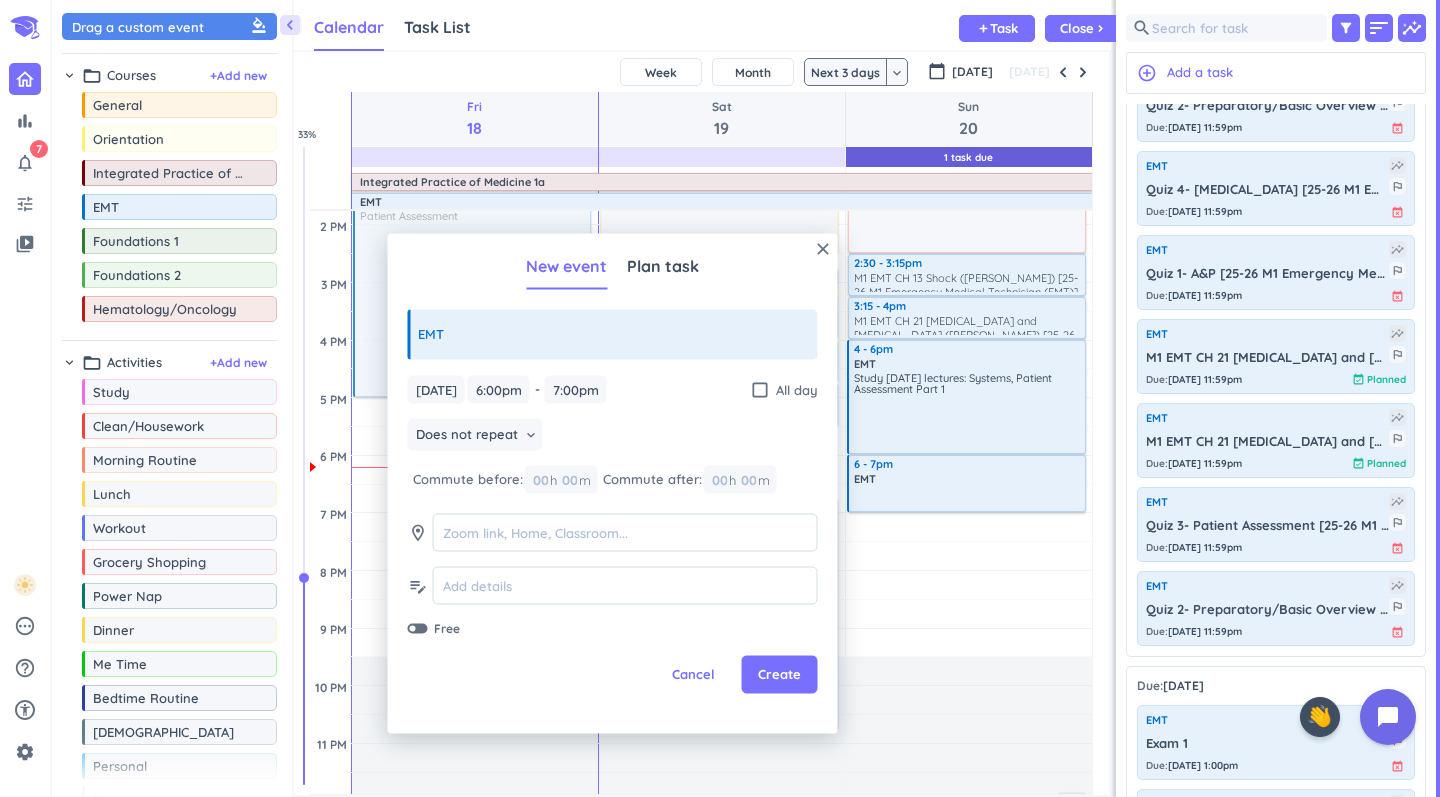 click on "[DATE] [DATE]   6:00pm 6:00pm - 7:00pm 7:00pm check_box_outline_blank All day Does not repeat keyboard_arrow_down Commute before: 00 h 00 m Commute after: 00 h 00 m room edit_note Free" at bounding box center (613, 506) 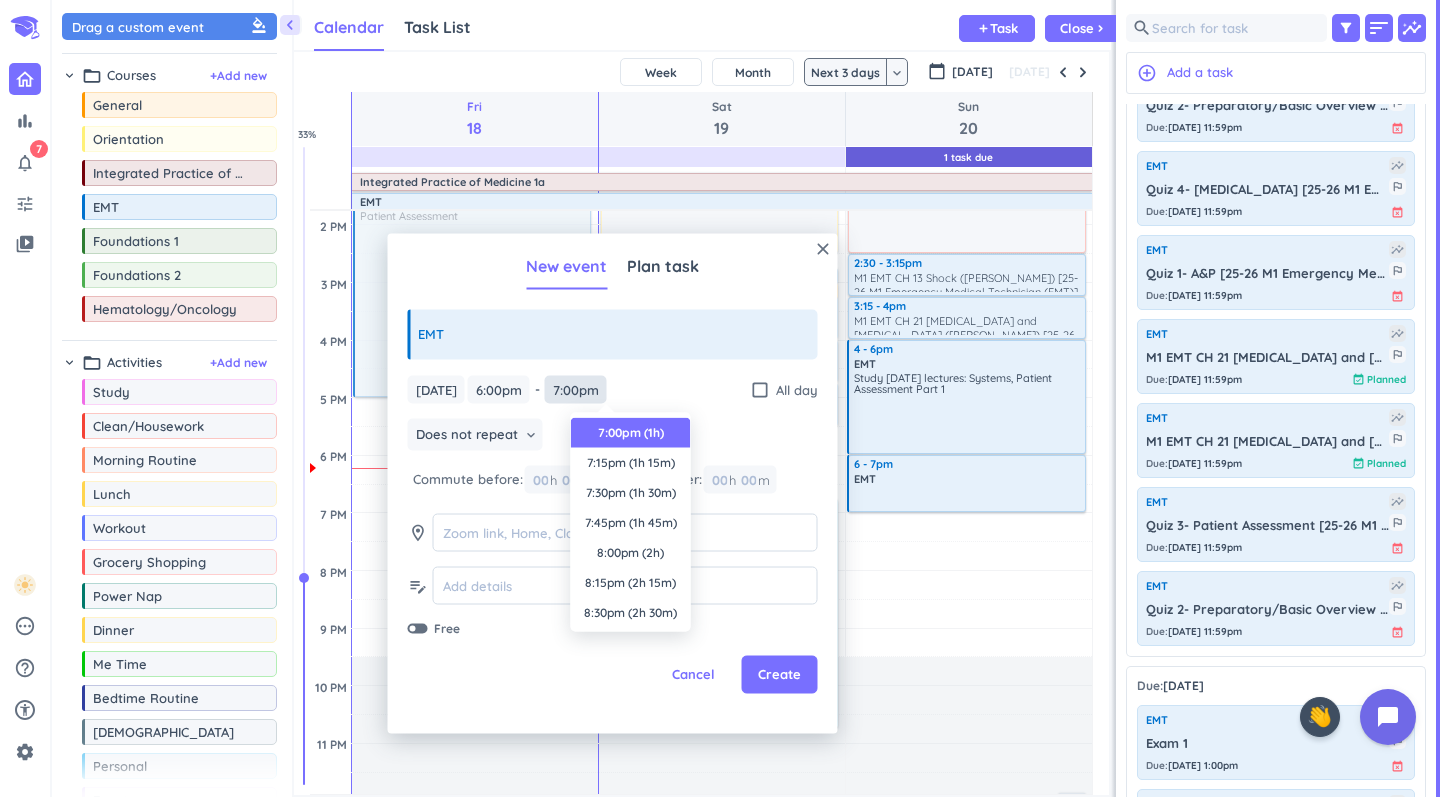 click on "7:00pm" at bounding box center [576, 389] 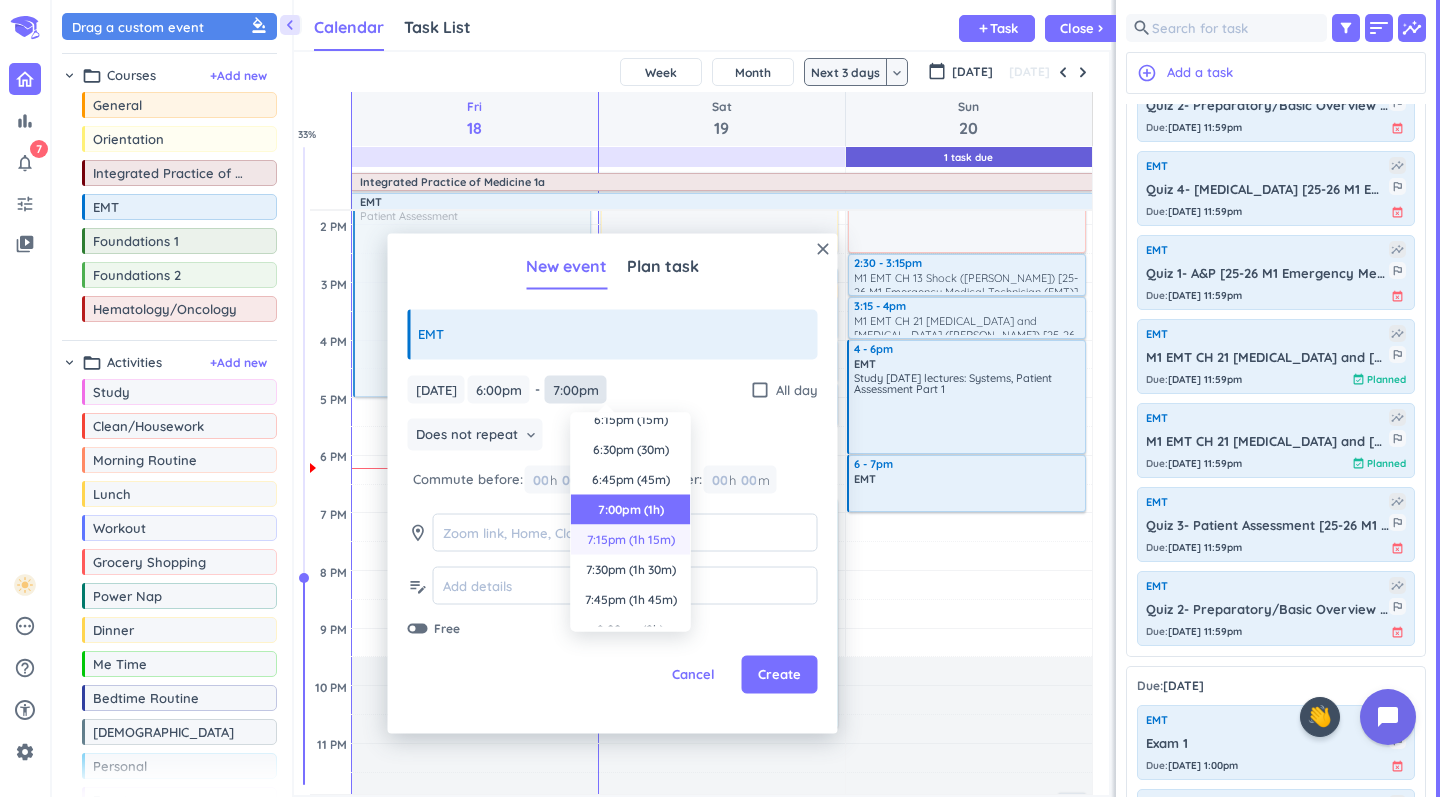 scroll, scrollTop: 11, scrollLeft: 0, axis: vertical 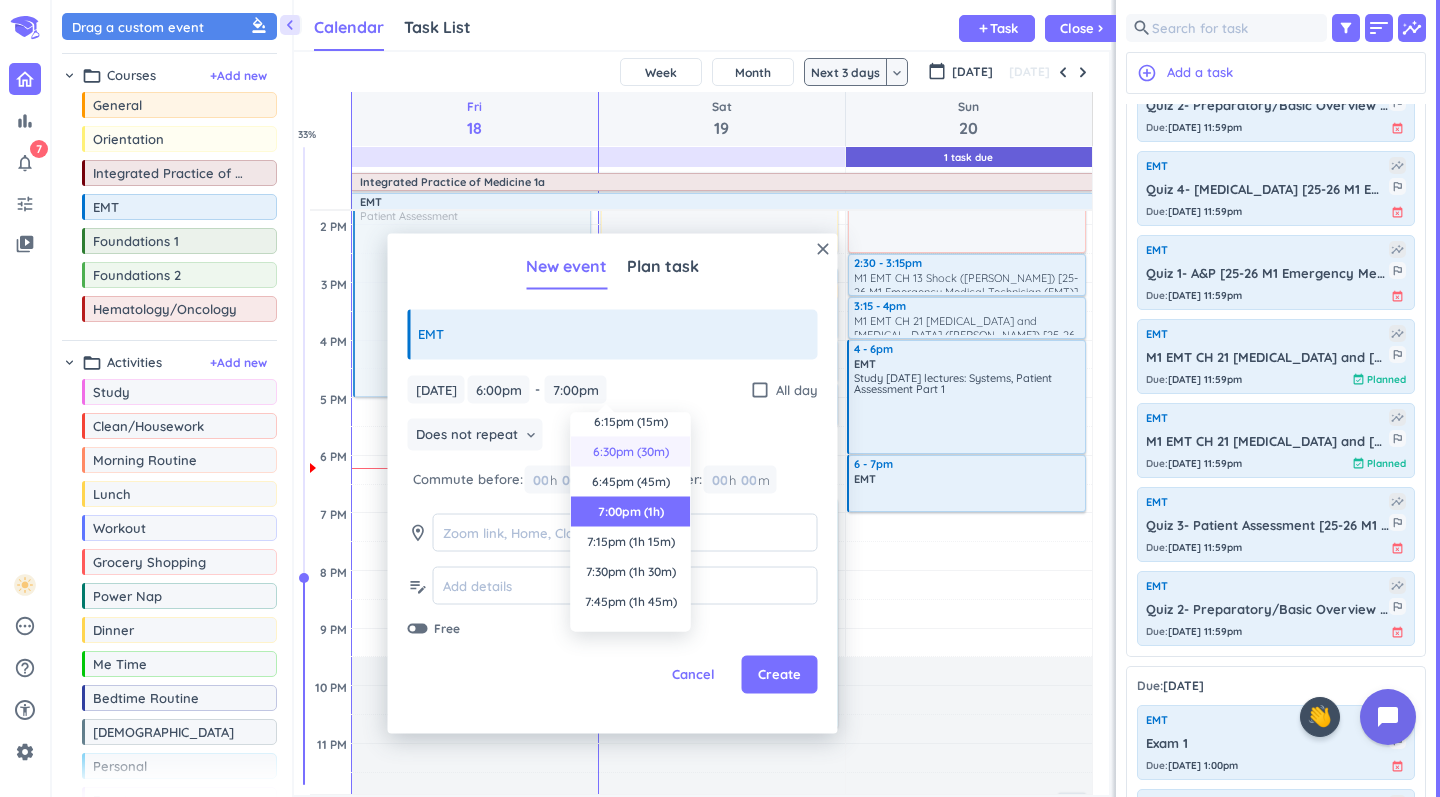 click on "6:30pm (30m)" at bounding box center [631, 452] 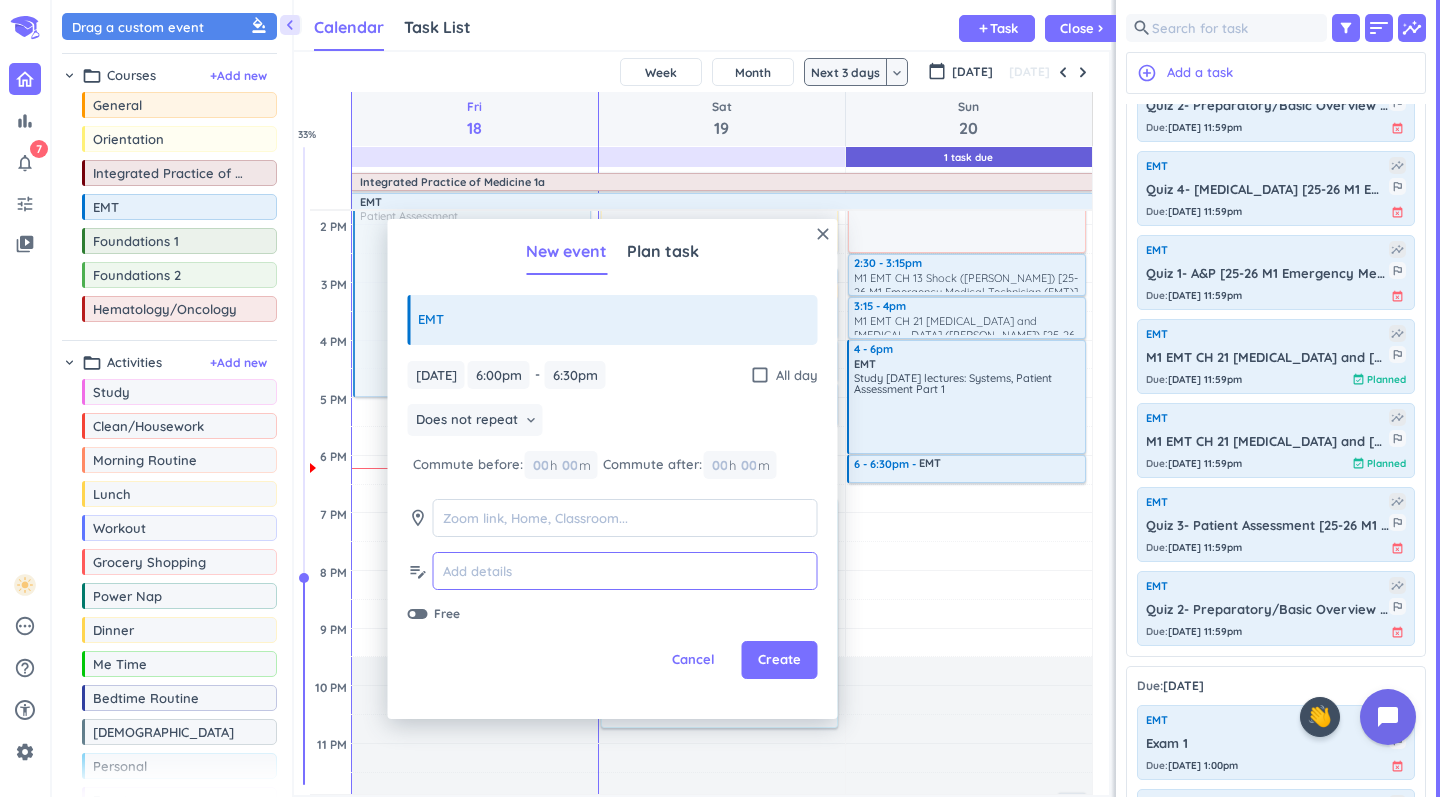 click at bounding box center (625, 571) 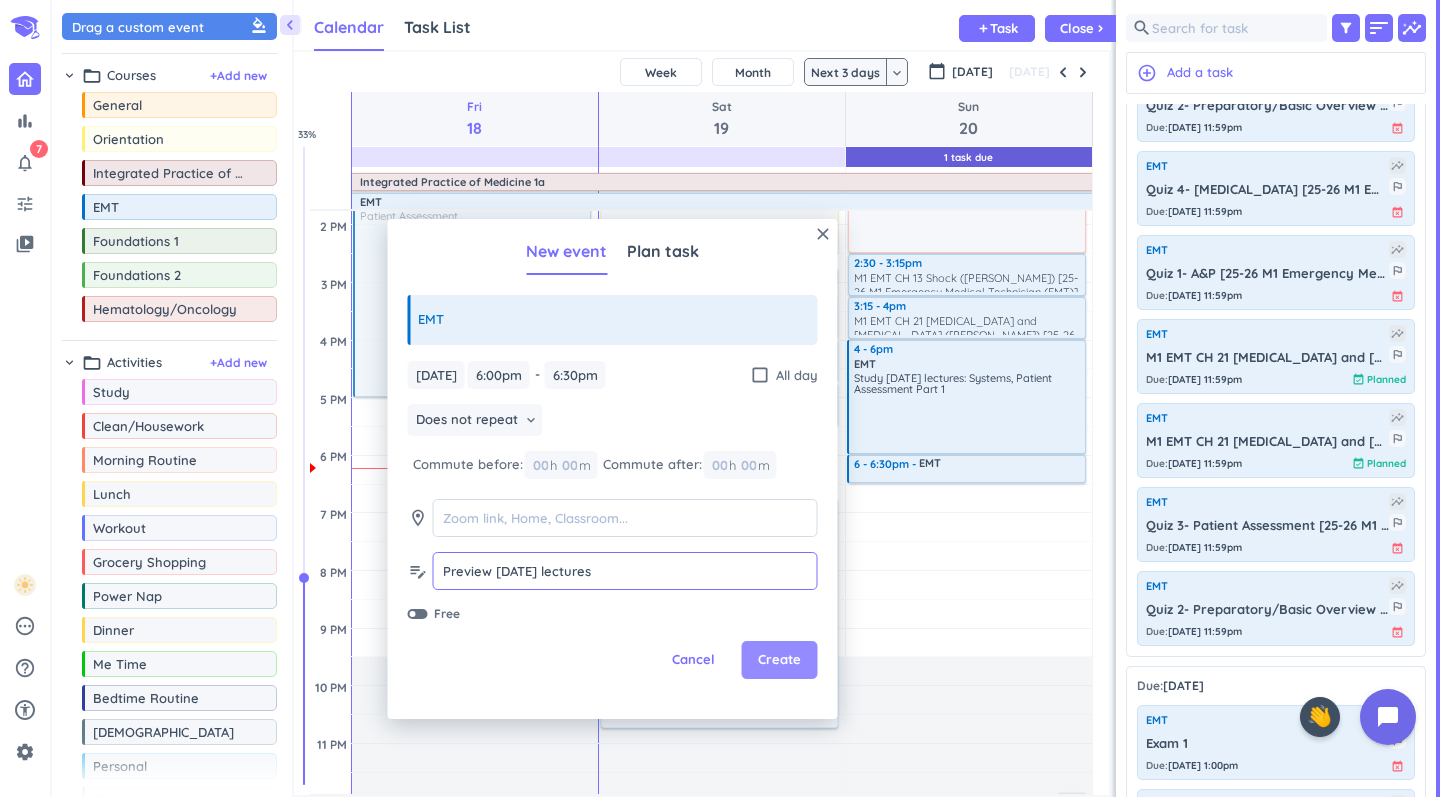 type on "Preview [DATE] lectures" 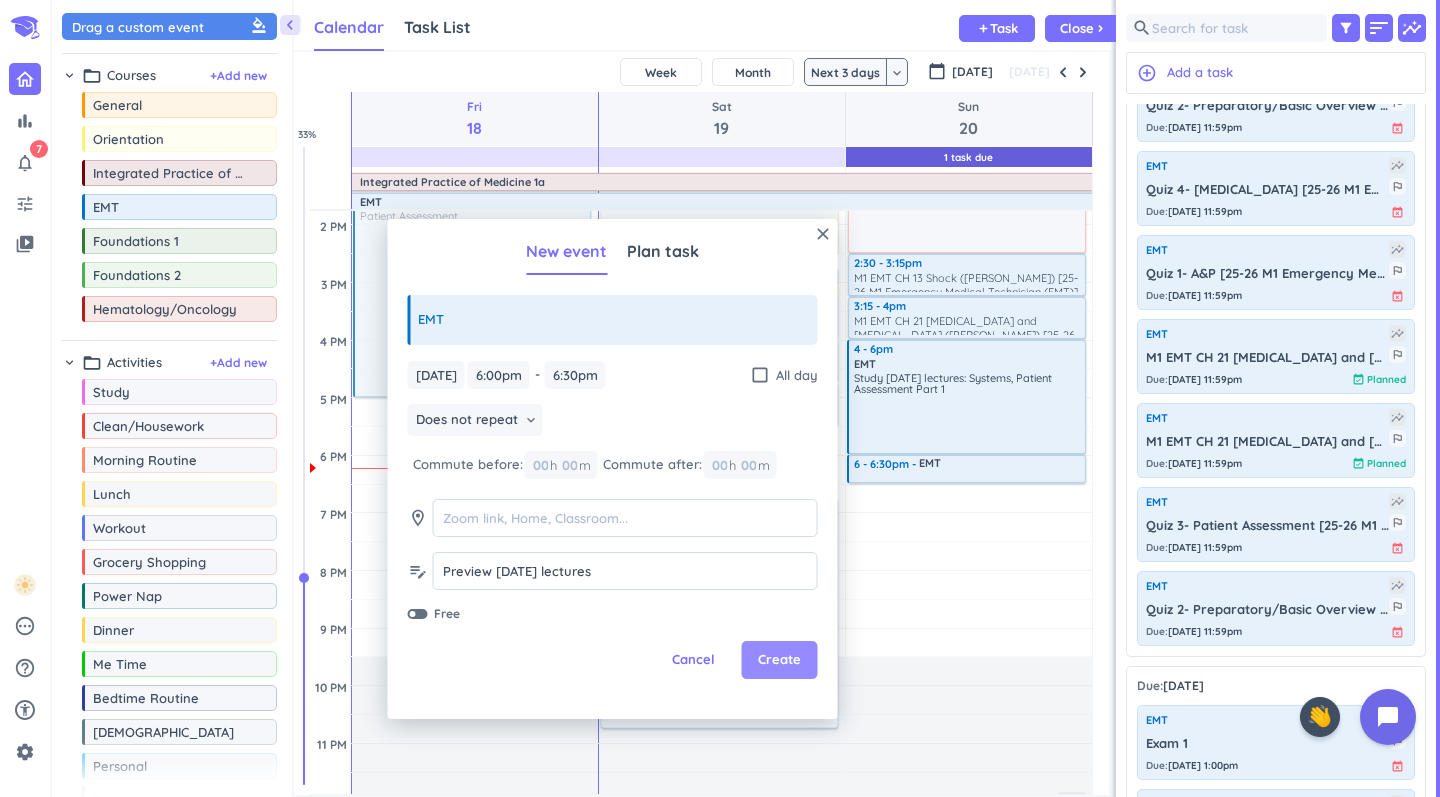 click on "Create" at bounding box center [779, 660] 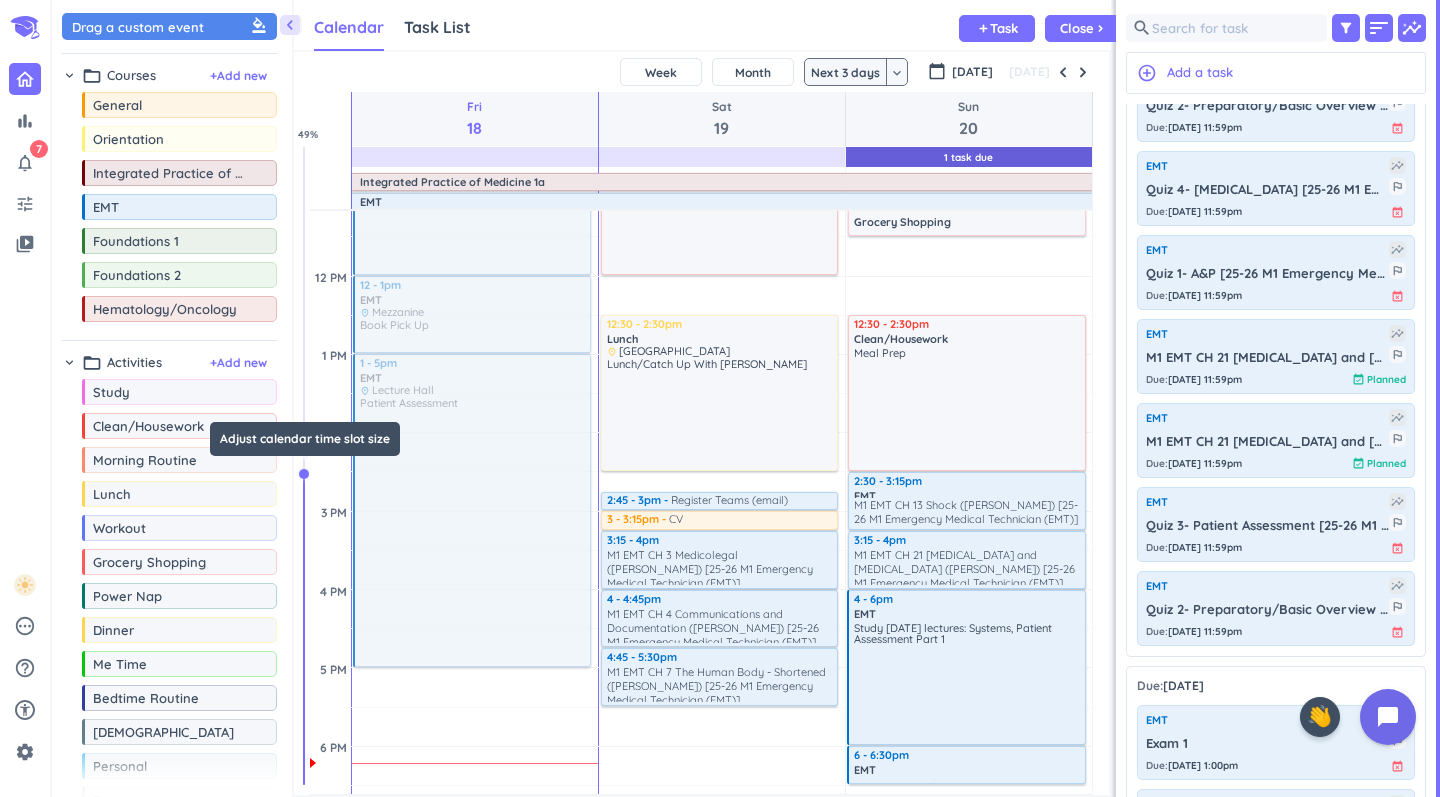 drag, startPoint x: 303, startPoint y: 577, endPoint x: 310, endPoint y: 469, distance: 108.226616 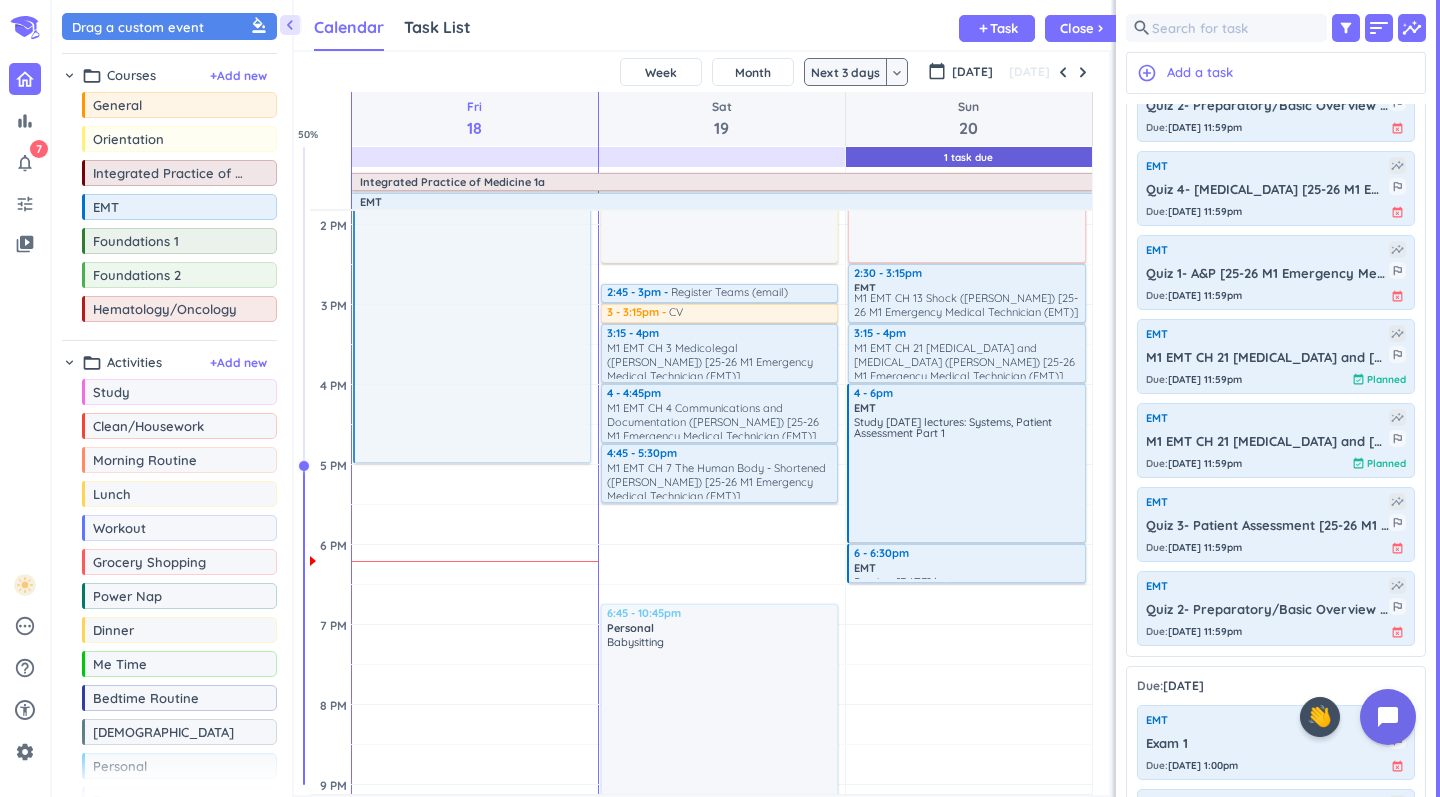 scroll, scrollTop: 792, scrollLeft: 0, axis: vertical 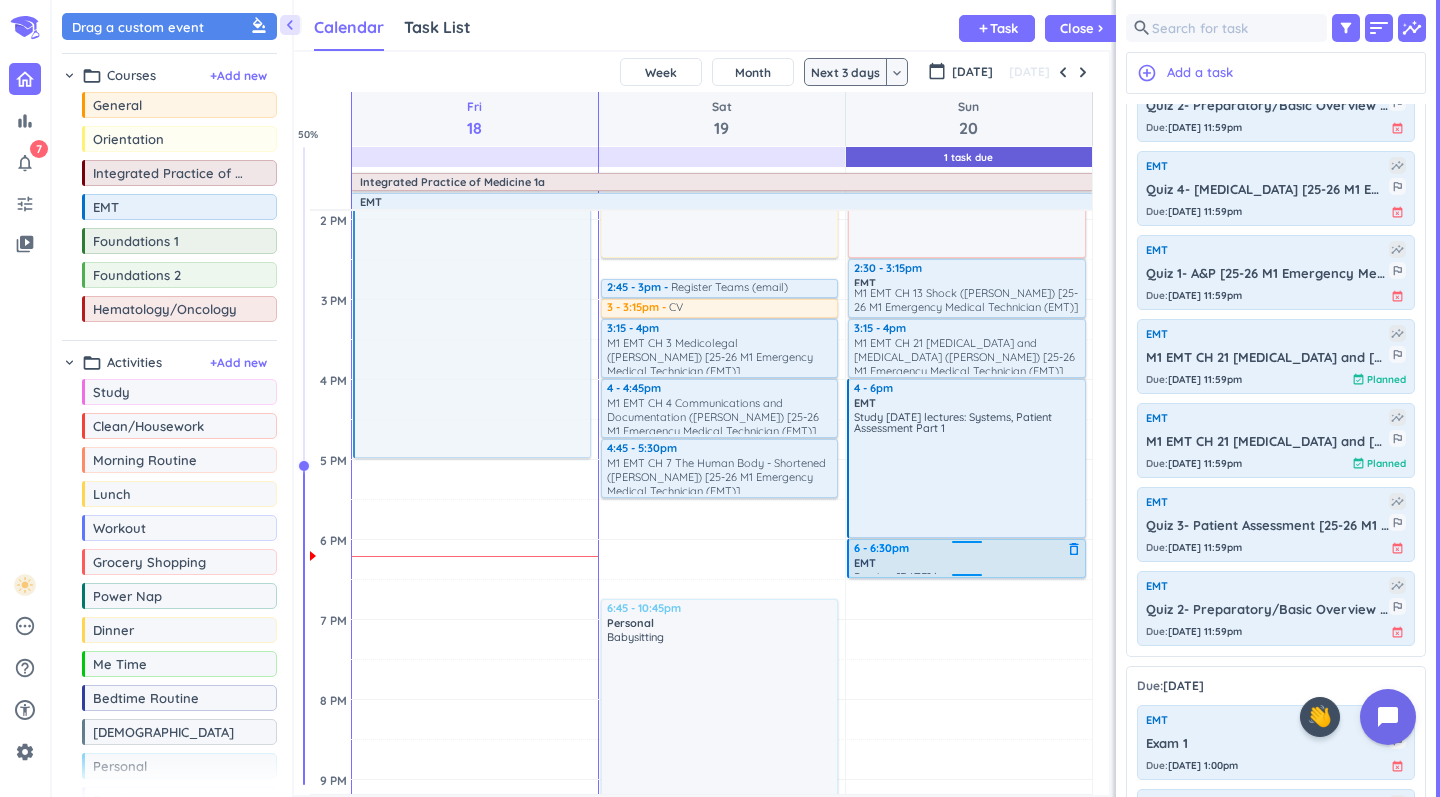 click on "EMT" at bounding box center (968, 563) 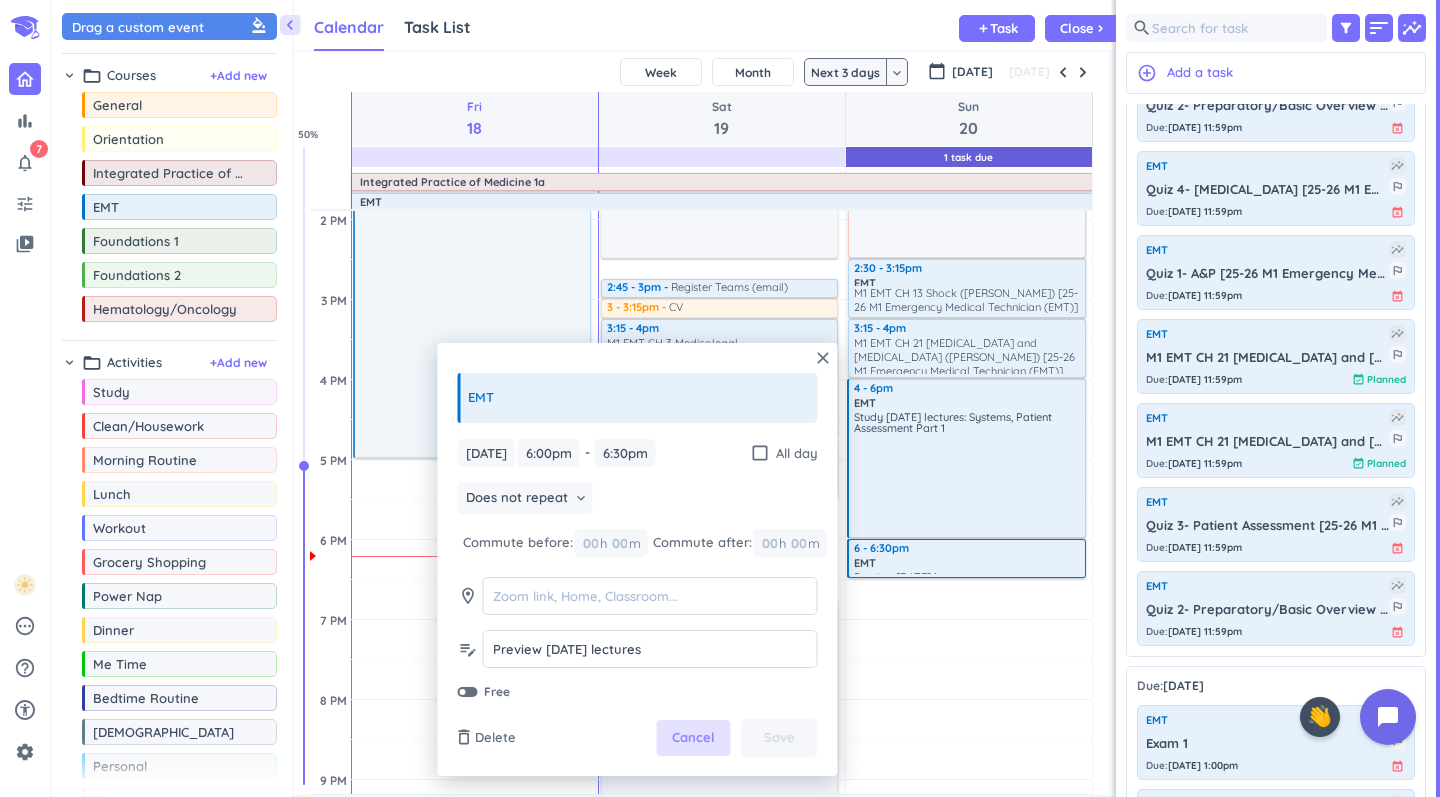 click on "Cancel" at bounding box center [693, 738] 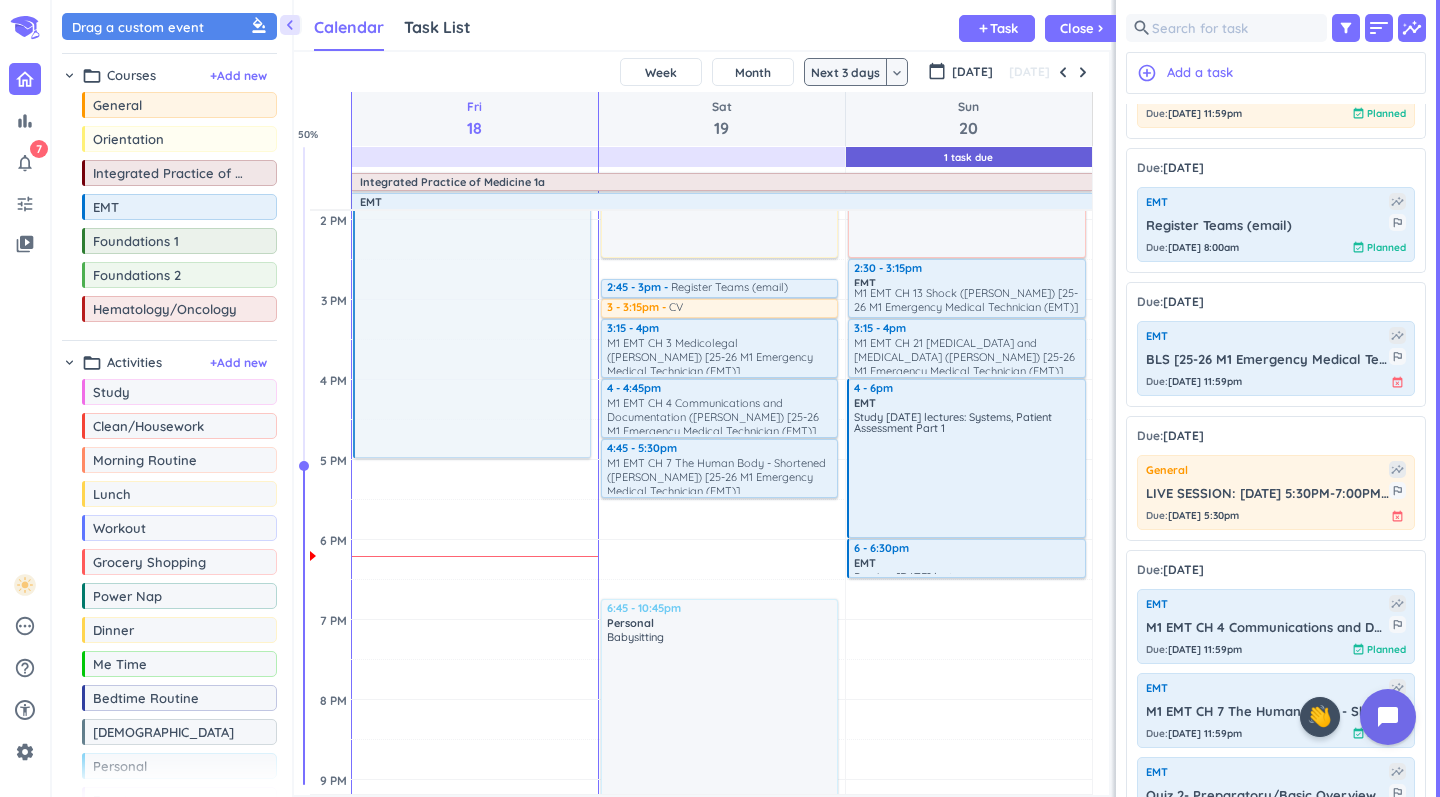 scroll, scrollTop: 94, scrollLeft: 0, axis: vertical 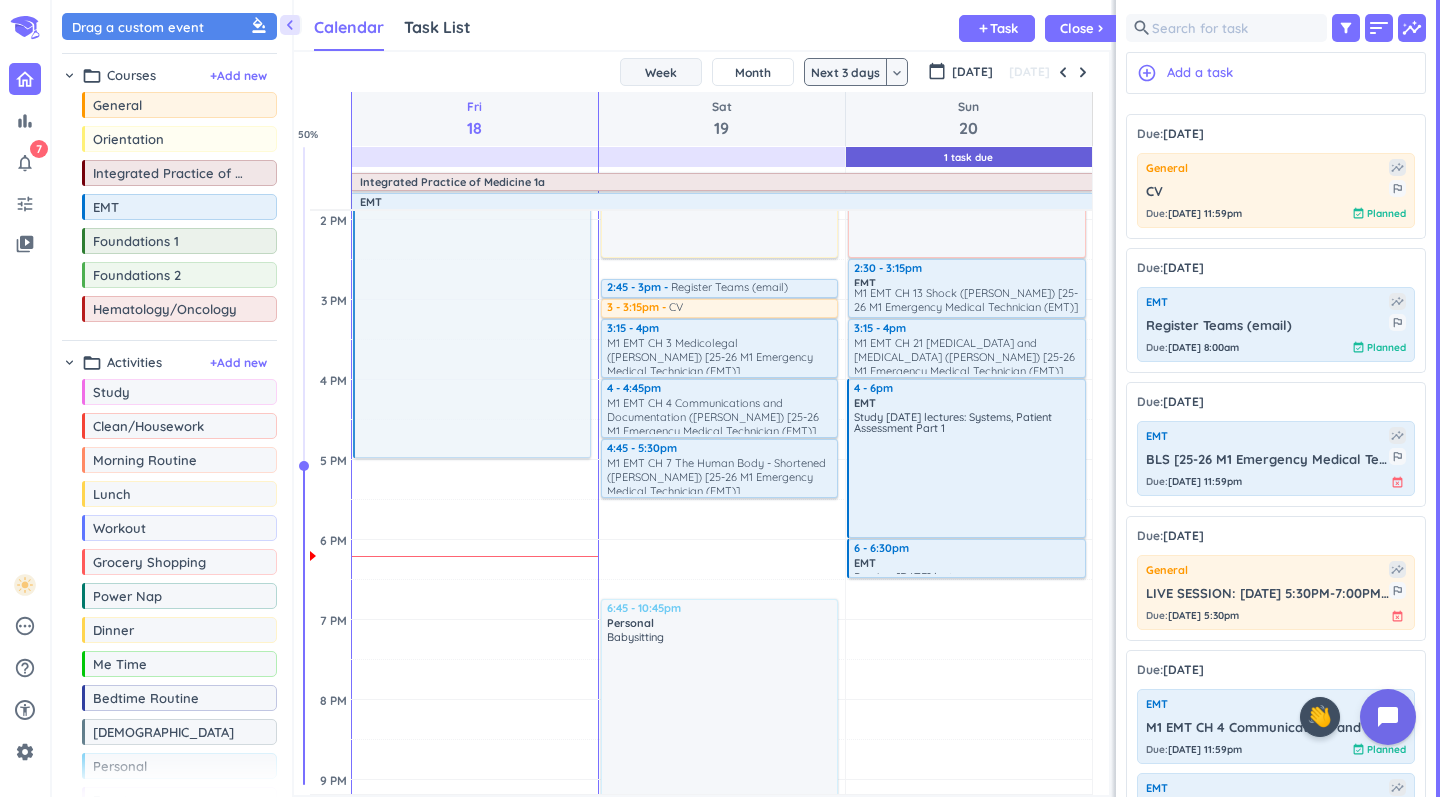 click on "Week" at bounding box center [661, 72] 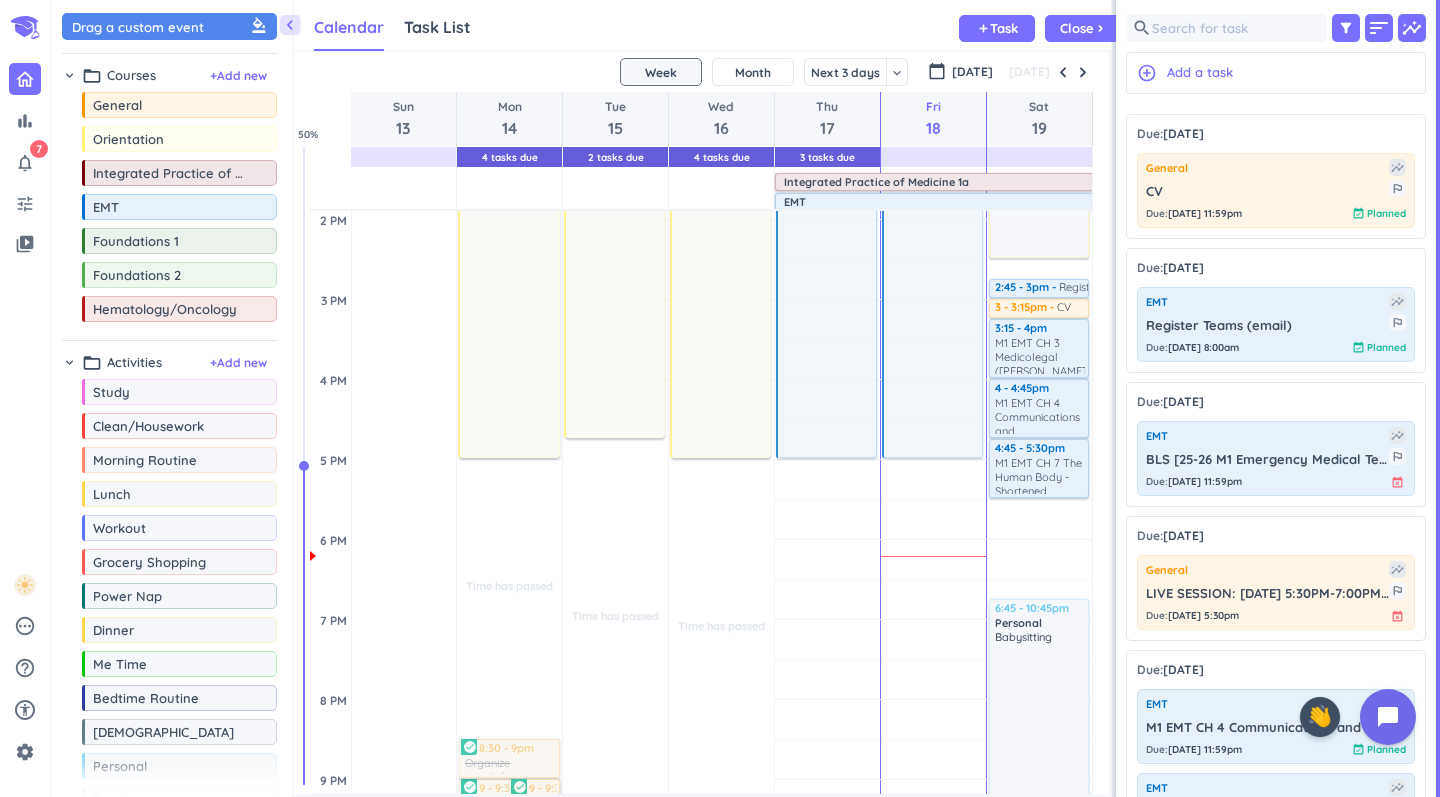 scroll, scrollTop: 121, scrollLeft: 0, axis: vertical 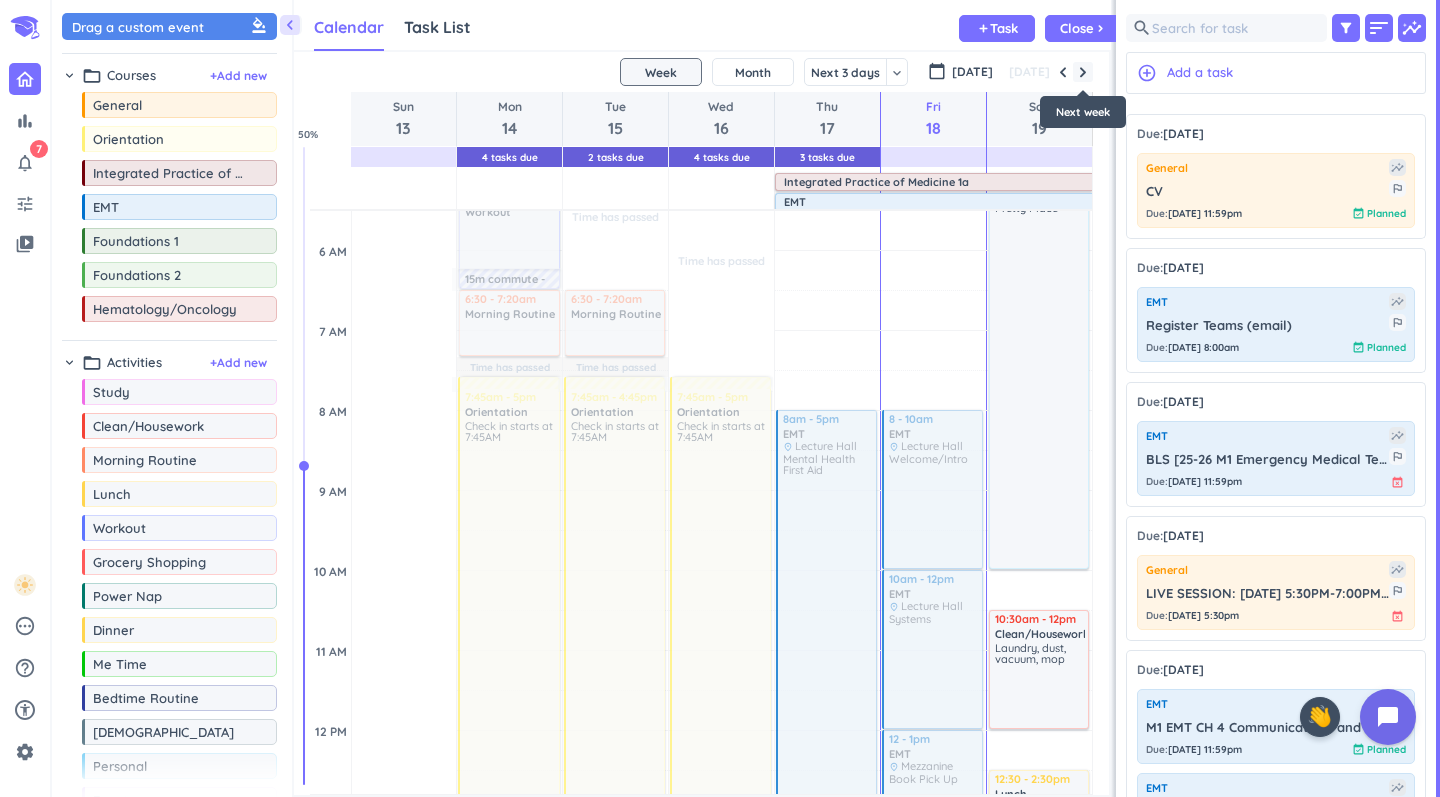 click at bounding box center [1083, 72] 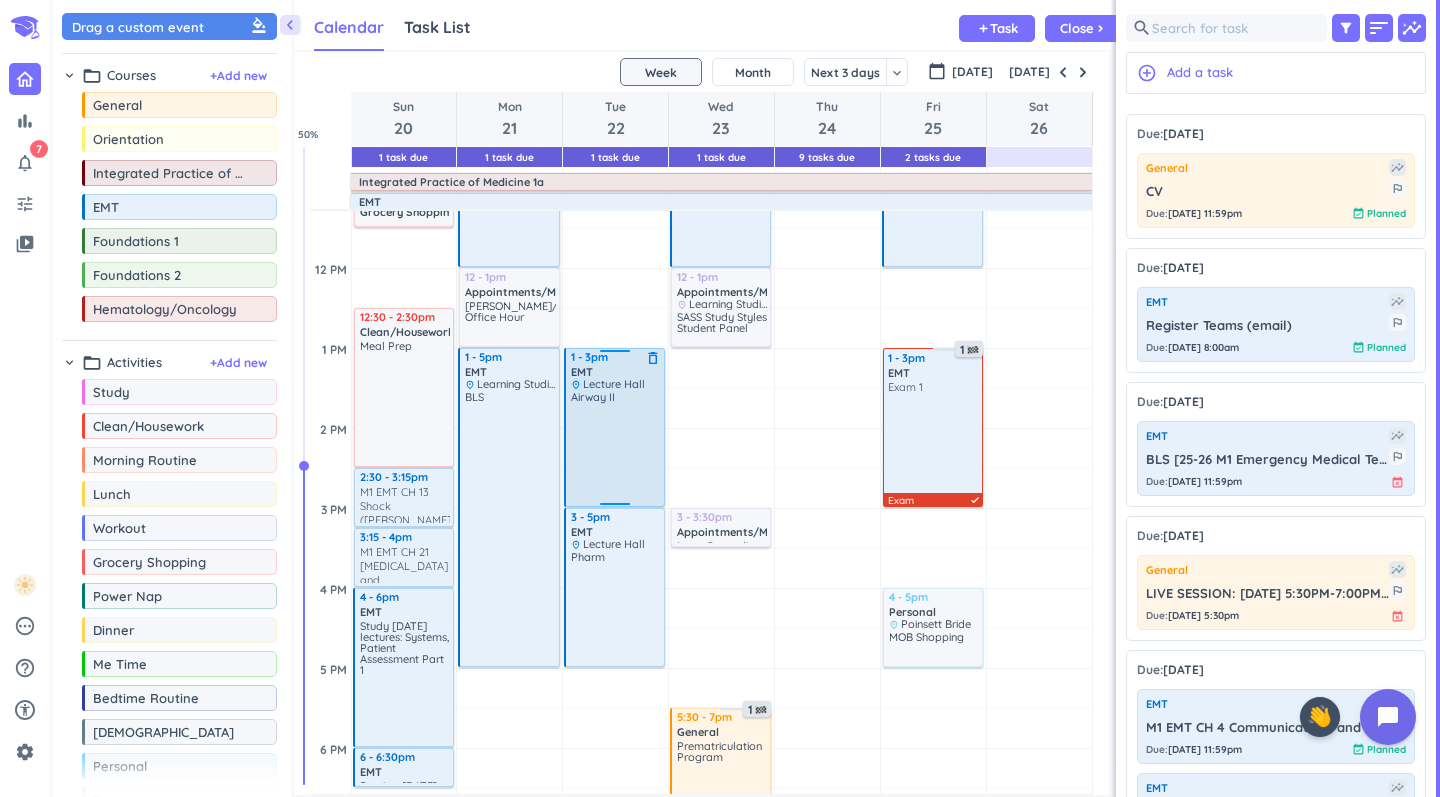 scroll, scrollTop: 597, scrollLeft: 0, axis: vertical 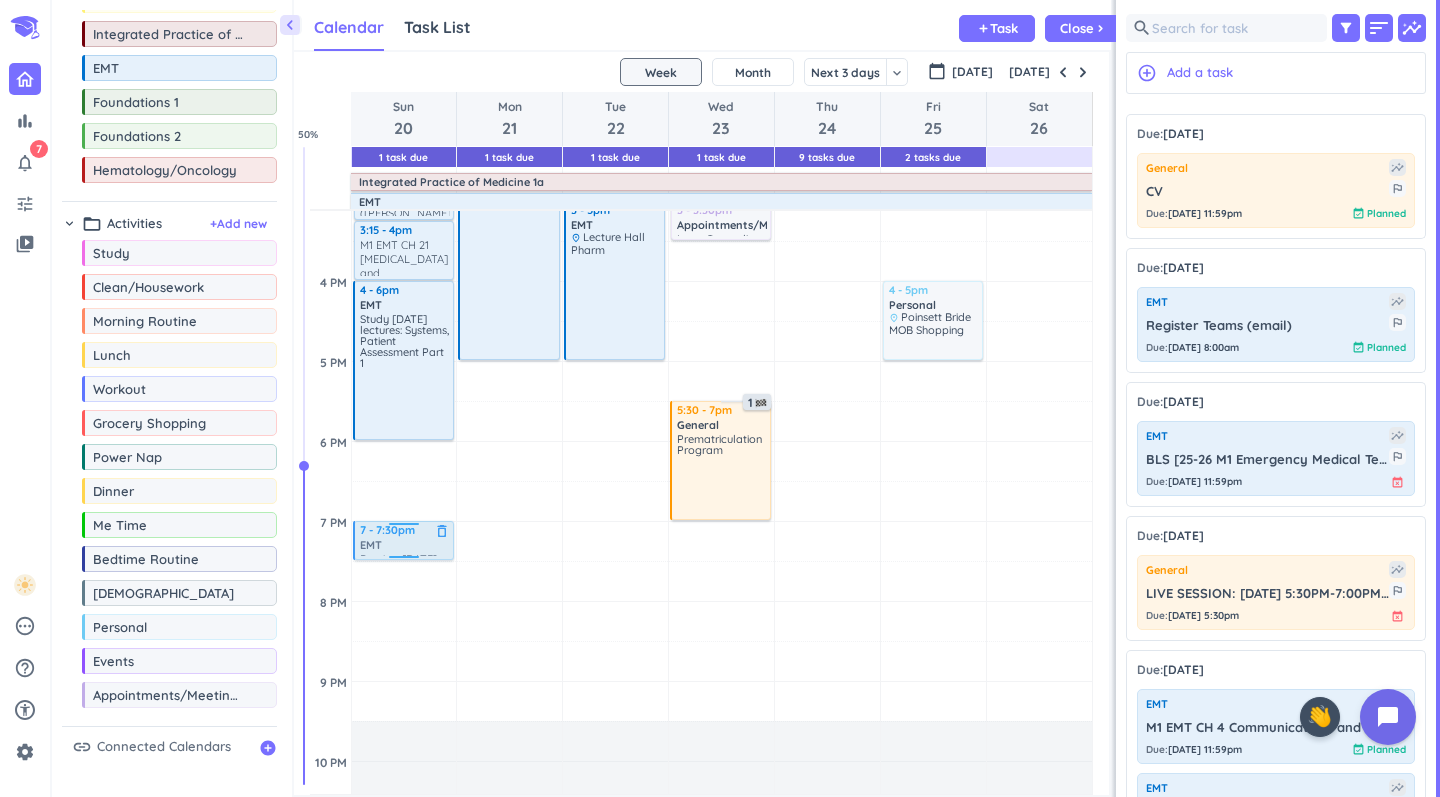drag, startPoint x: 373, startPoint y: 465, endPoint x: 390, endPoint y: 547, distance: 83.74366 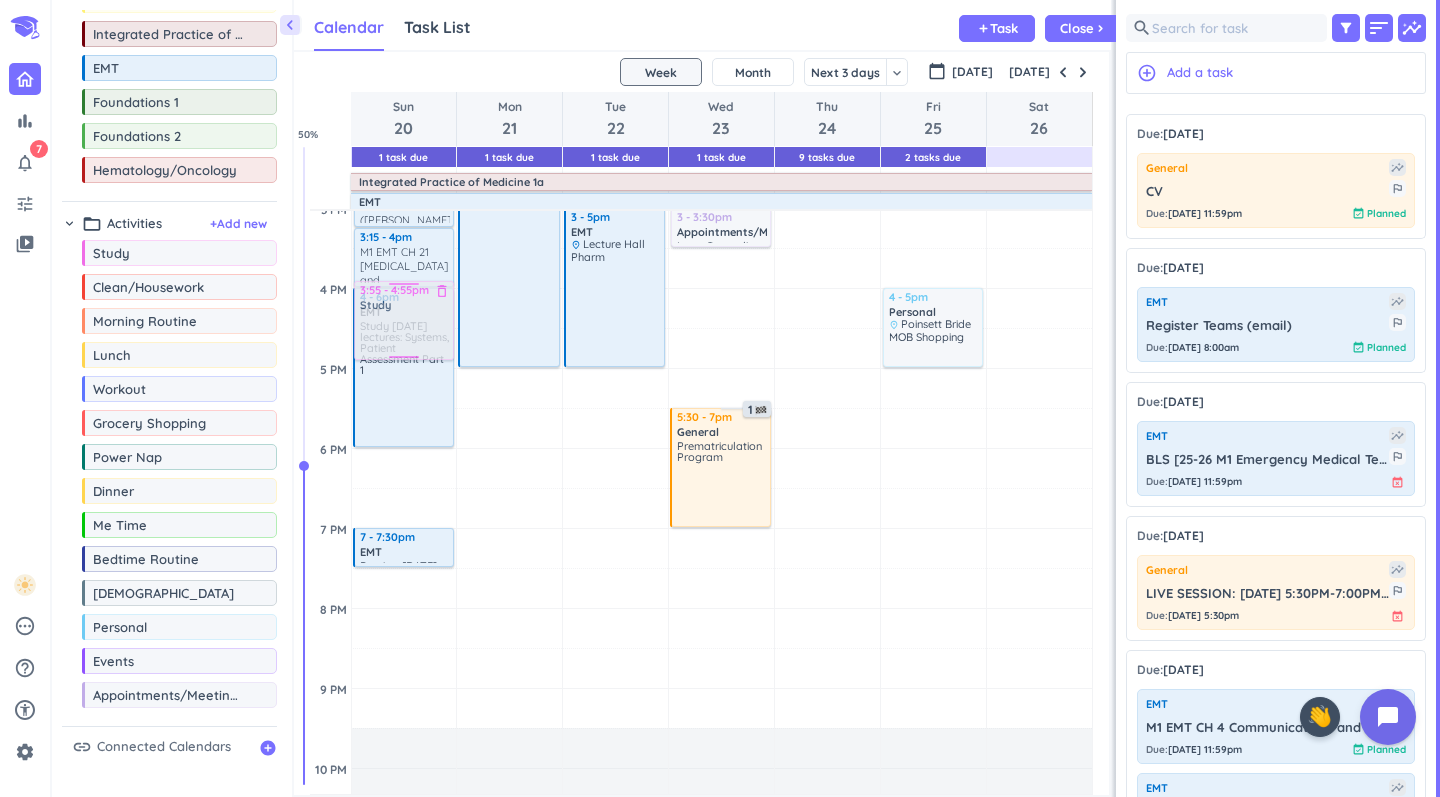 scroll, scrollTop: 881, scrollLeft: 0, axis: vertical 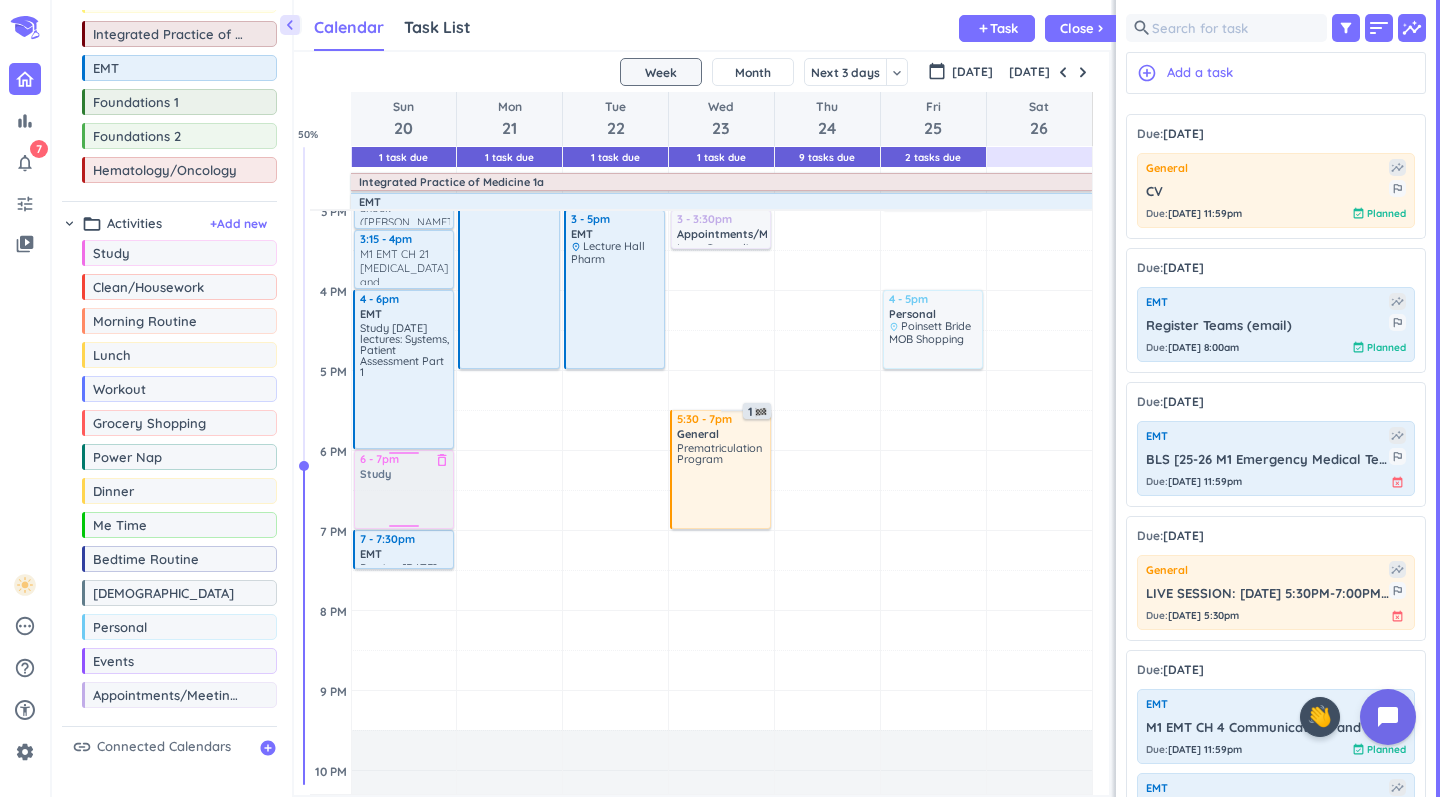 drag, startPoint x: 155, startPoint y: 251, endPoint x: 426, endPoint y: 452, distance: 337.40482 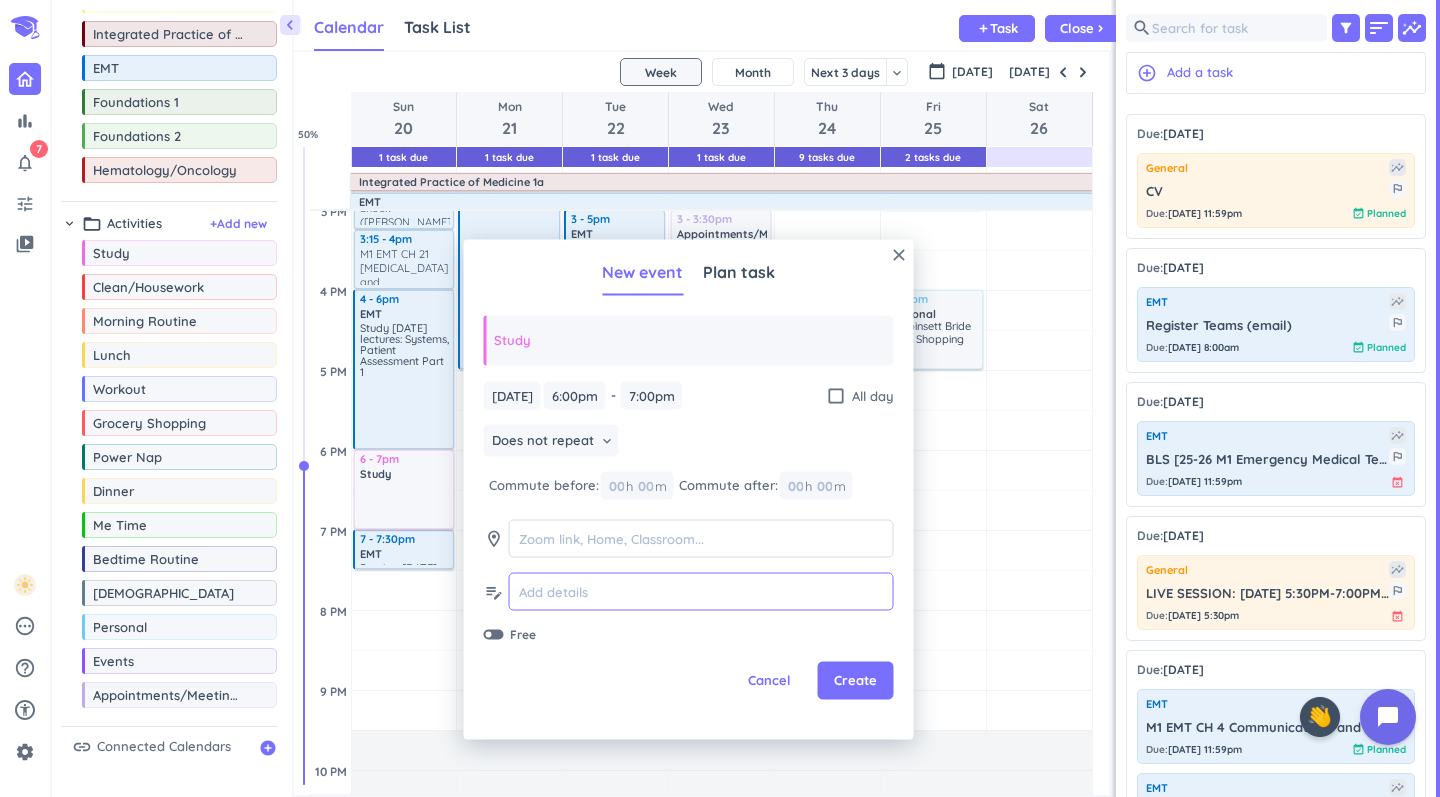 click at bounding box center (701, 591) 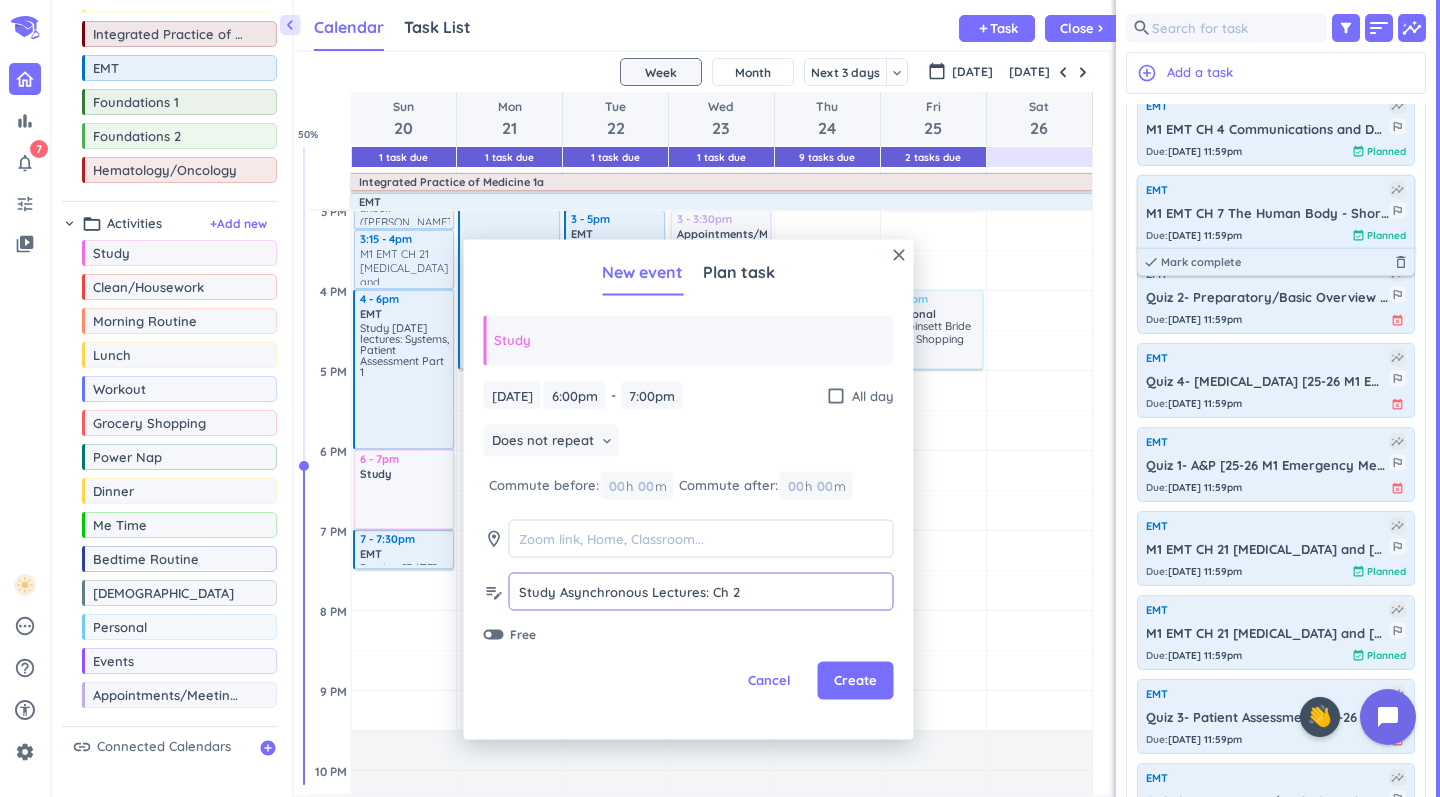 scroll, scrollTop: 742, scrollLeft: 0, axis: vertical 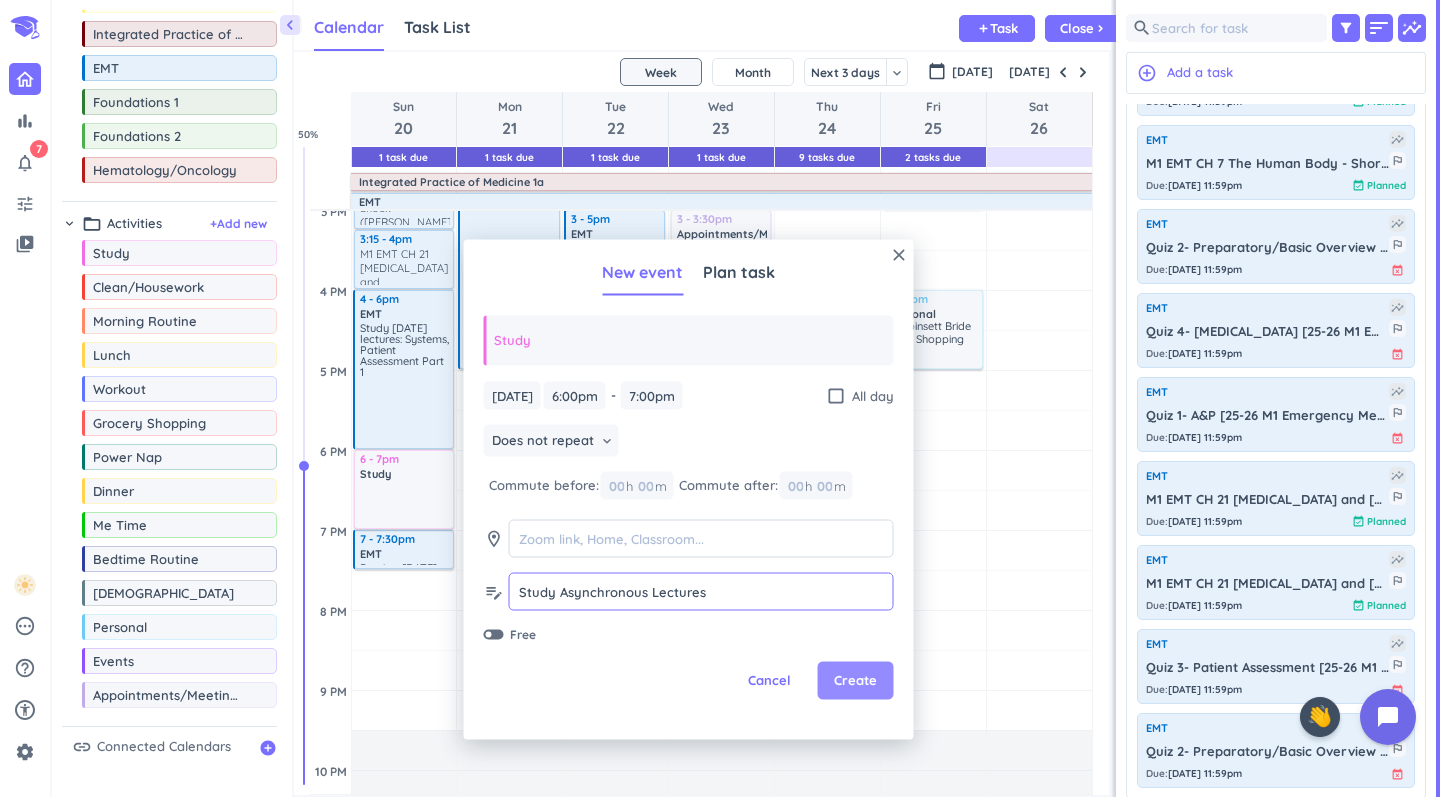 type on "Study Asynchronous Lectures" 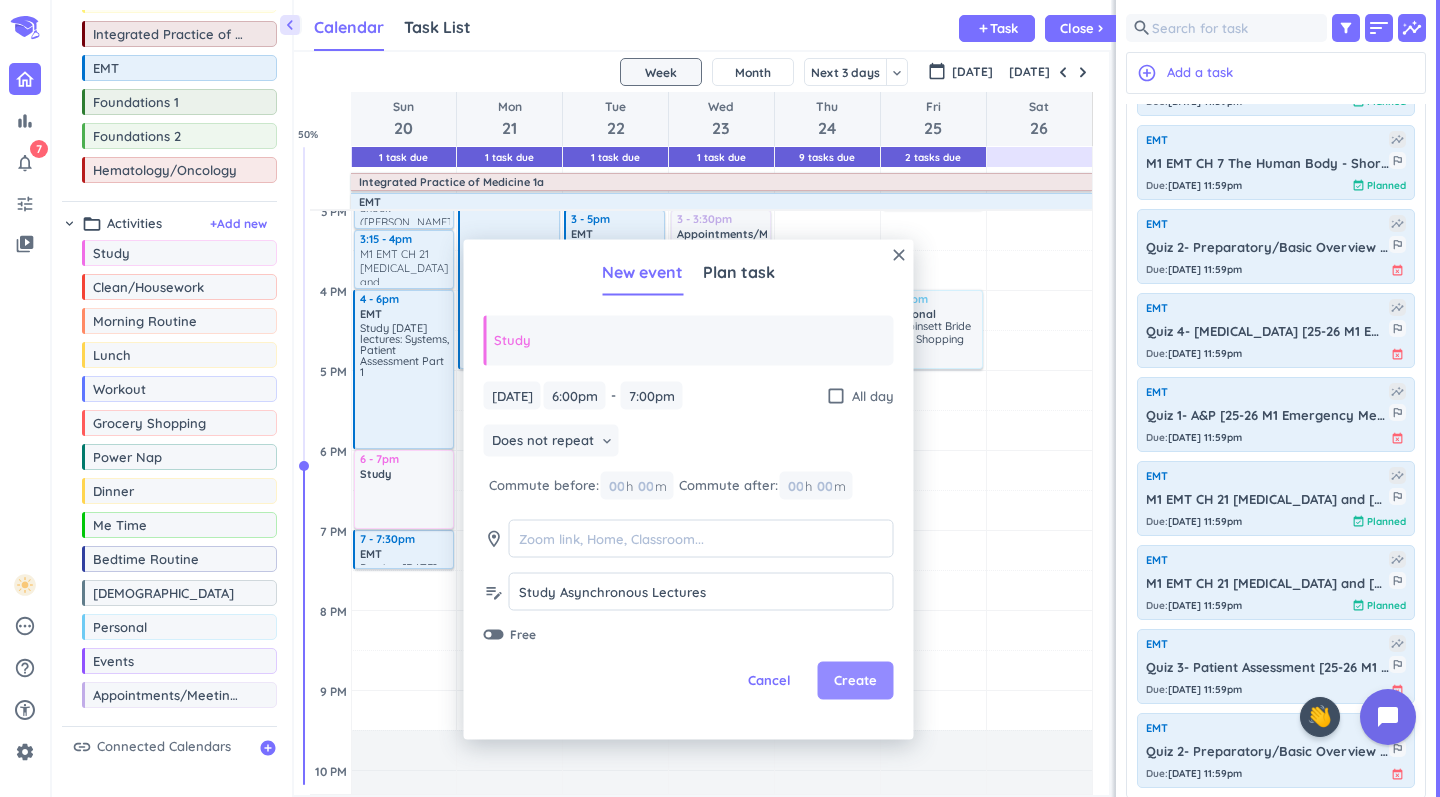 click on "Create" at bounding box center [855, 681] 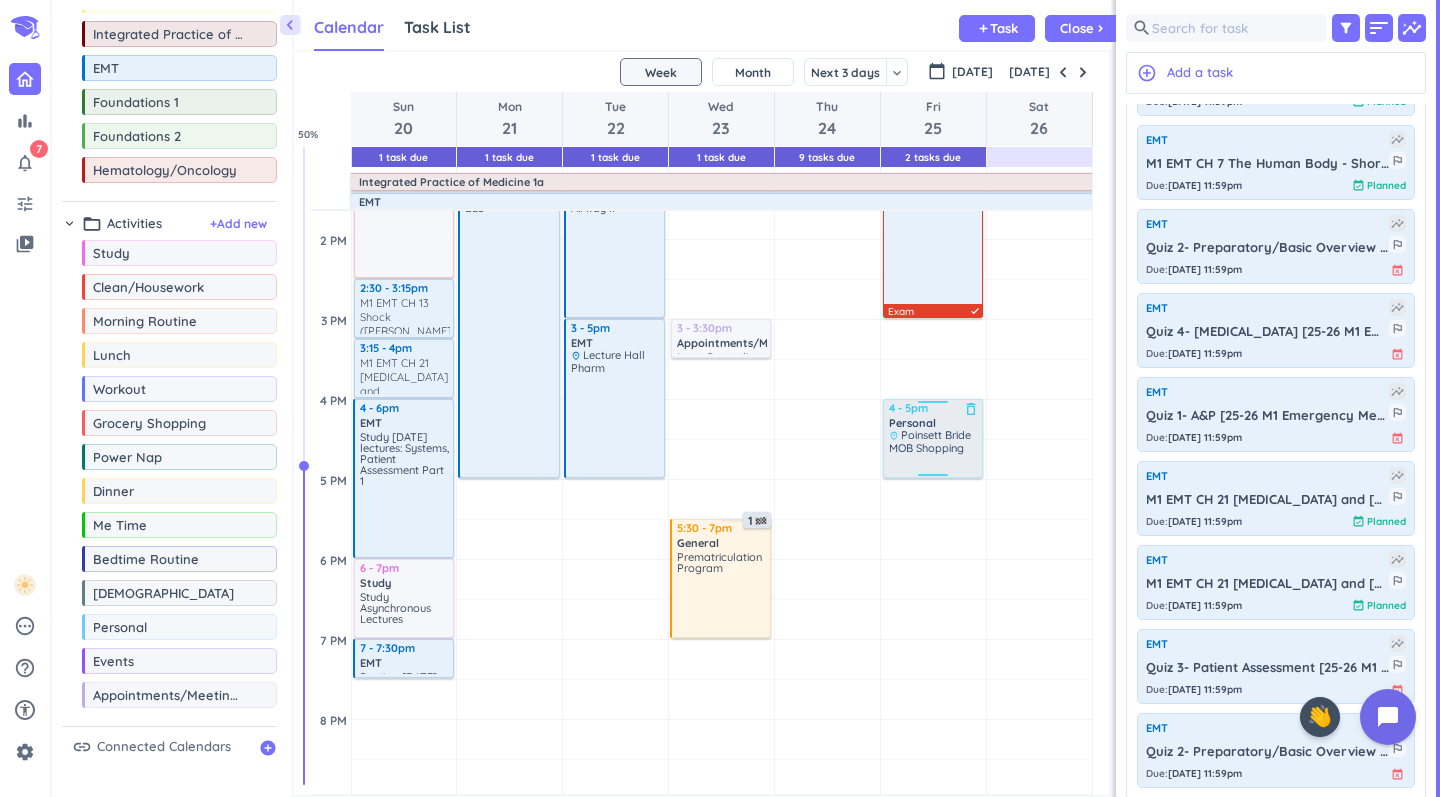 scroll, scrollTop: 771, scrollLeft: 0, axis: vertical 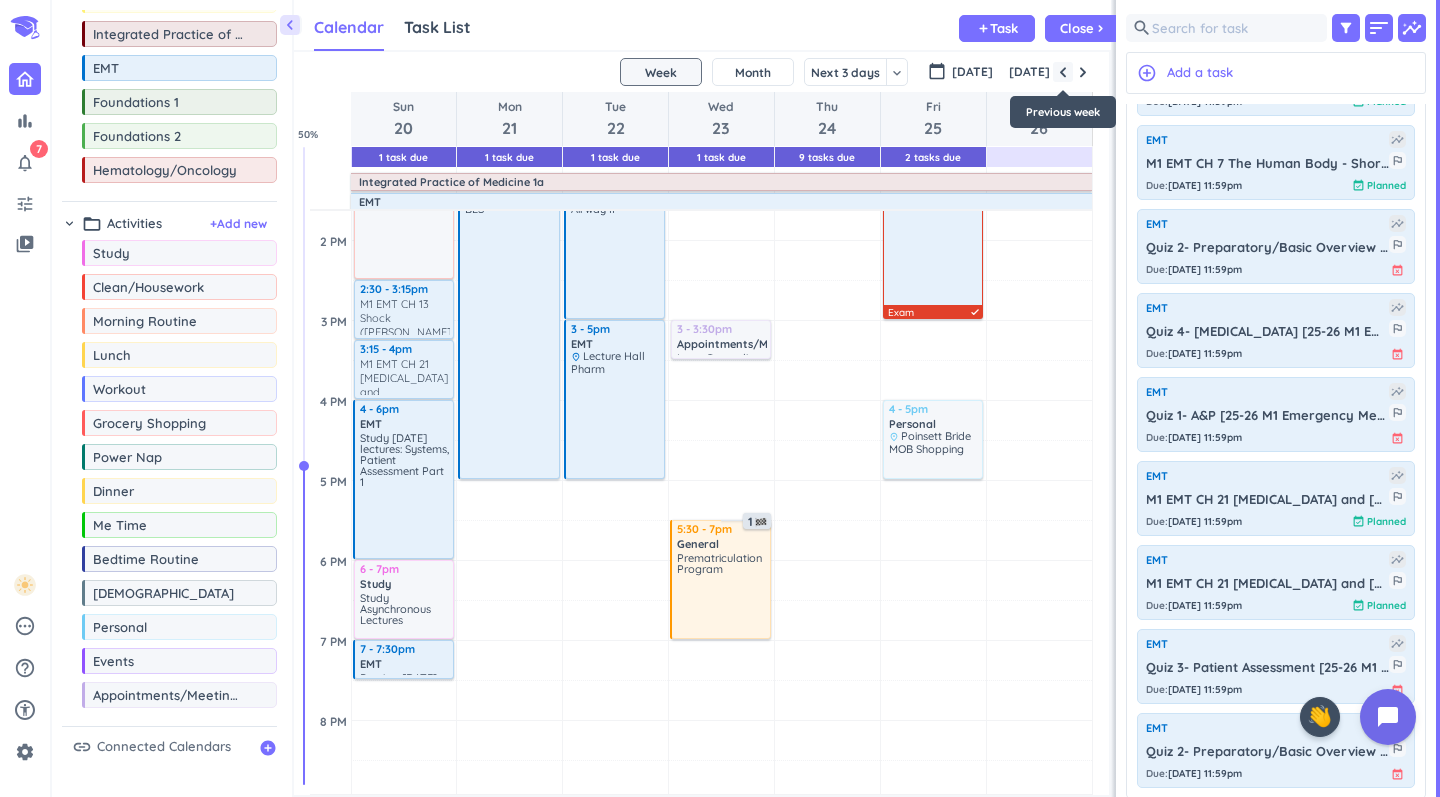 click at bounding box center [1063, 72] 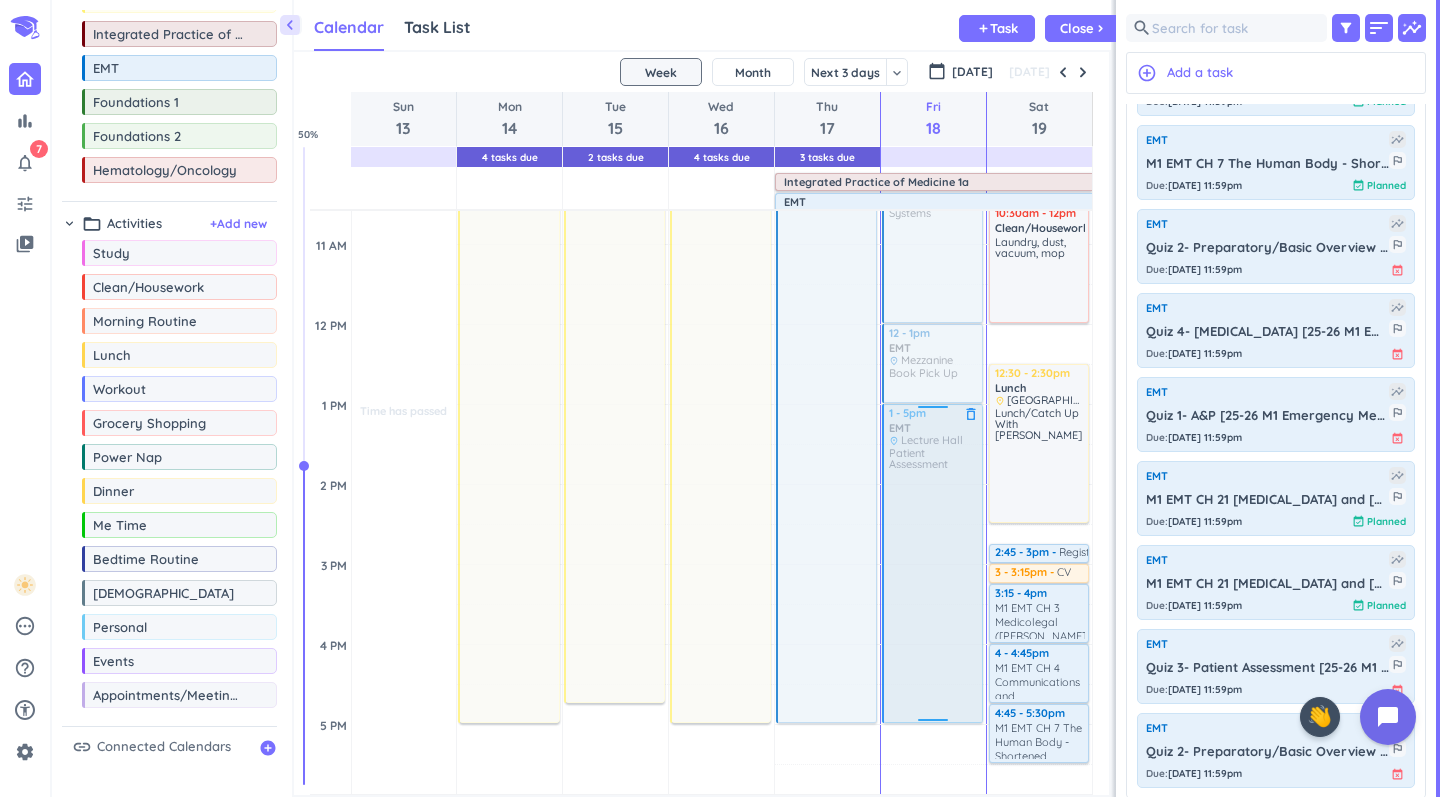 scroll, scrollTop: 538, scrollLeft: 0, axis: vertical 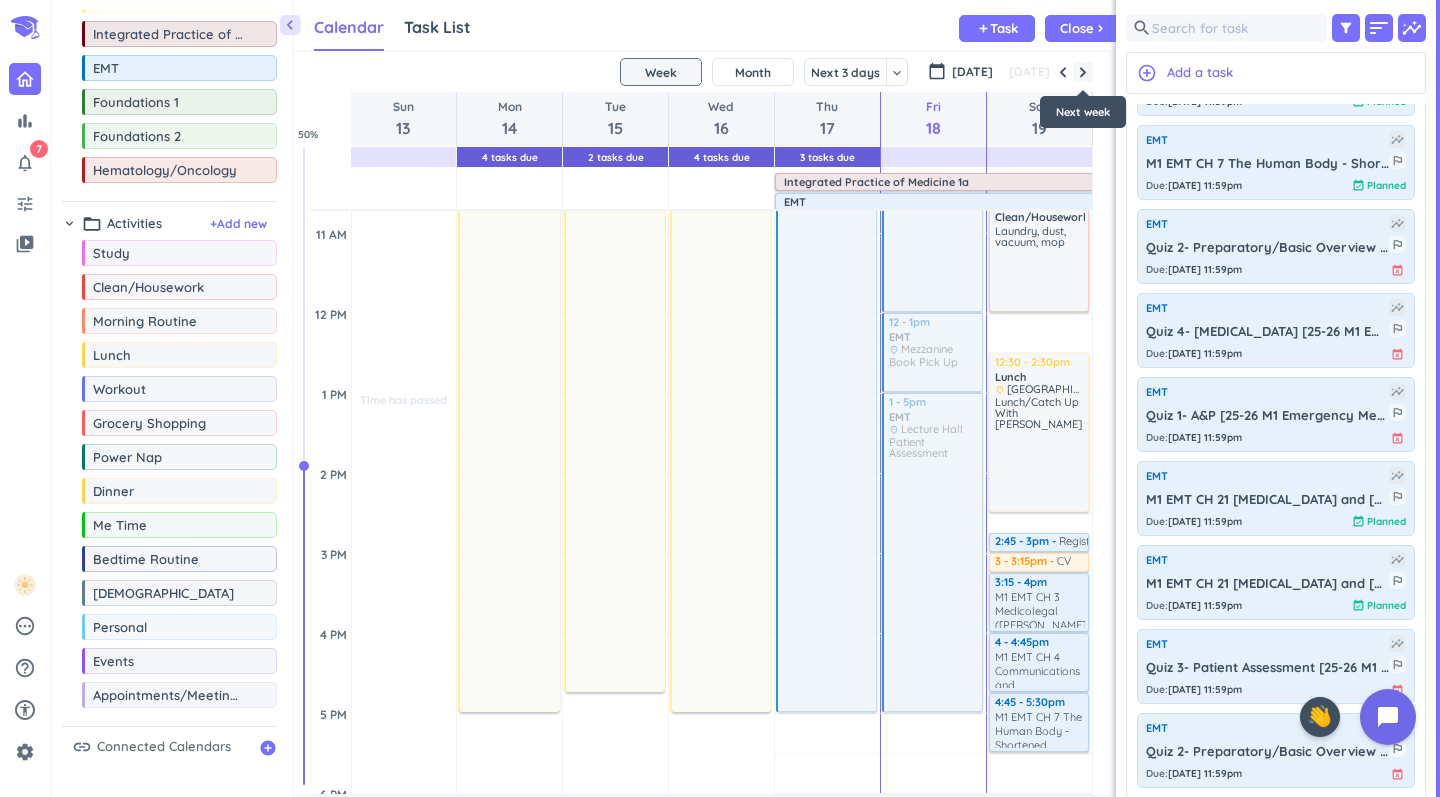 click at bounding box center [1083, 72] 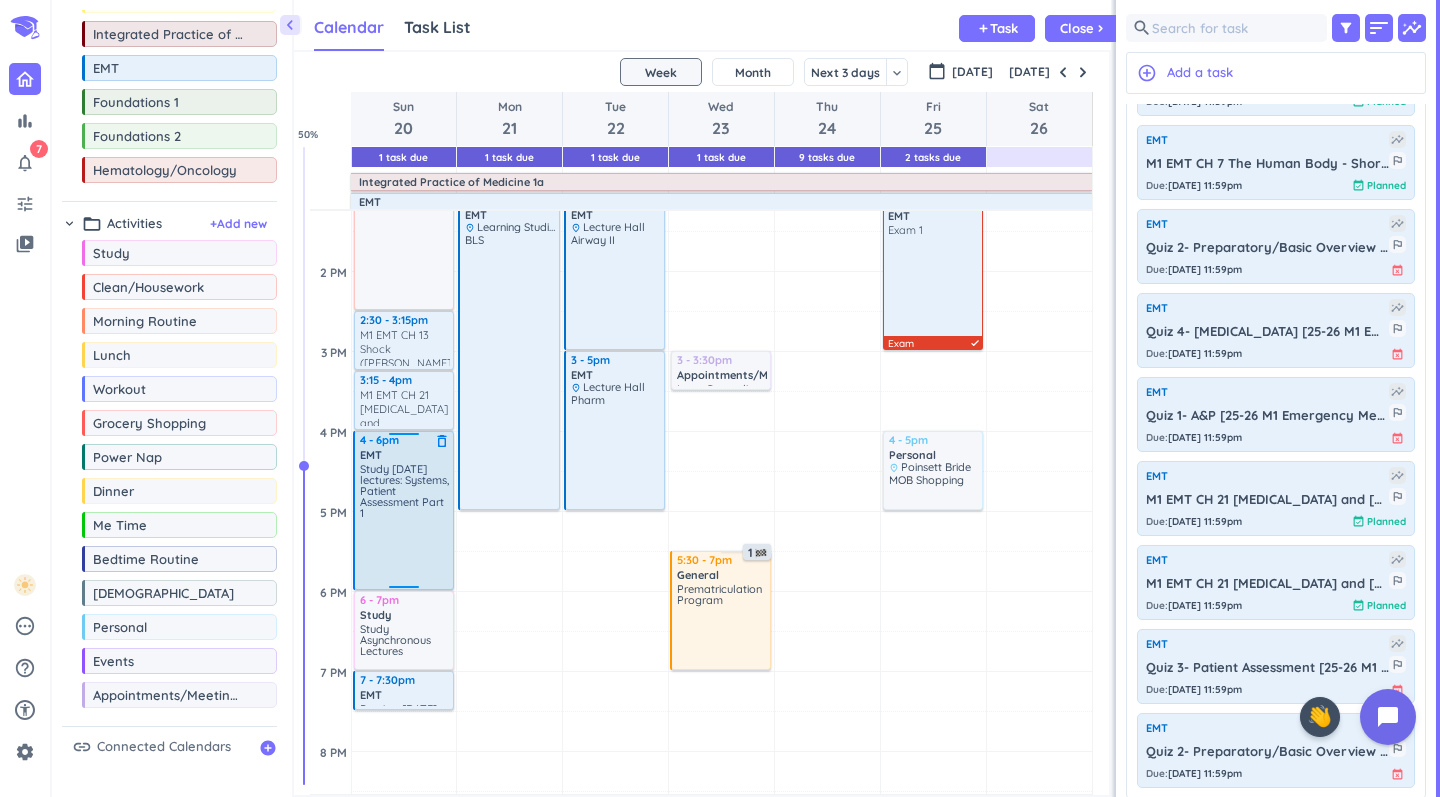 scroll, scrollTop: 746, scrollLeft: 0, axis: vertical 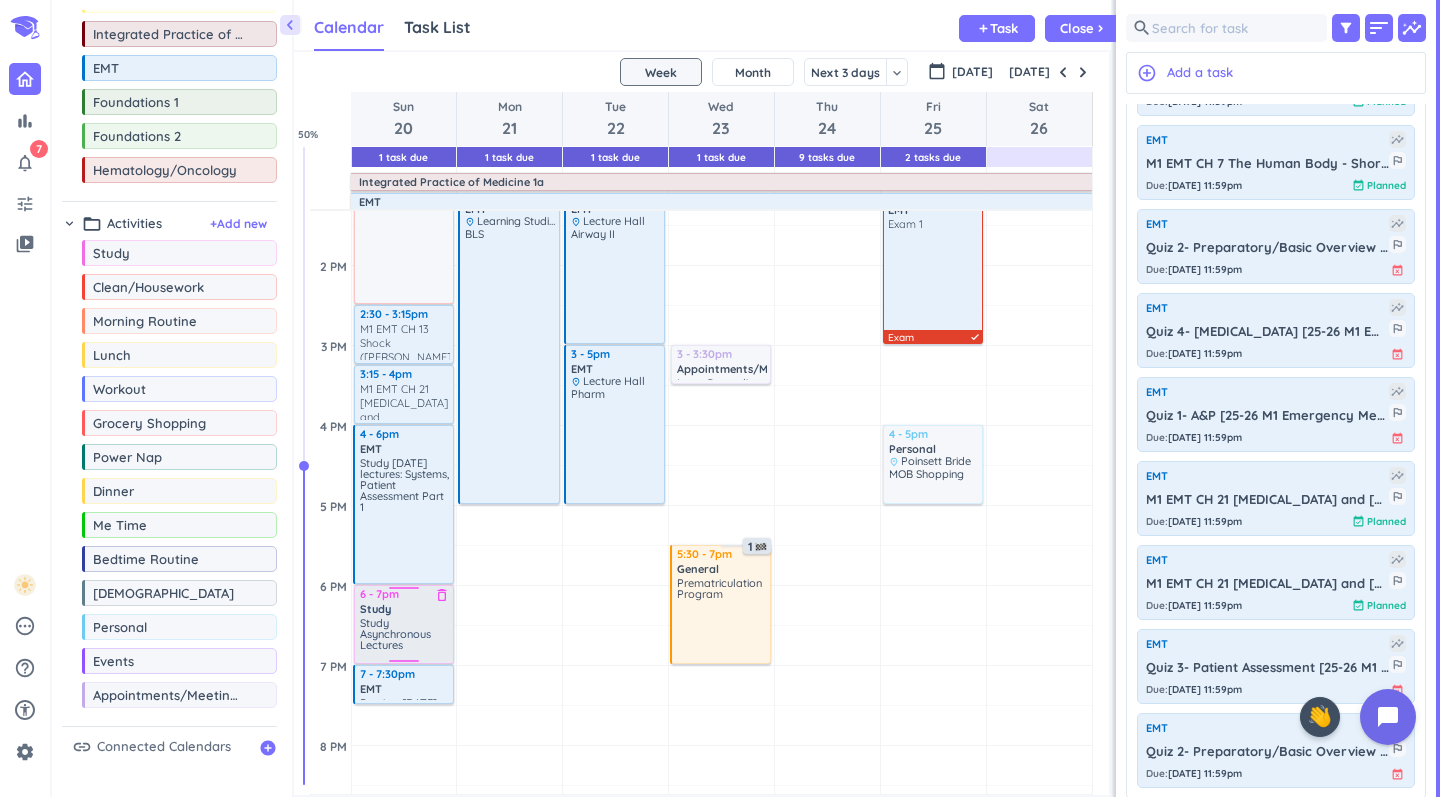 click on "Study Asynchronous Lectures" at bounding box center [405, 639] 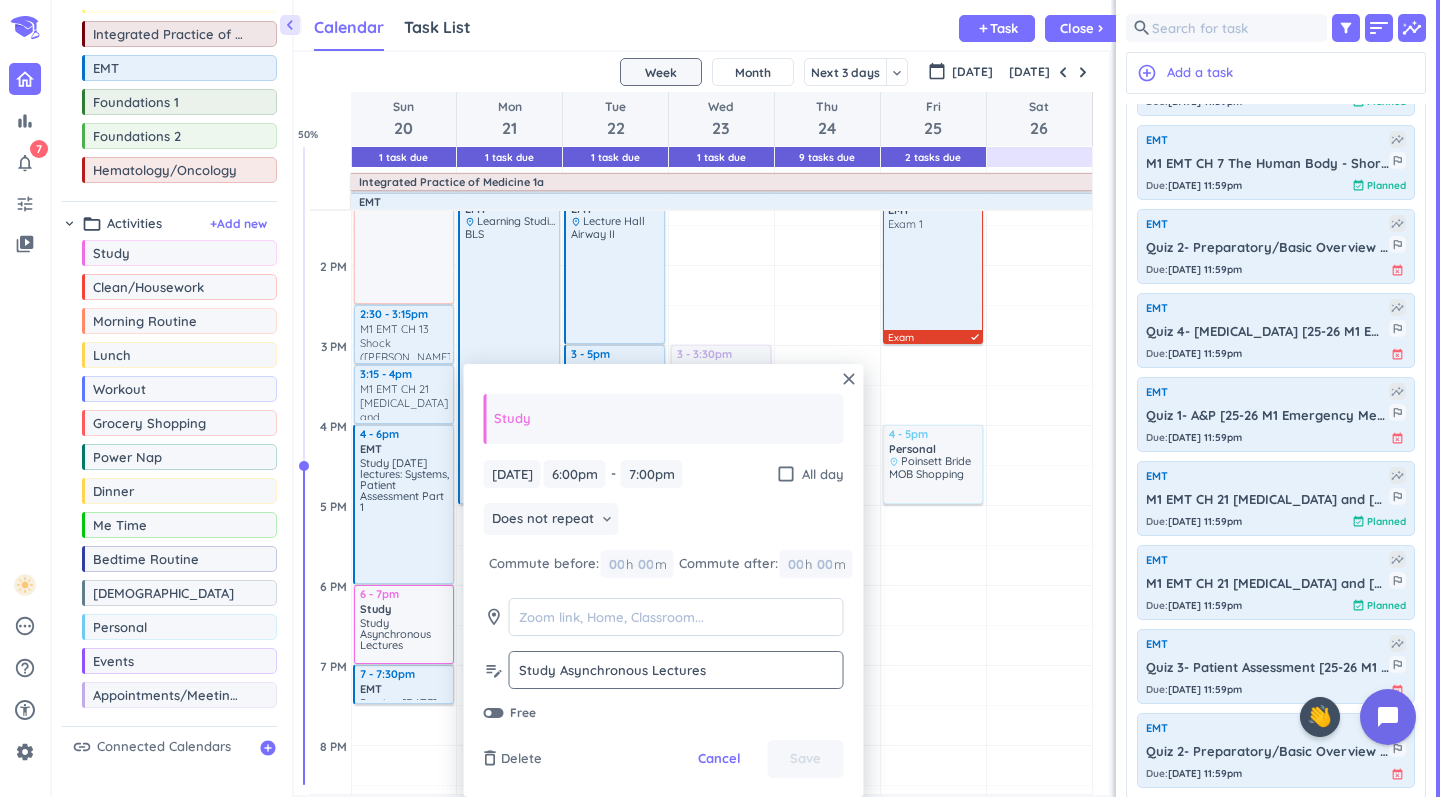 click on "Study Asynchronous Lectures" at bounding box center (676, 670) 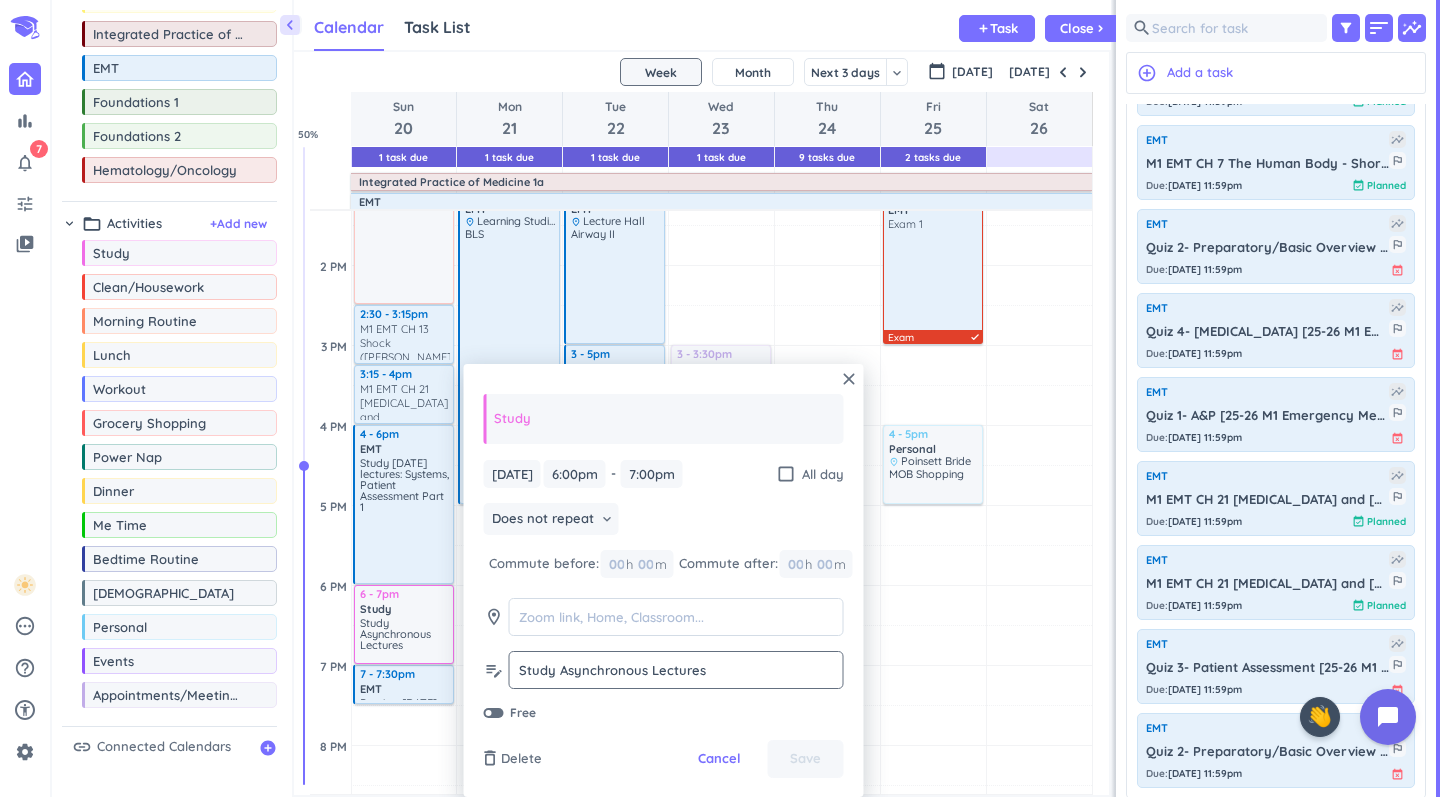click on "Study Asynchronous Lectures" at bounding box center (676, 670) 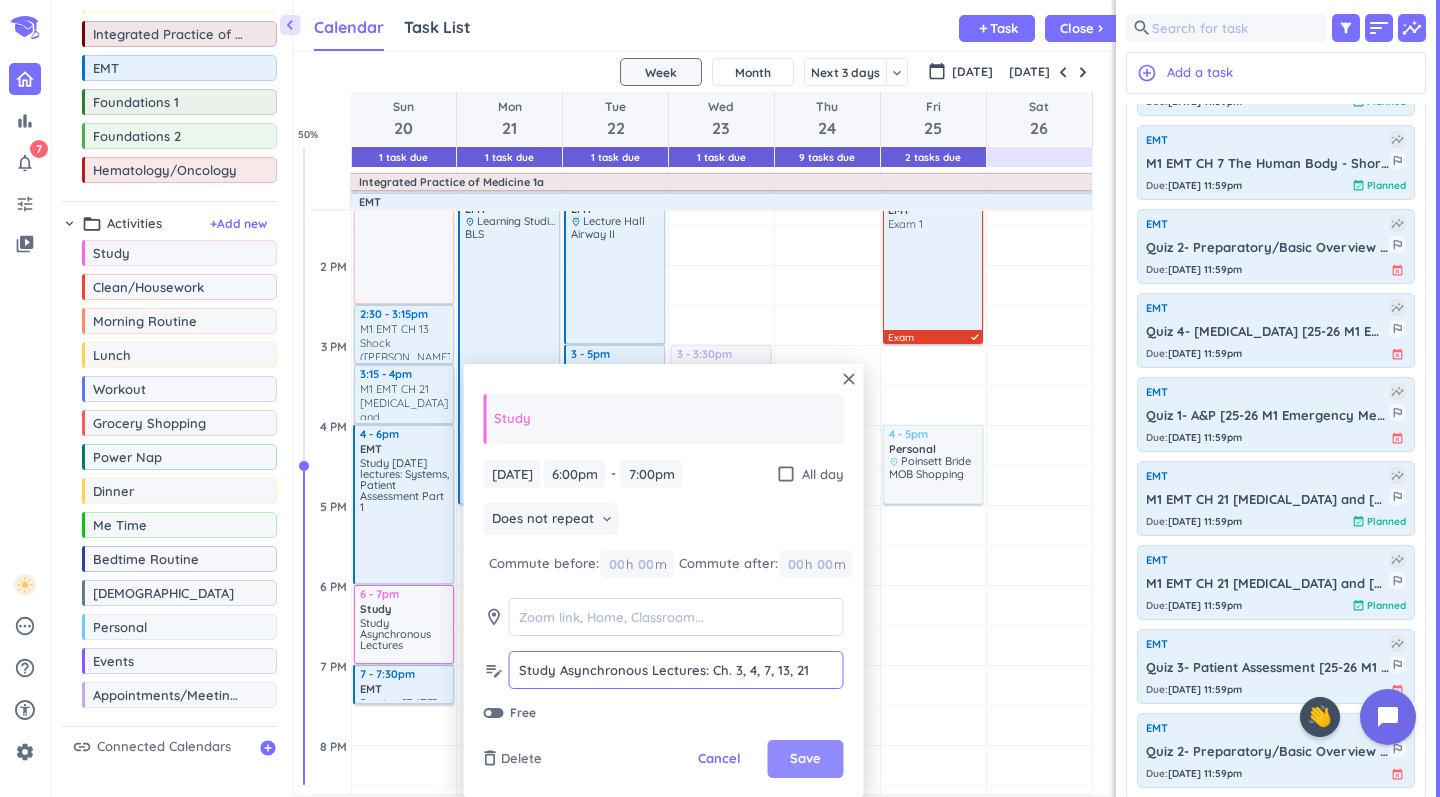 type on "Study Asynchronous Lectures: Ch. 3, 4, 7, 13, 21" 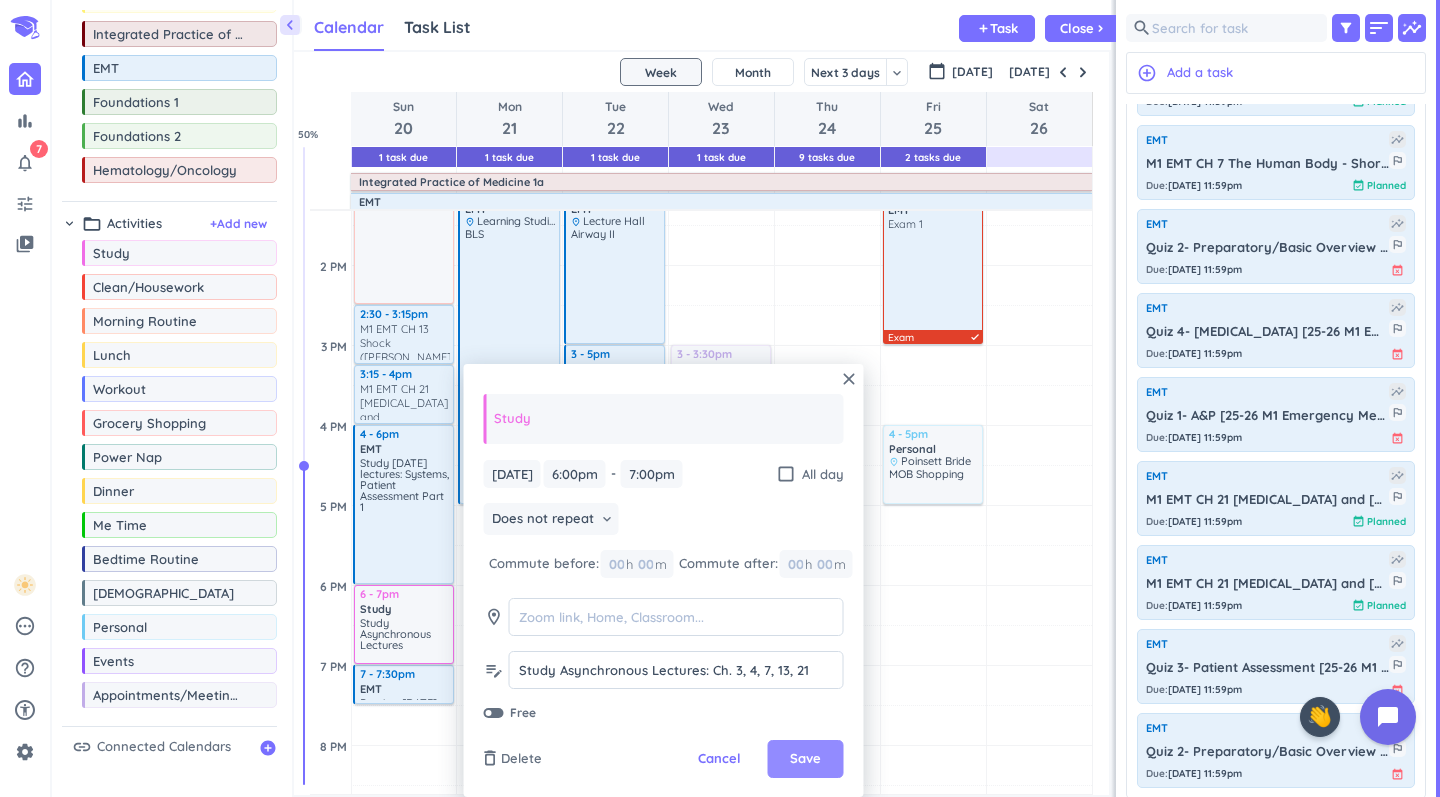 click on "Save" at bounding box center (806, 759) 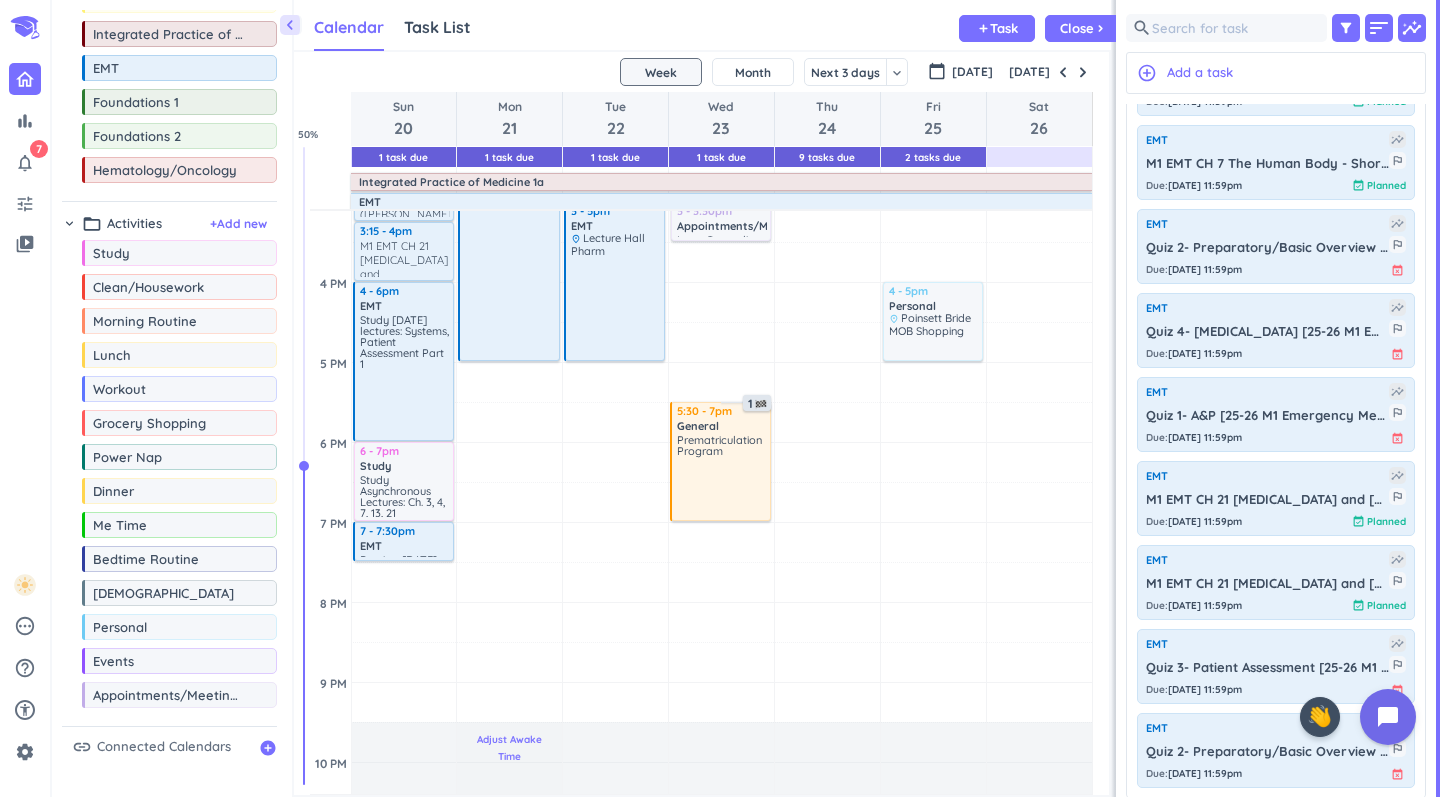 scroll, scrollTop: 914, scrollLeft: 0, axis: vertical 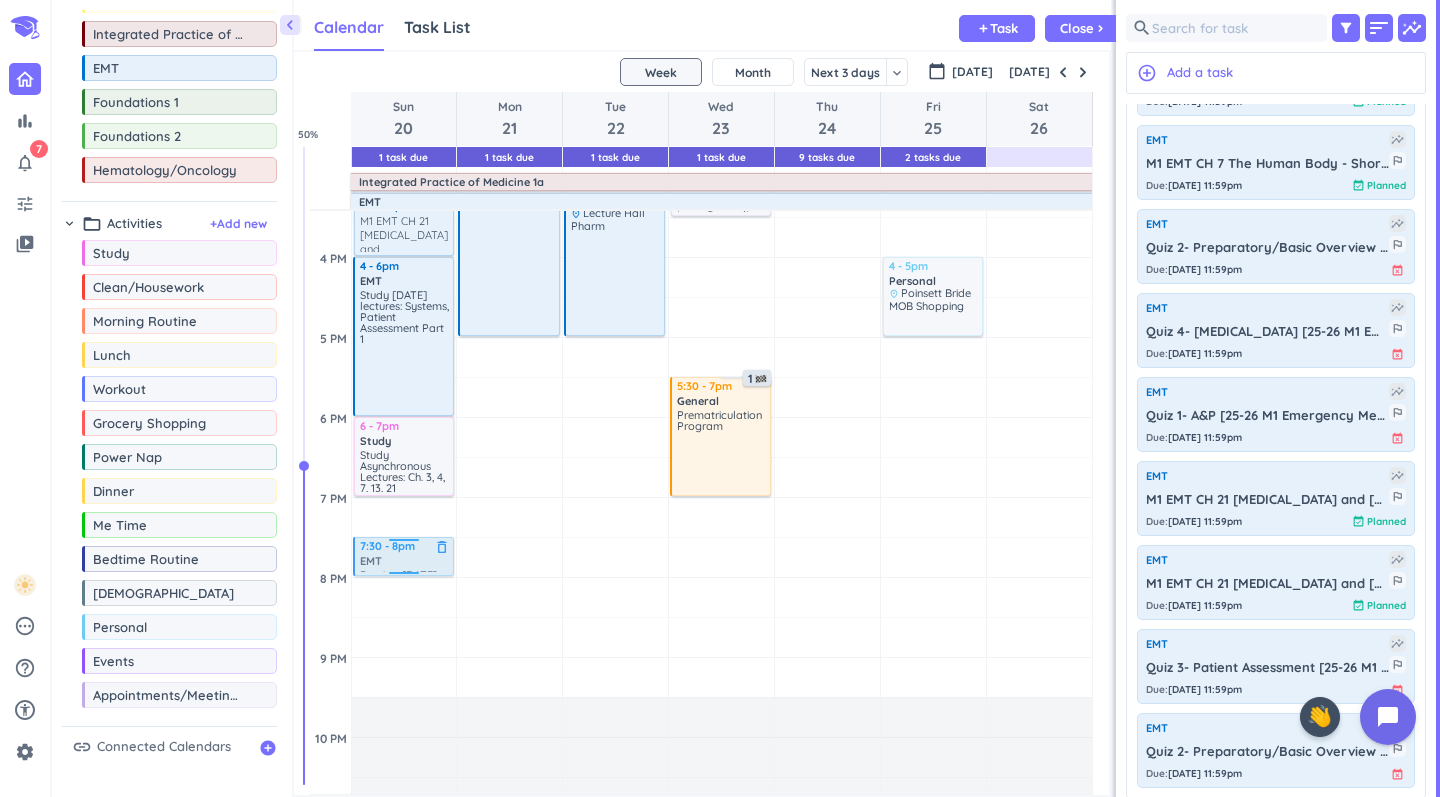 drag, startPoint x: 382, startPoint y: 523, endPoint x: 401, endPoint y: 565, distance: 46.09772 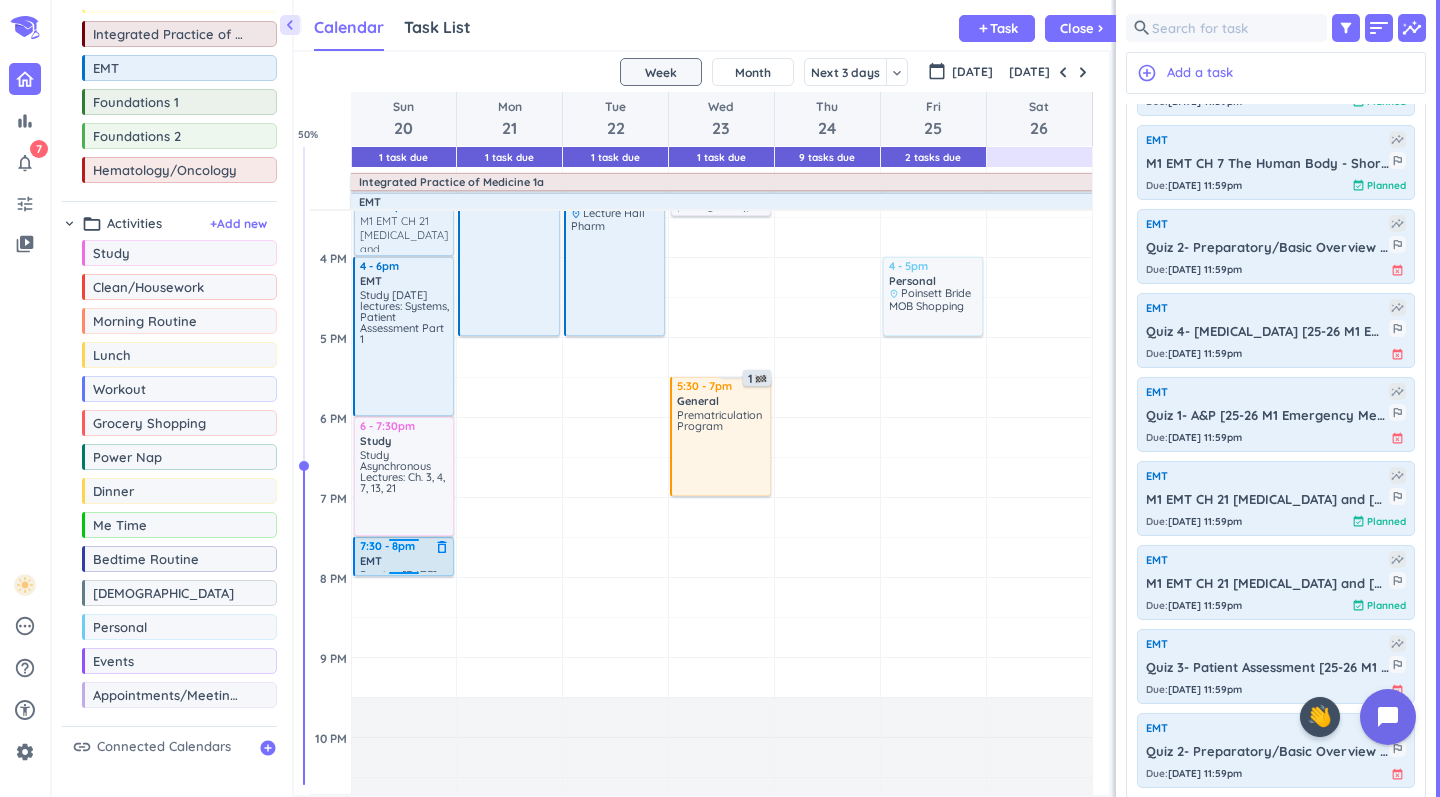 drag, startPoint x: 403, startPoint y: 498, endPoint x: 409, endPoint y: 540, distance: 42.426407 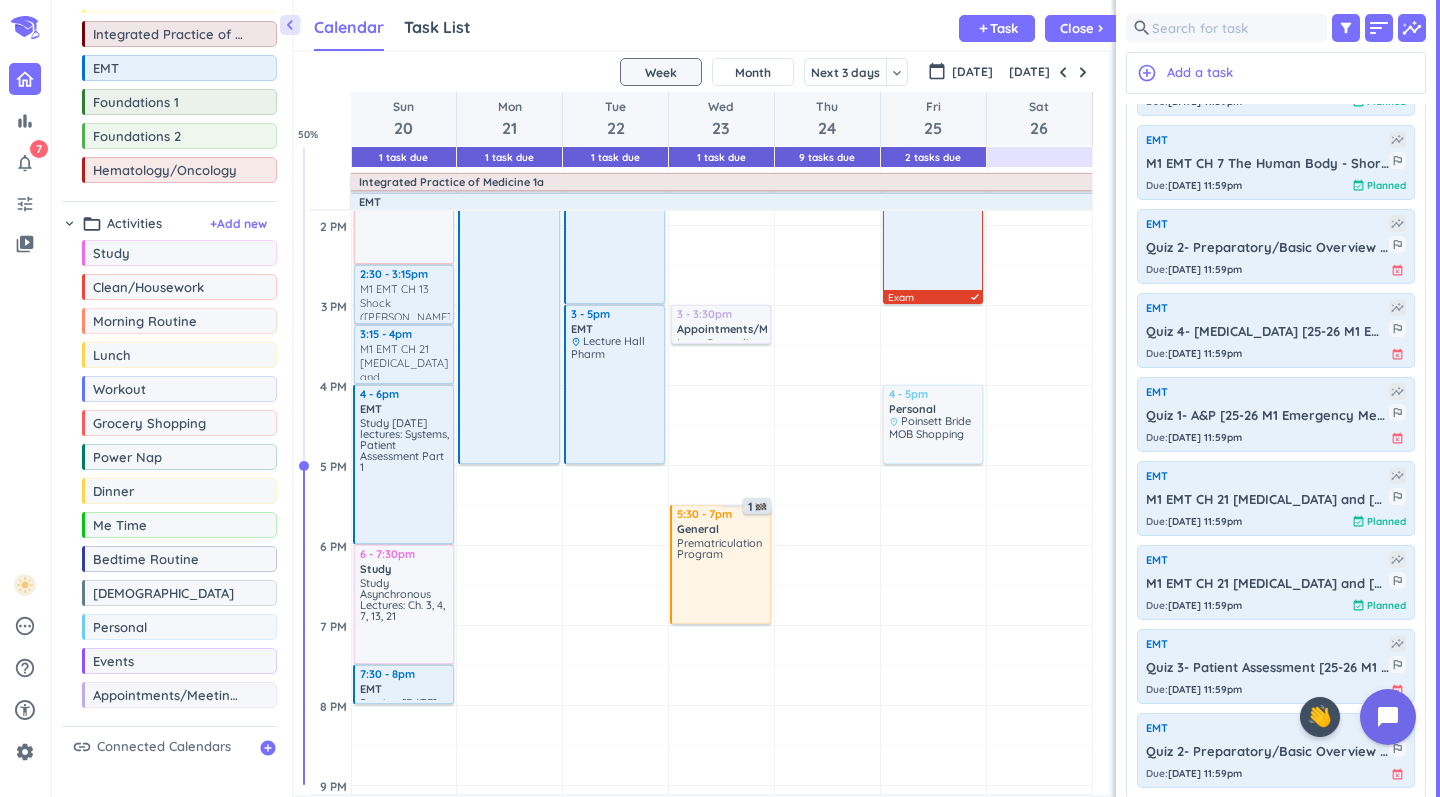 scroll, scrollTop: 800, scrollLeft: 0, axis: vertical 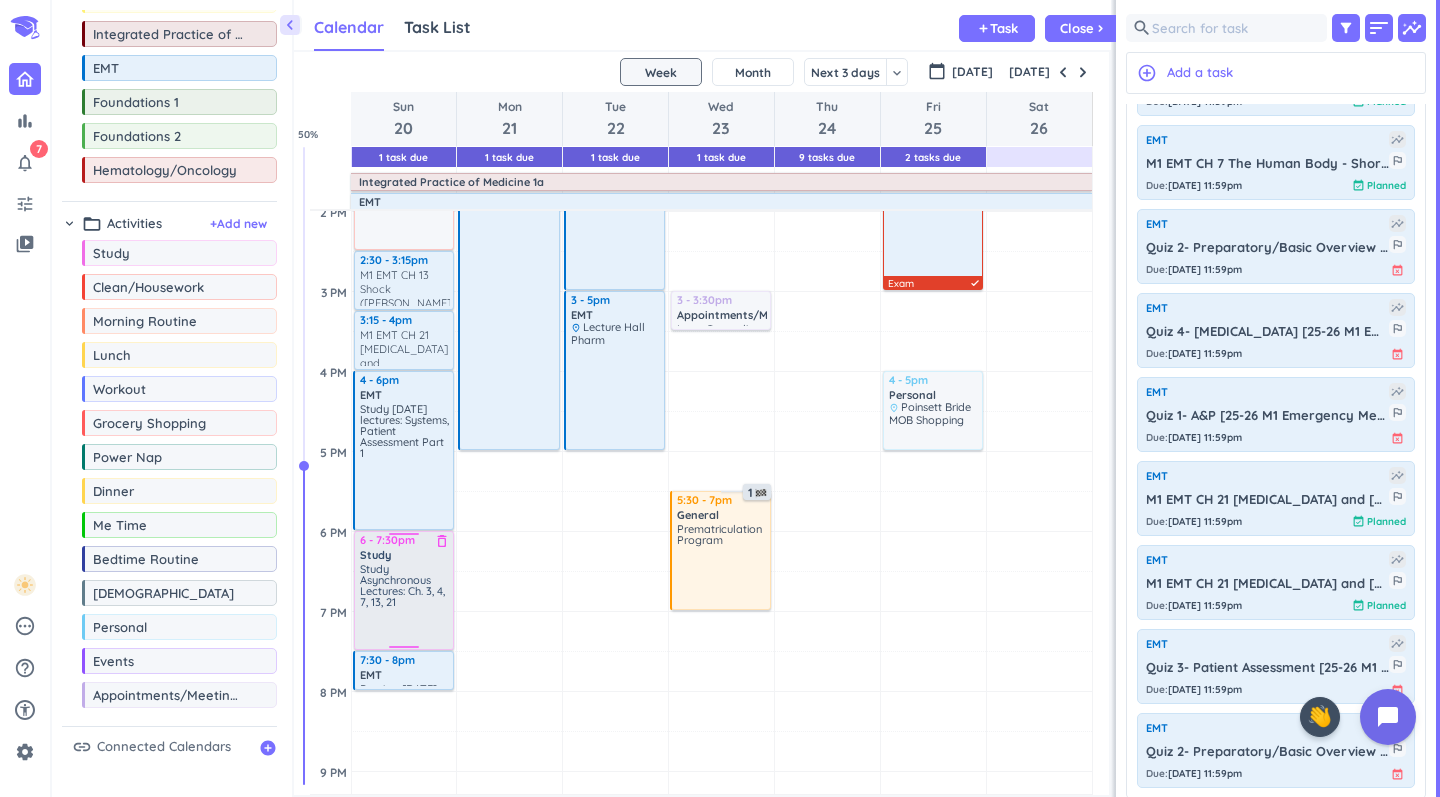 click on "Study Asynchronous Lectures: Ch. 3, 4, 7, 13, 21" at bounding box center (405, 605) 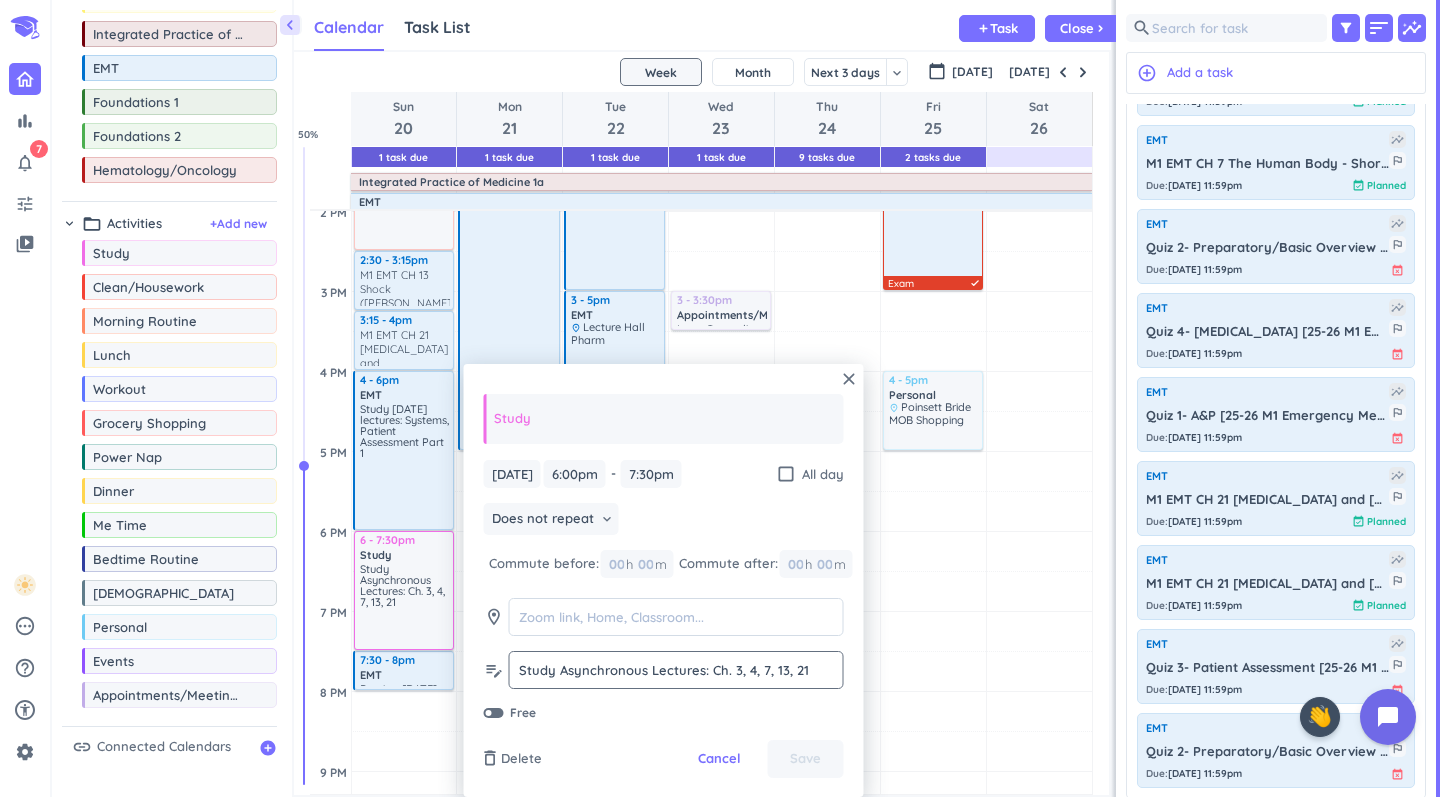 click on "Study Asynchronous Lectures: Ch. 3, 4, 7, 13, 21" at bounding box center (676, 670) 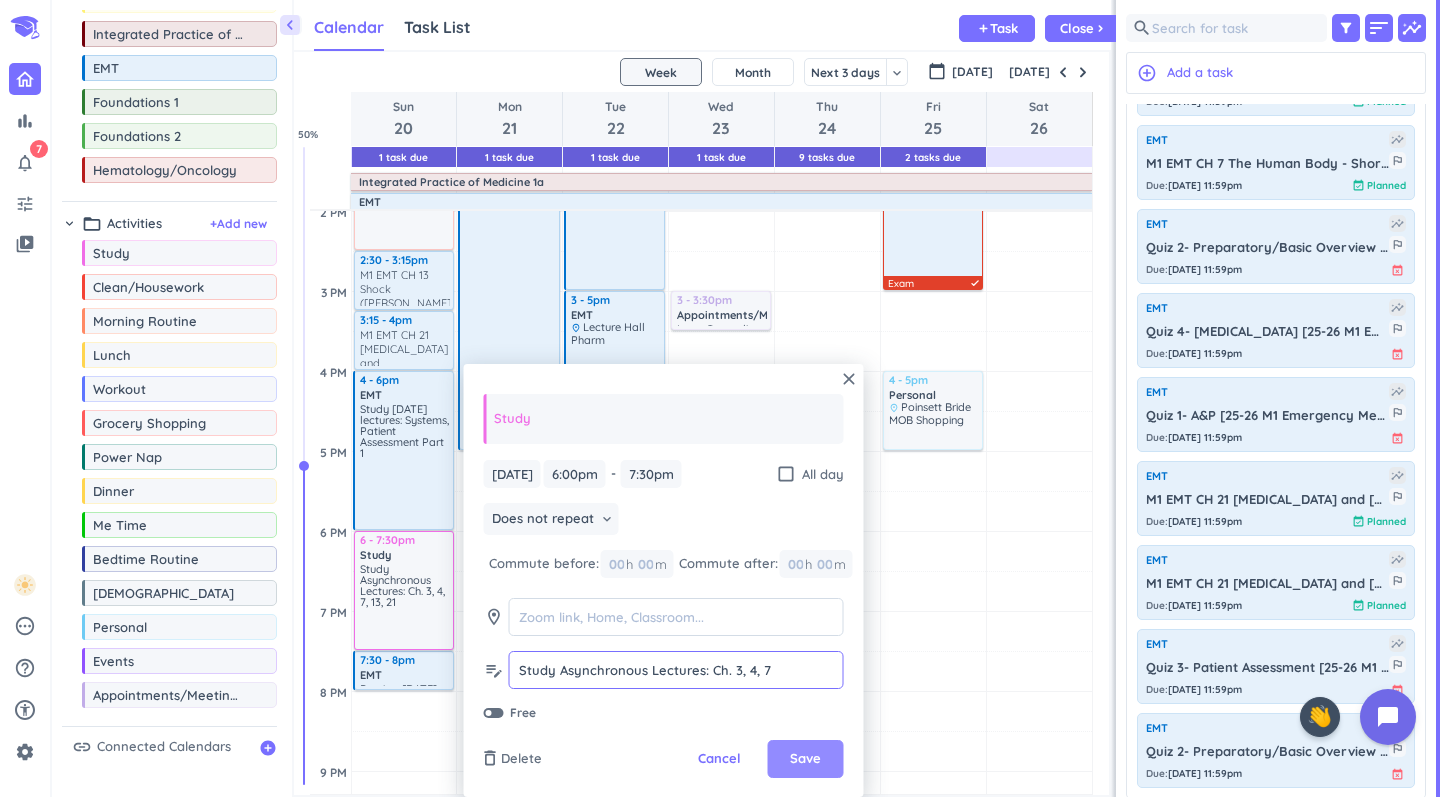 type on "Study Asynchronous Lectures: Ch. 3, 4, 7" 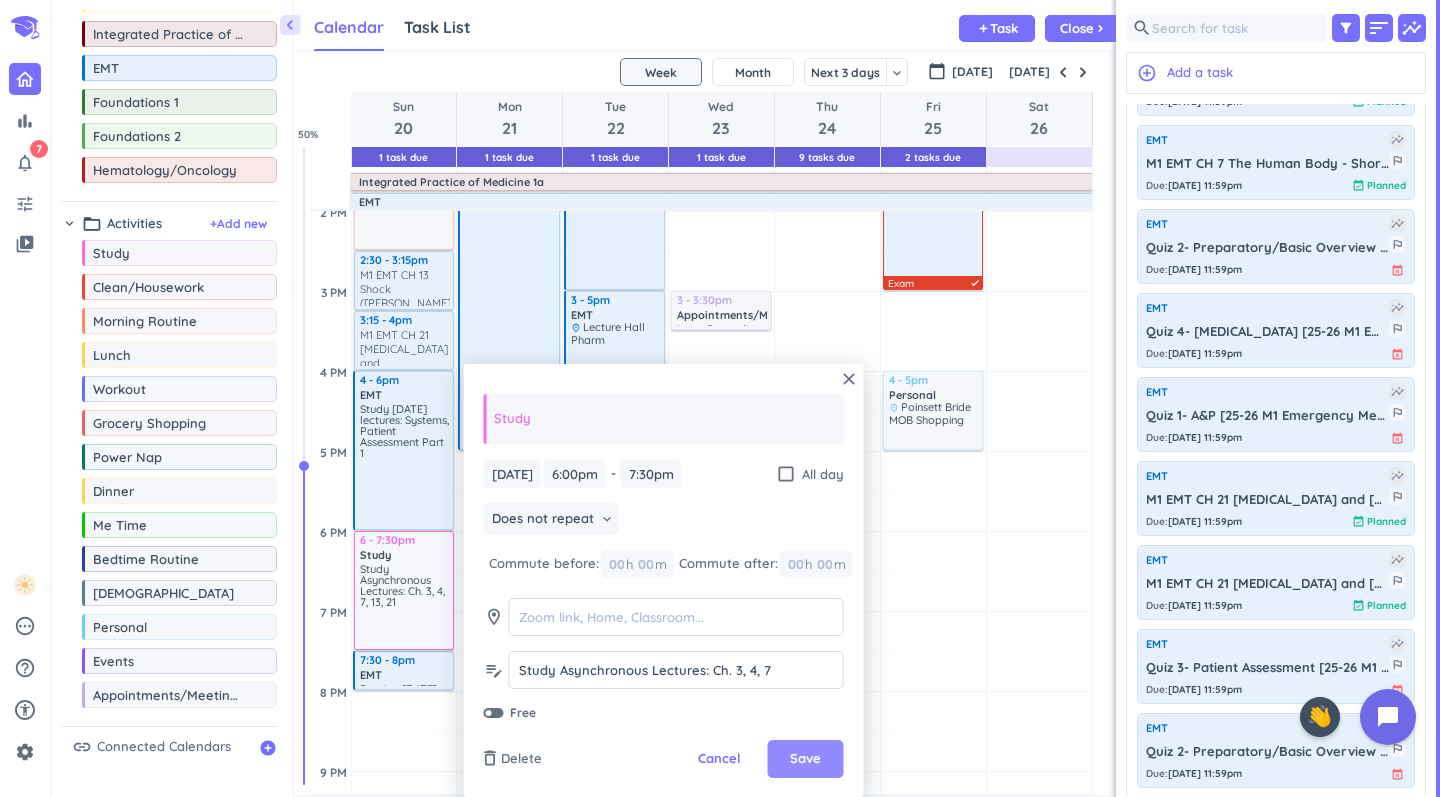 click on "Save" at bounding box center (805, 759) 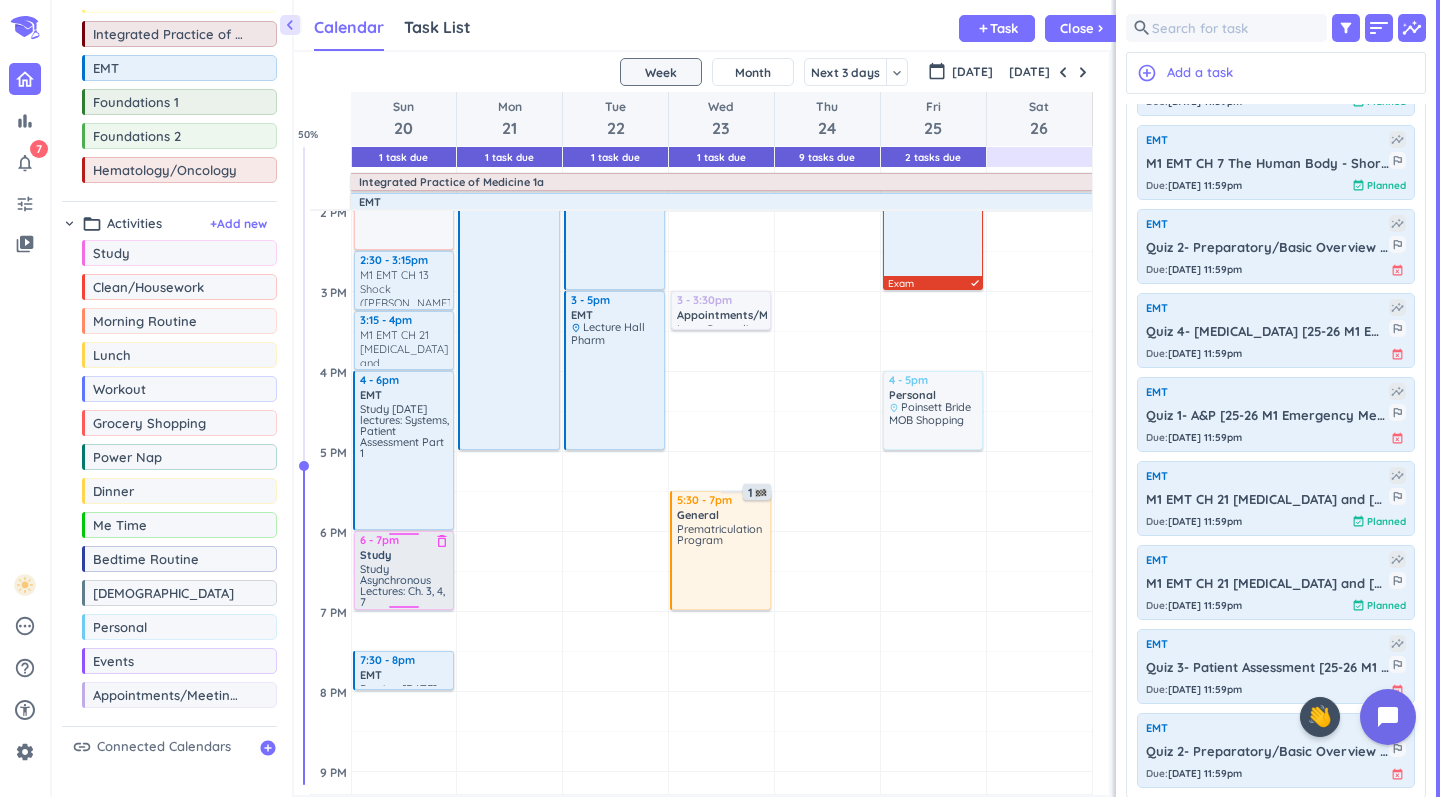 drag, startPoint x: 402, startPoint y: 649, endPoint x: 428, endPoint y: 606, distance: 50.24938 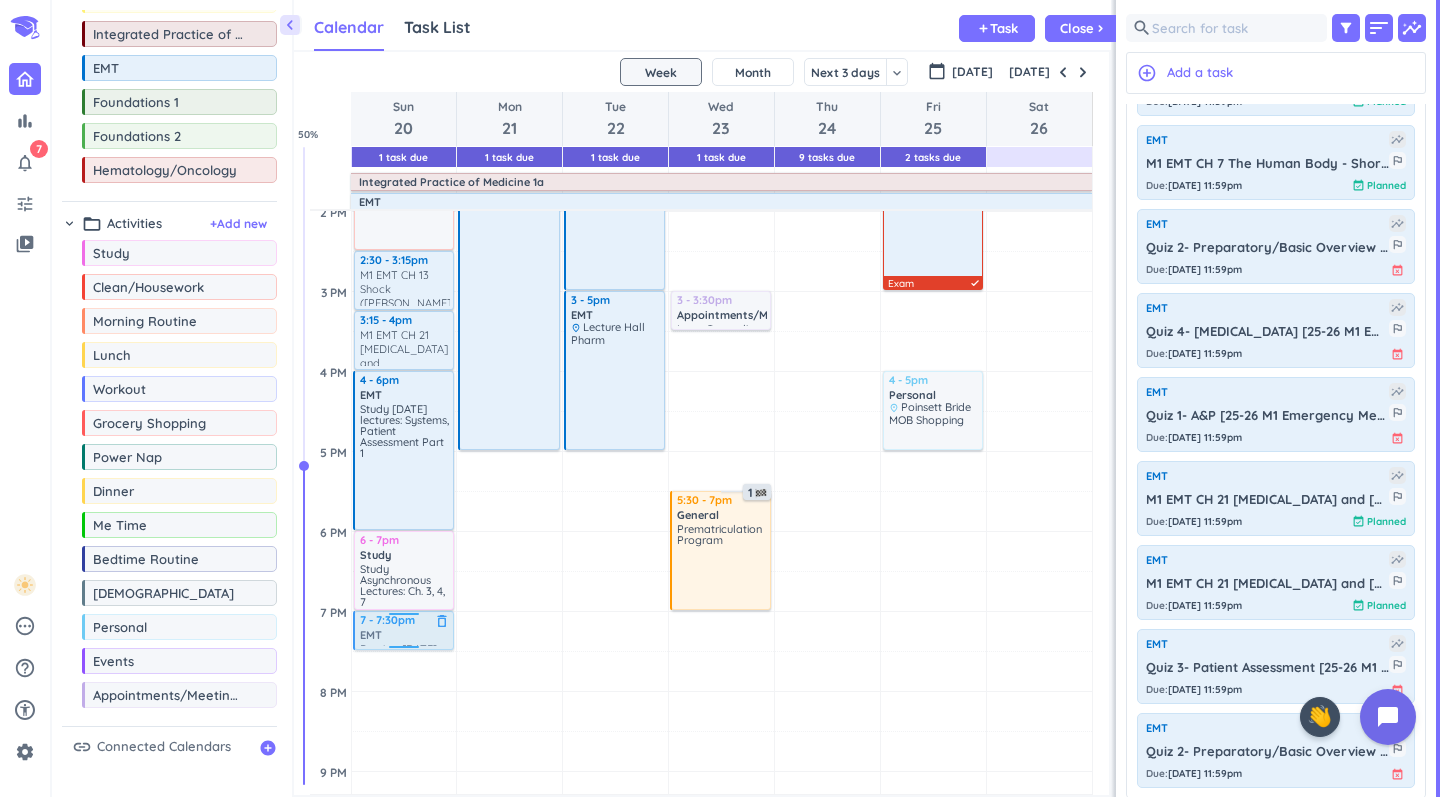 drag, startPoint x: 387, startPoint y: 663, endPoint x: 419, endPoint y: 612, distance: 60.207973 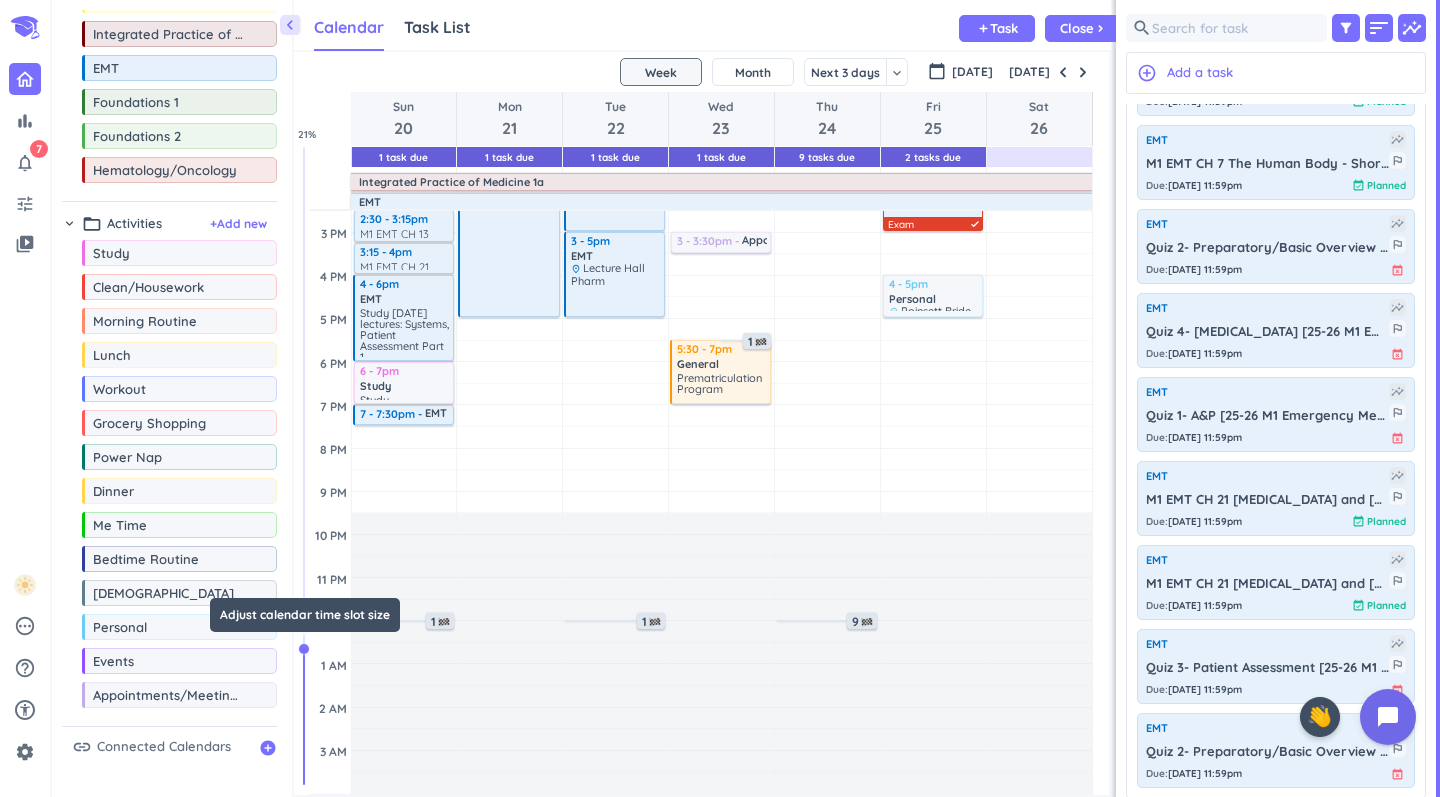 drag, startPoint x: 302, startPoint y: 465, endPoint x: 307, endPoint y: 647, distance: 182.06866 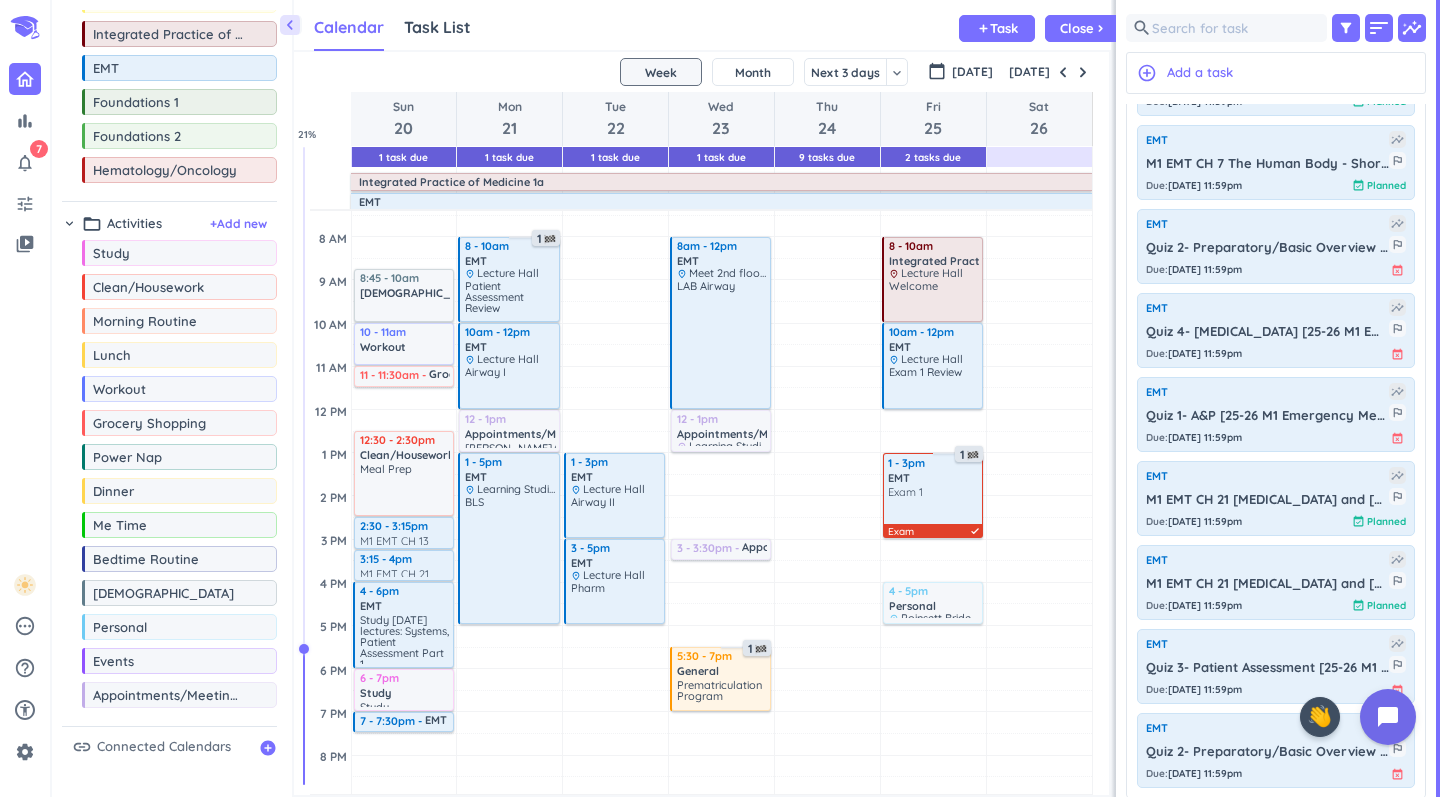 scroll, scrollTop: 148, scrollLeft: 0, axis: vertical 